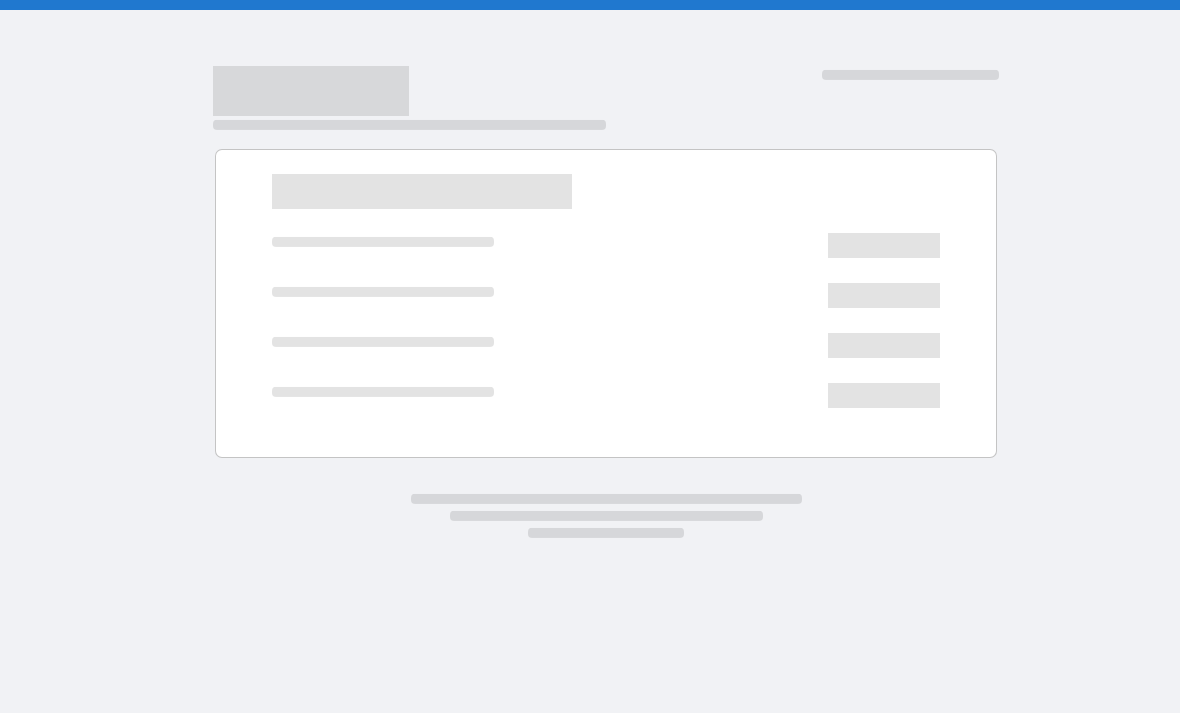 scroll, scrollTop: 0, scrollLeft: 0, axis: both 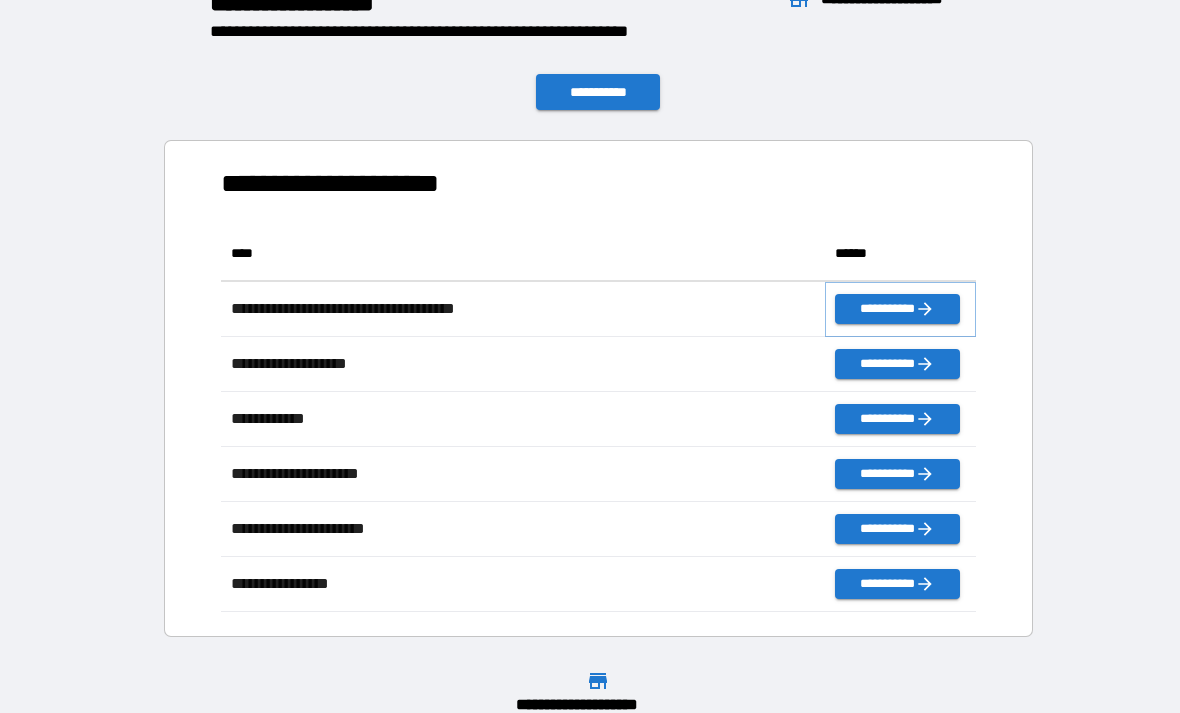 click on "**********" at bounding box center (897, 309) 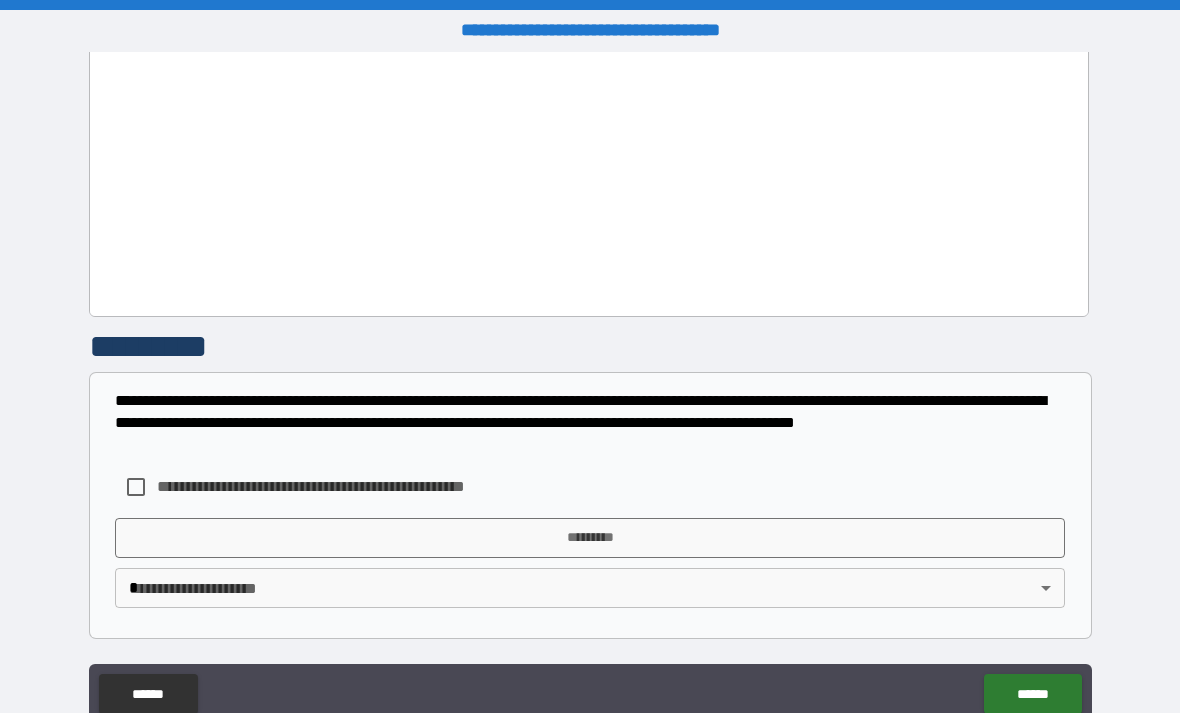 scroll, scrollTop: 3715, scrollLeft: 0, axis: vertical 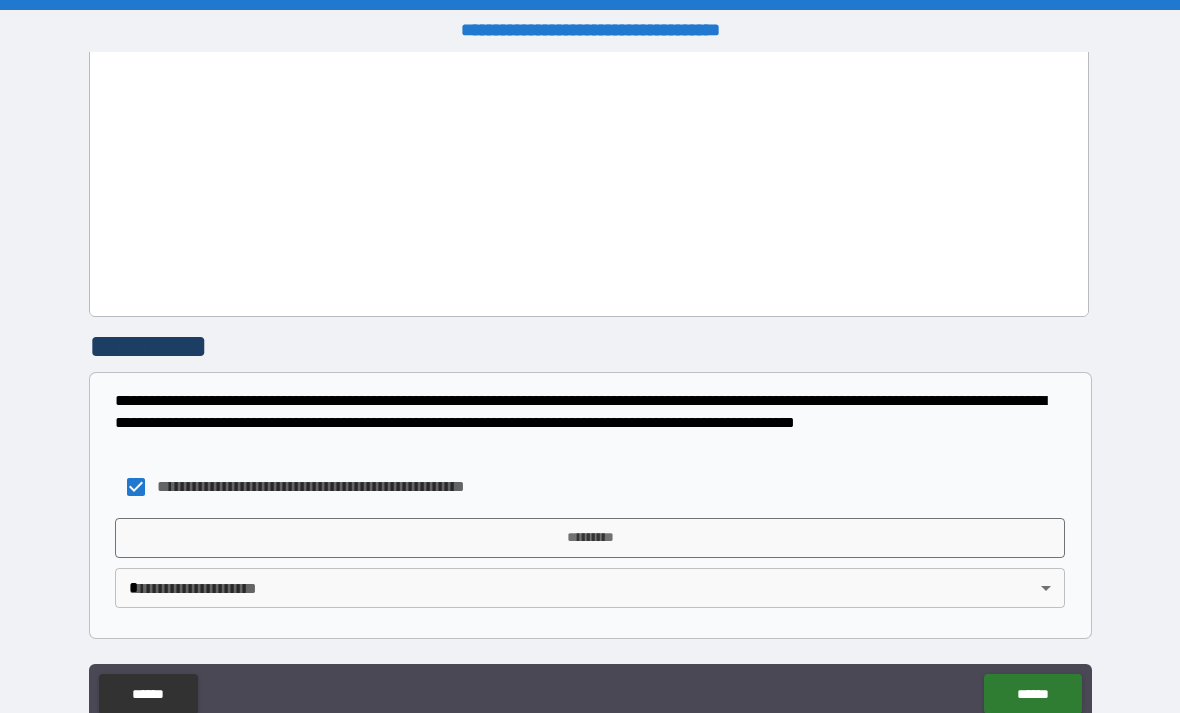 click on "*********" at bounding box center (590, 538) 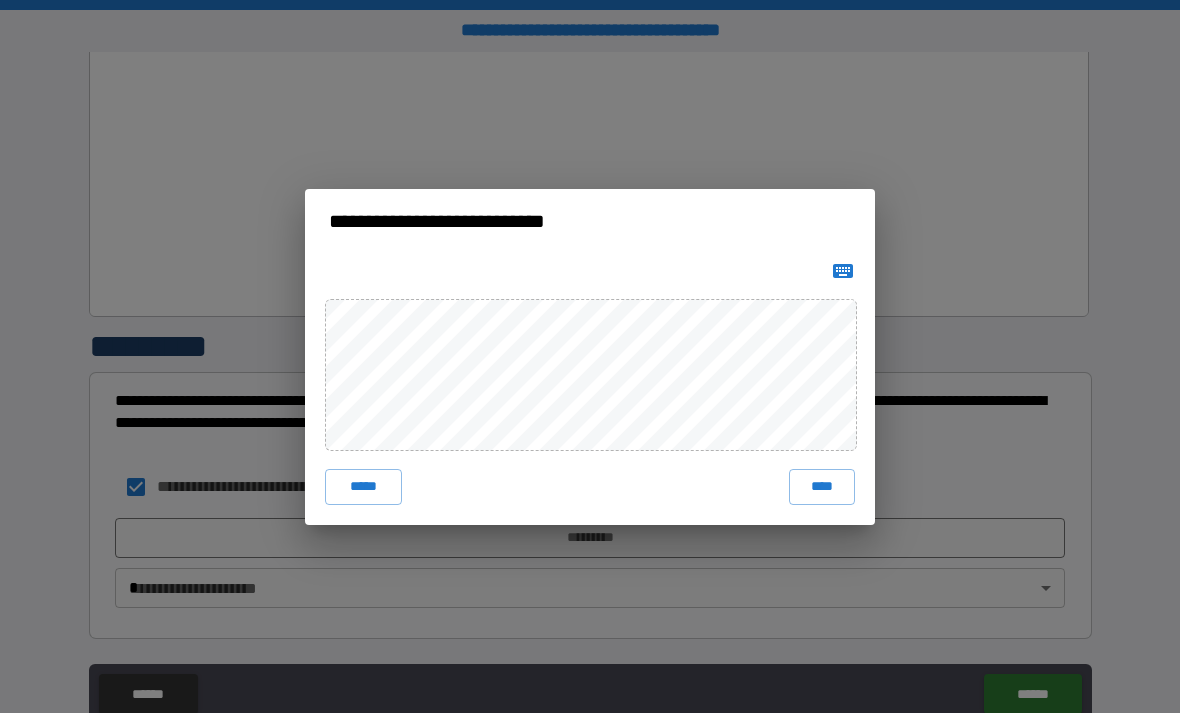 click on "****" at bounding box center (822, 487) 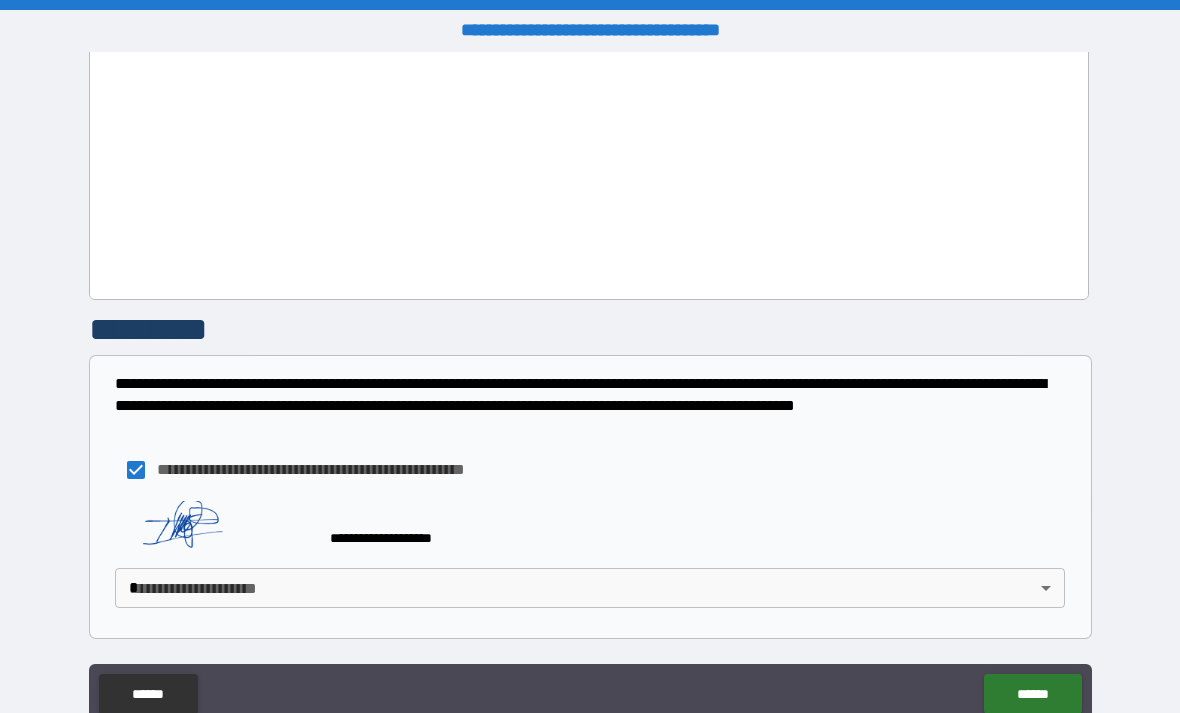 scroll, scrollTop: 3732, scrollLeft: 0, axis: vertical 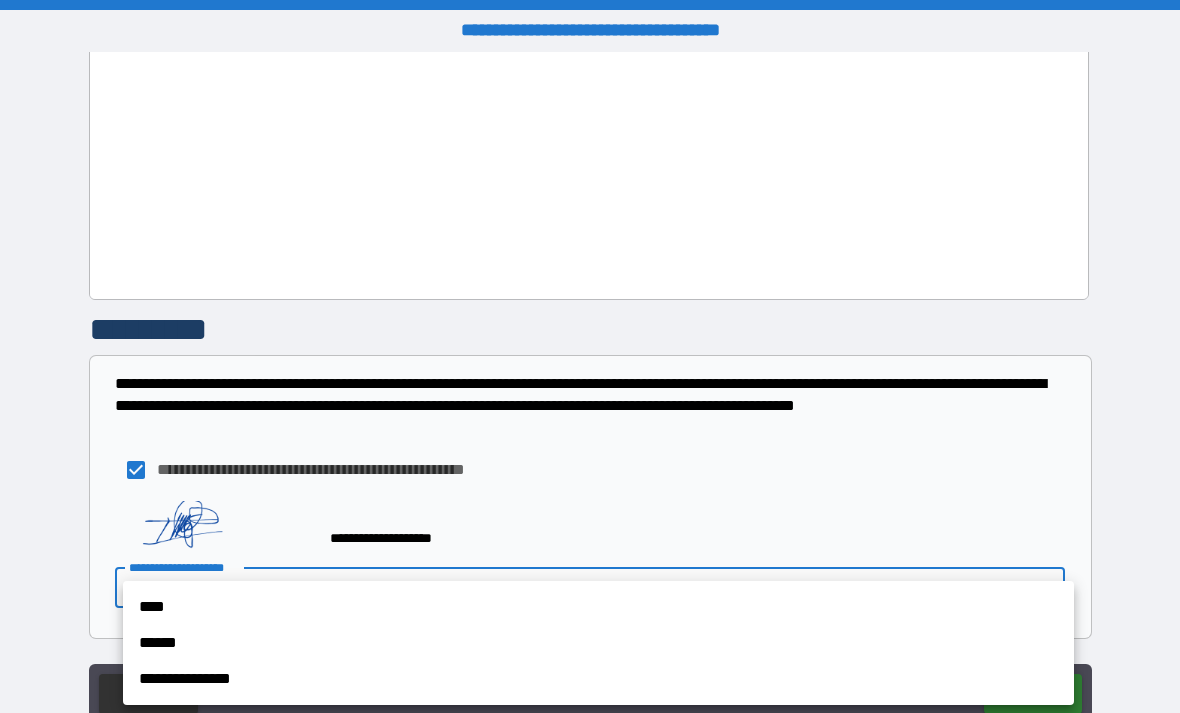 click on "****" at bounding box center [598, 607] 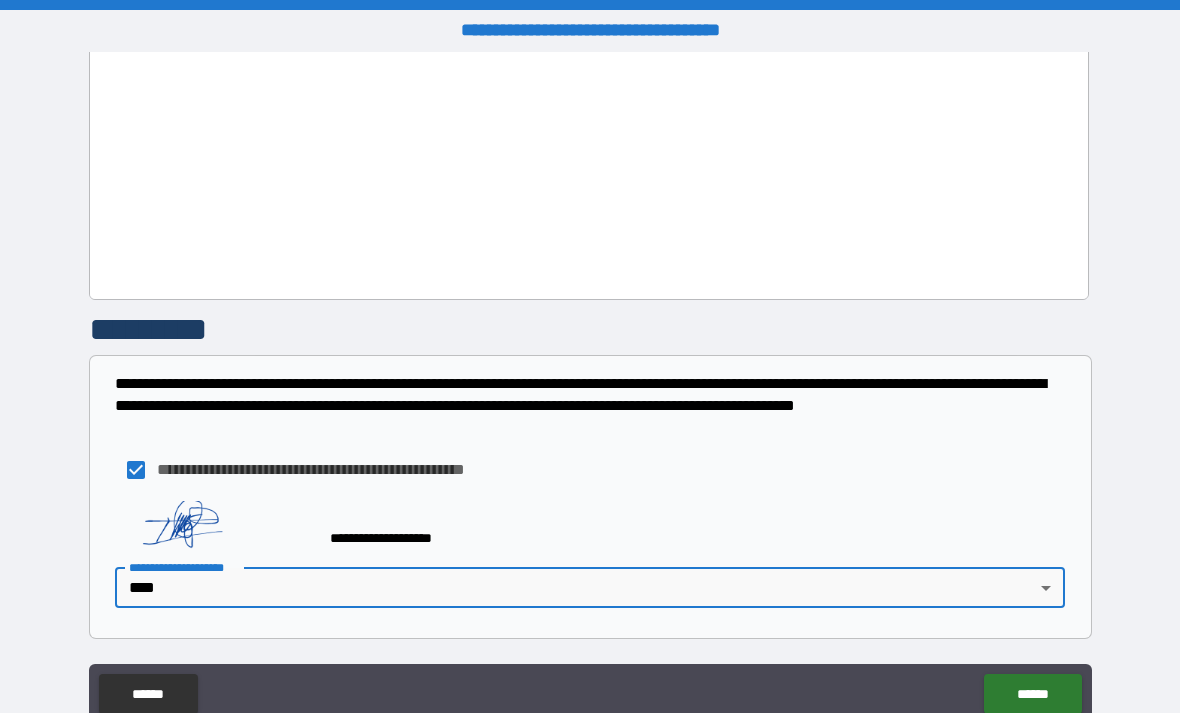 click on "******" at bounding box center (1032, 694) 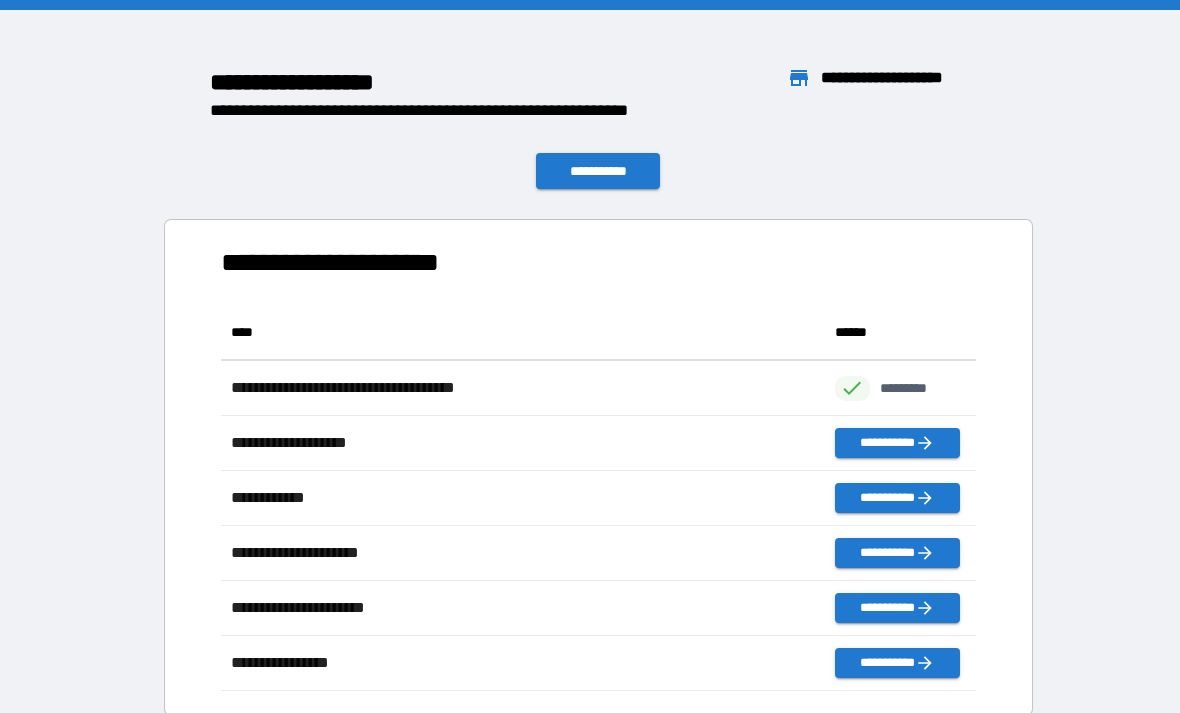 scroll, scrollTop: 1, scrollLeft: 1, axis: both 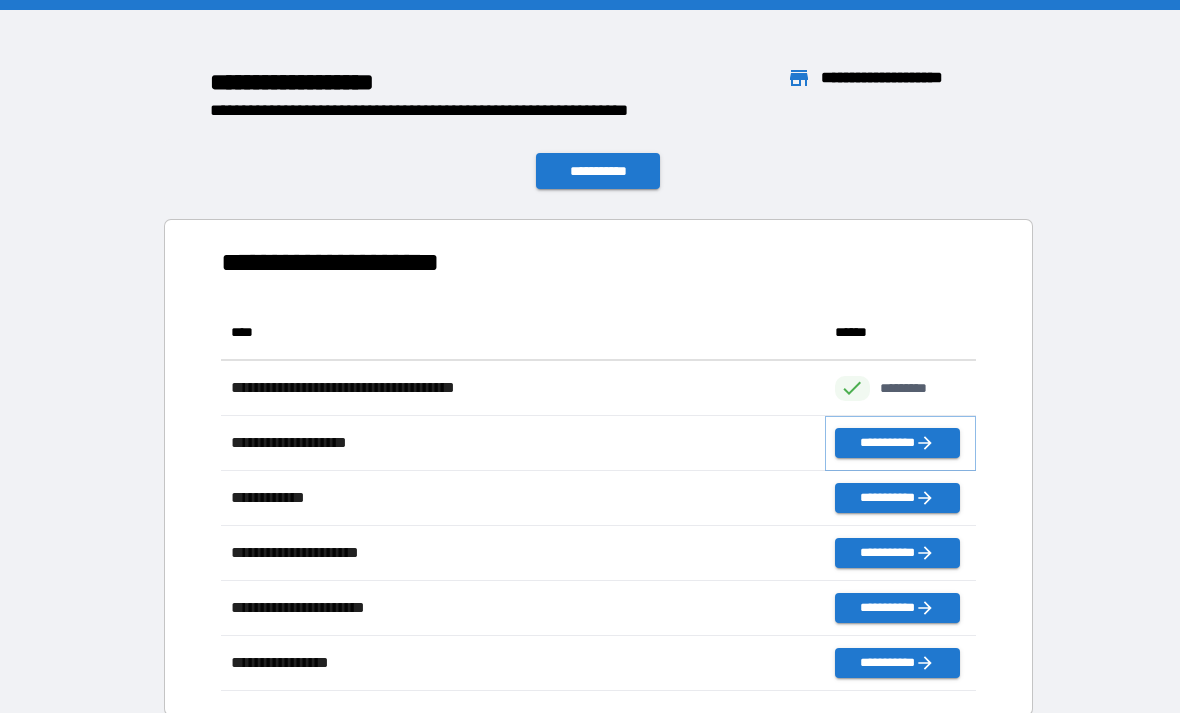click on "**********" at bounding box center [897, 443] 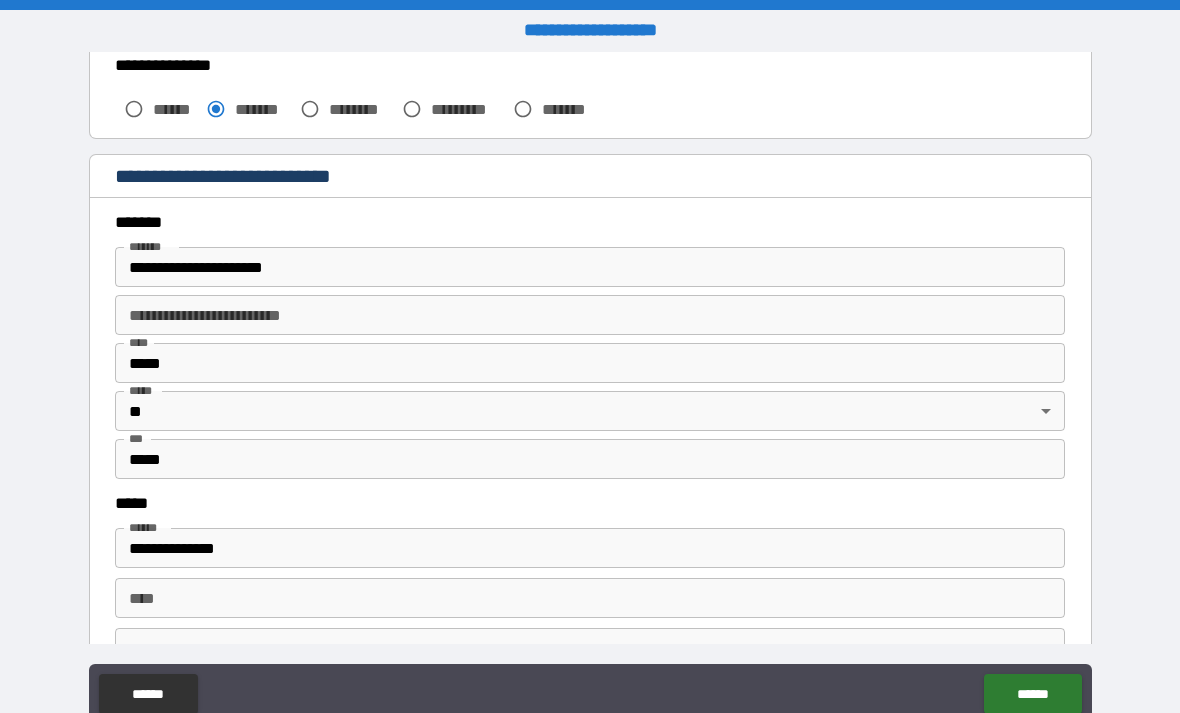 scroll, scrollTop: 627, scrollLeft: 0, axis: vertical 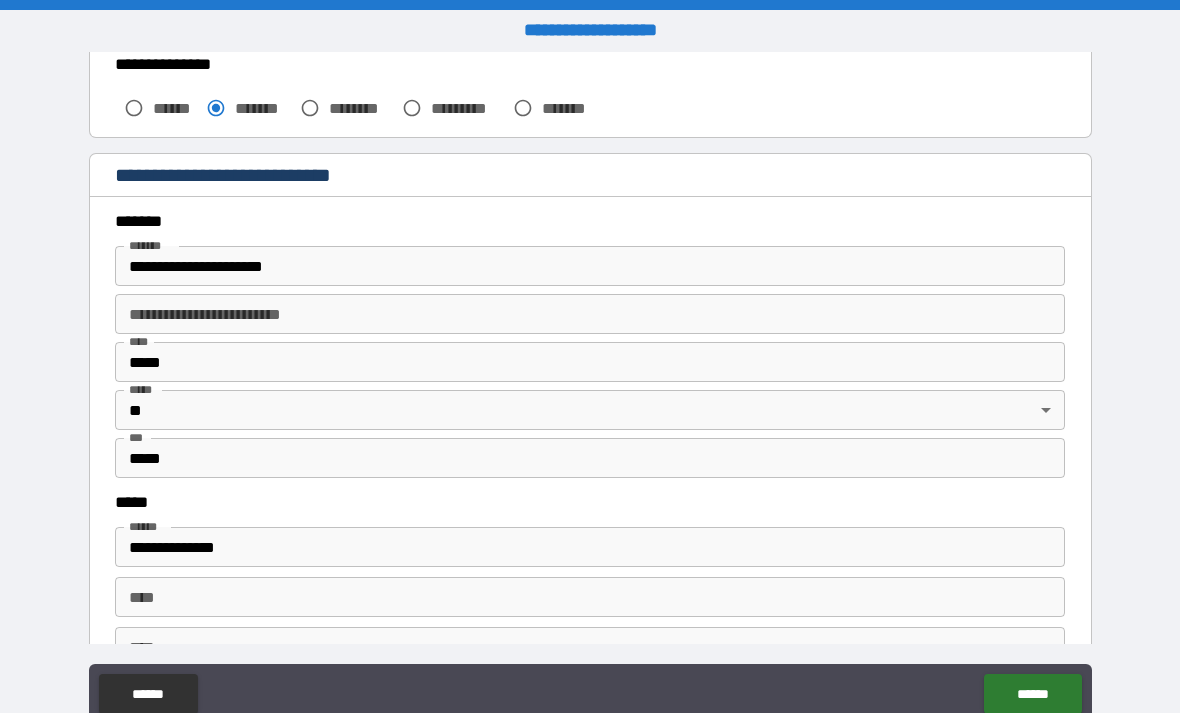 click on "**********" at bounding box center [590, 266] 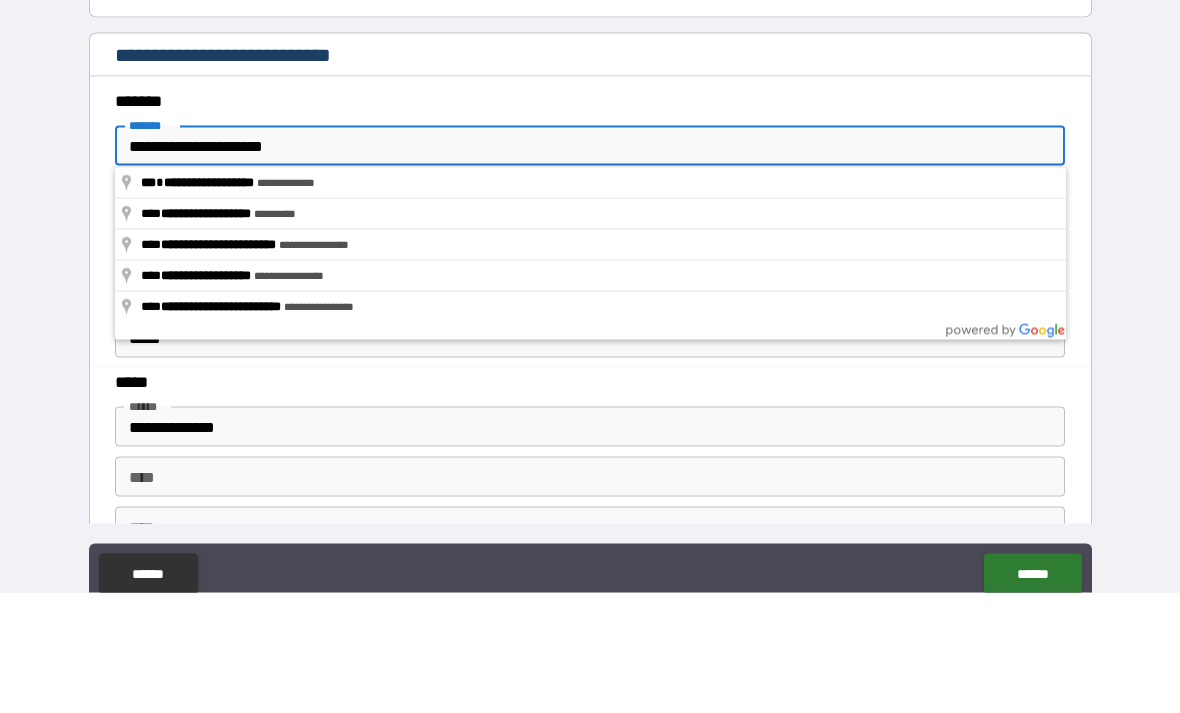 click on "**********" at bounding box center [590, 266] 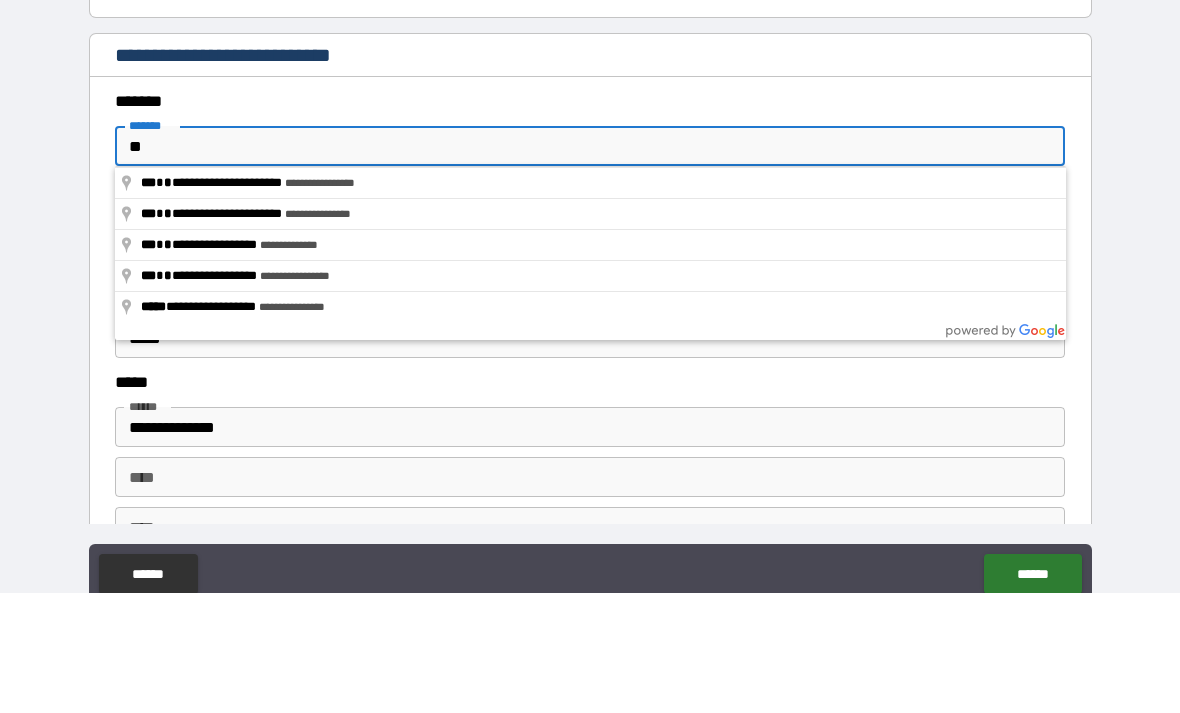 type on "*" 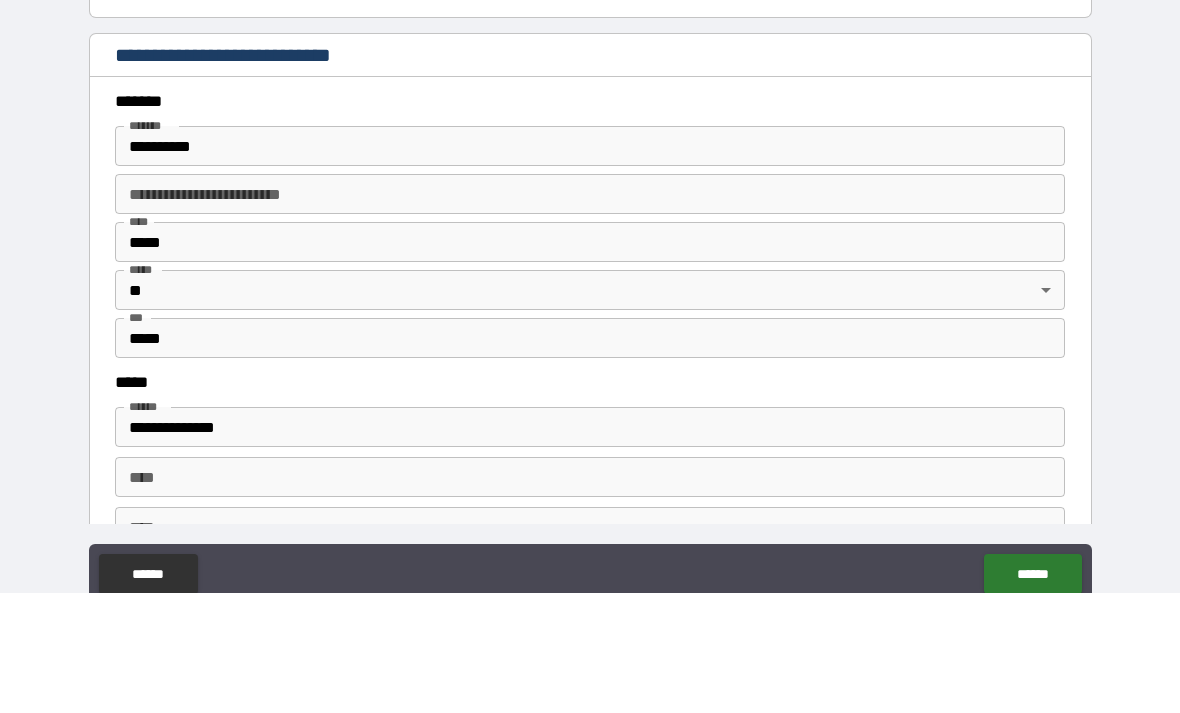 scroll, scrollTop: 64, scrollLeft: 0, axis: vertical 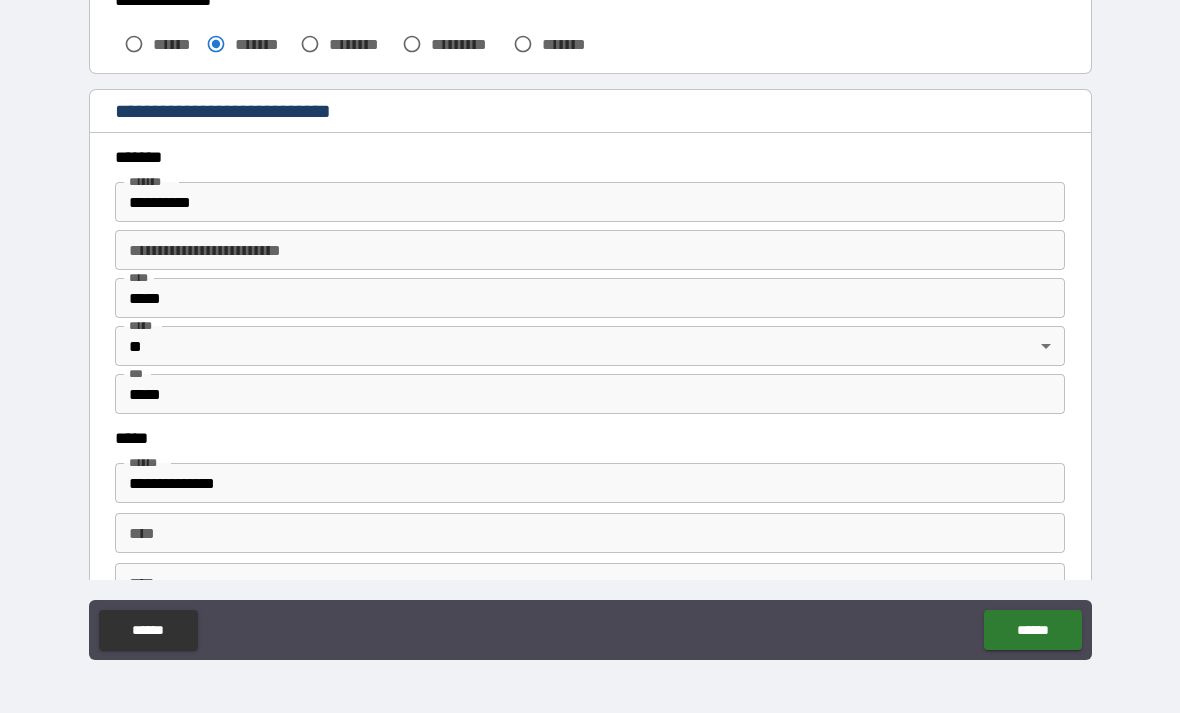 type on "**********" 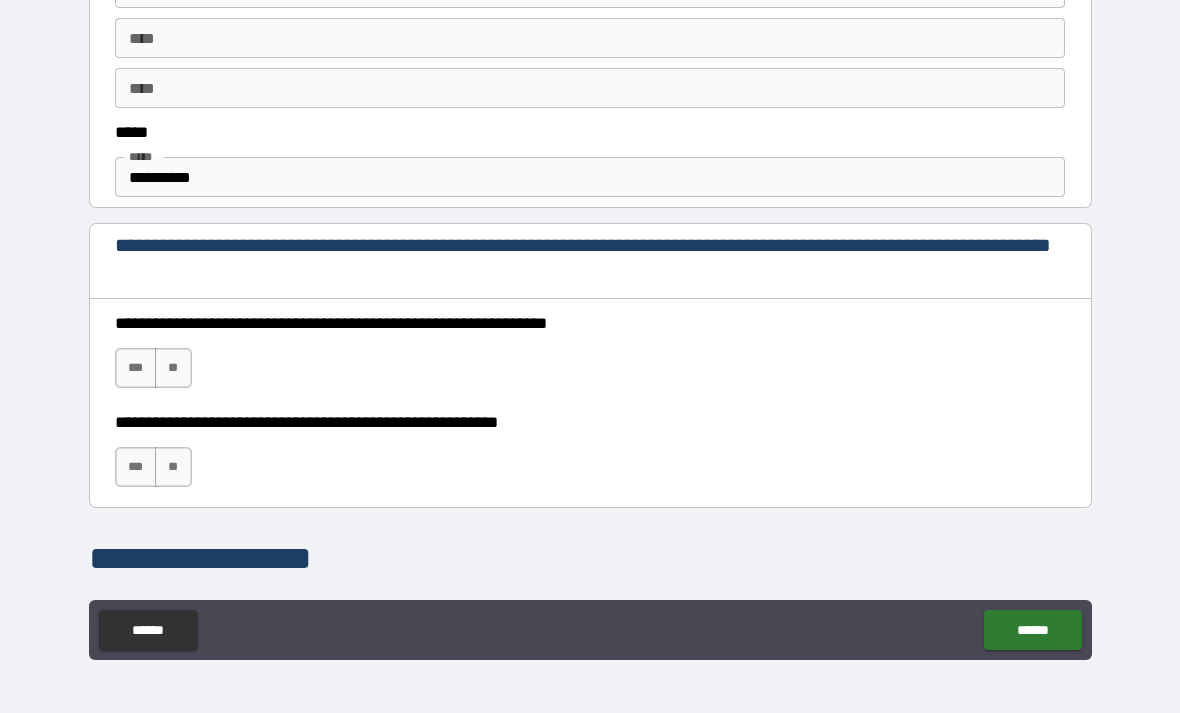 scroll, scrollTop: 1124, scrollLeft: 0, axis: vertical 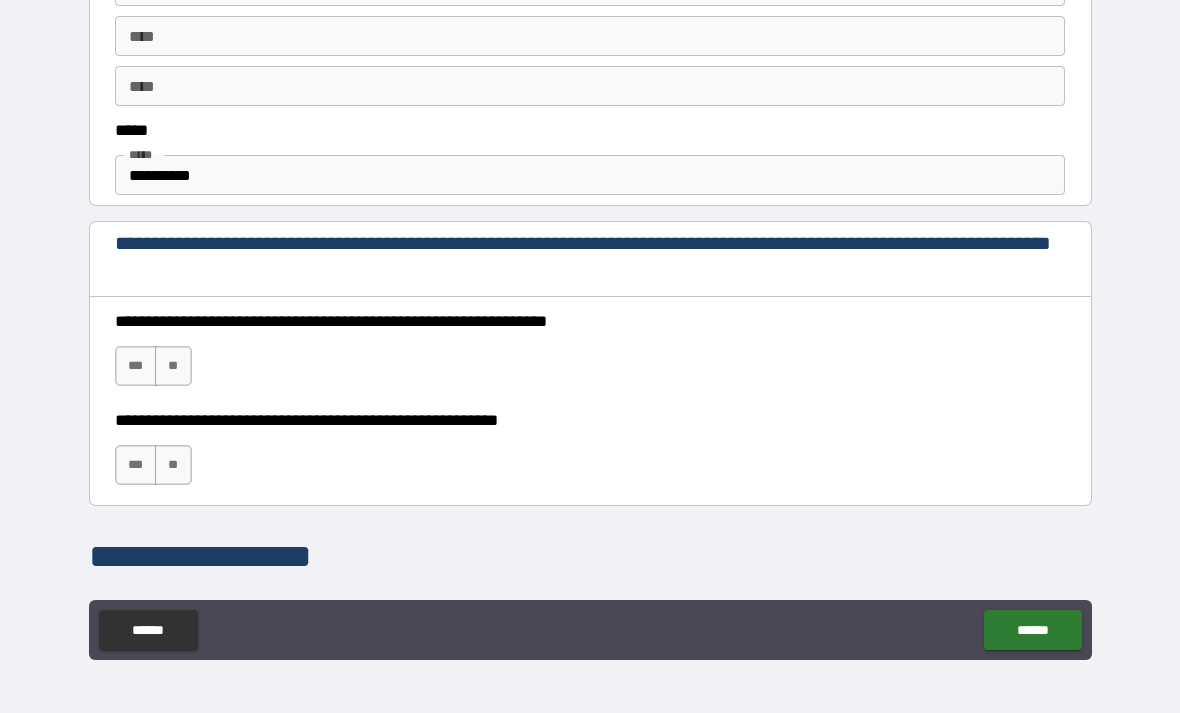 click on "**********" at bounding box center [590, 175] 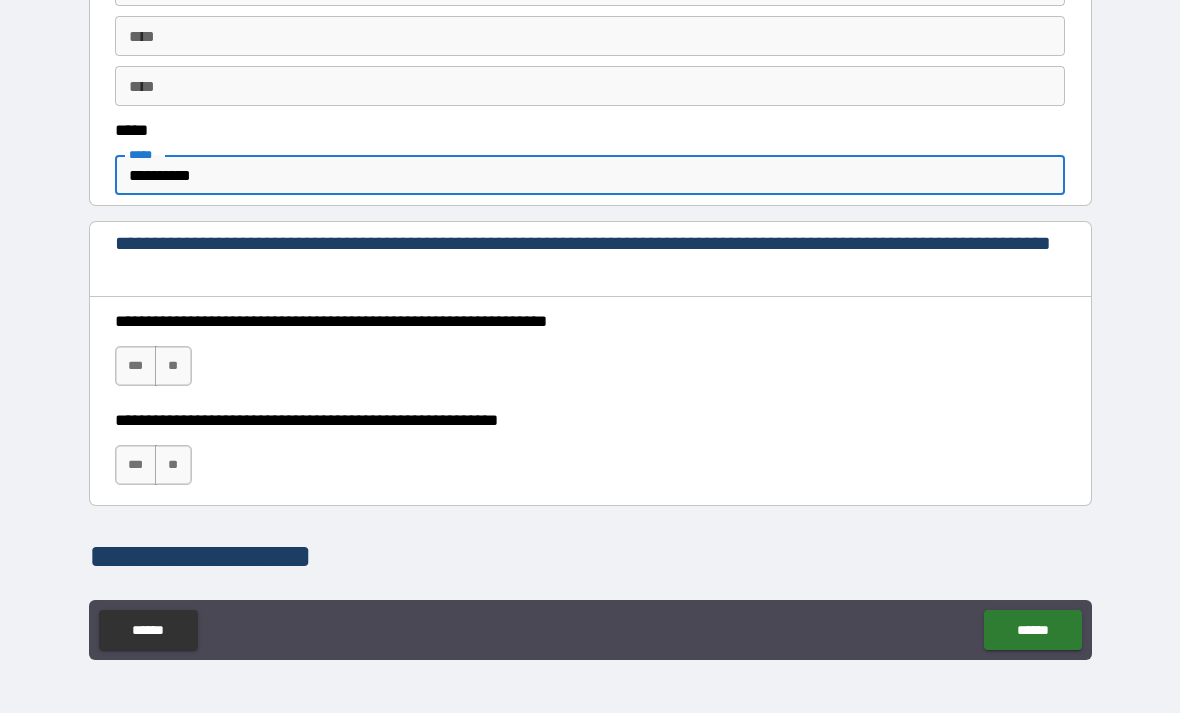 click on "**********" at bounding box center (590, 175) 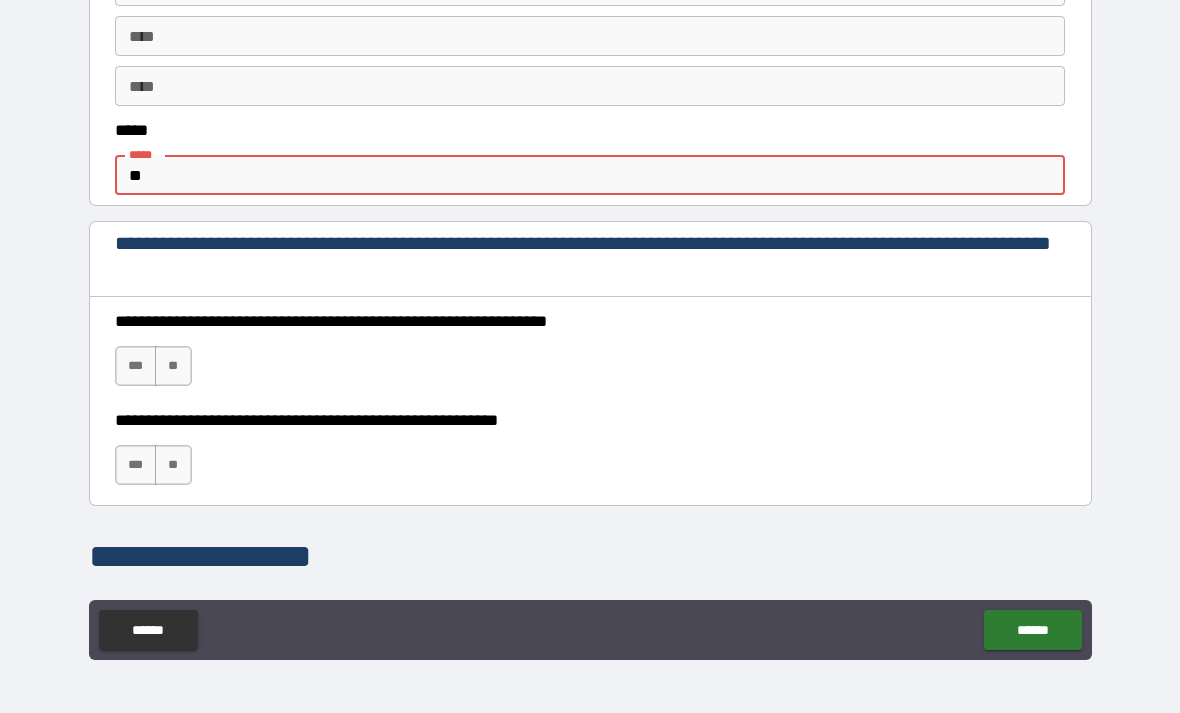type on "*" 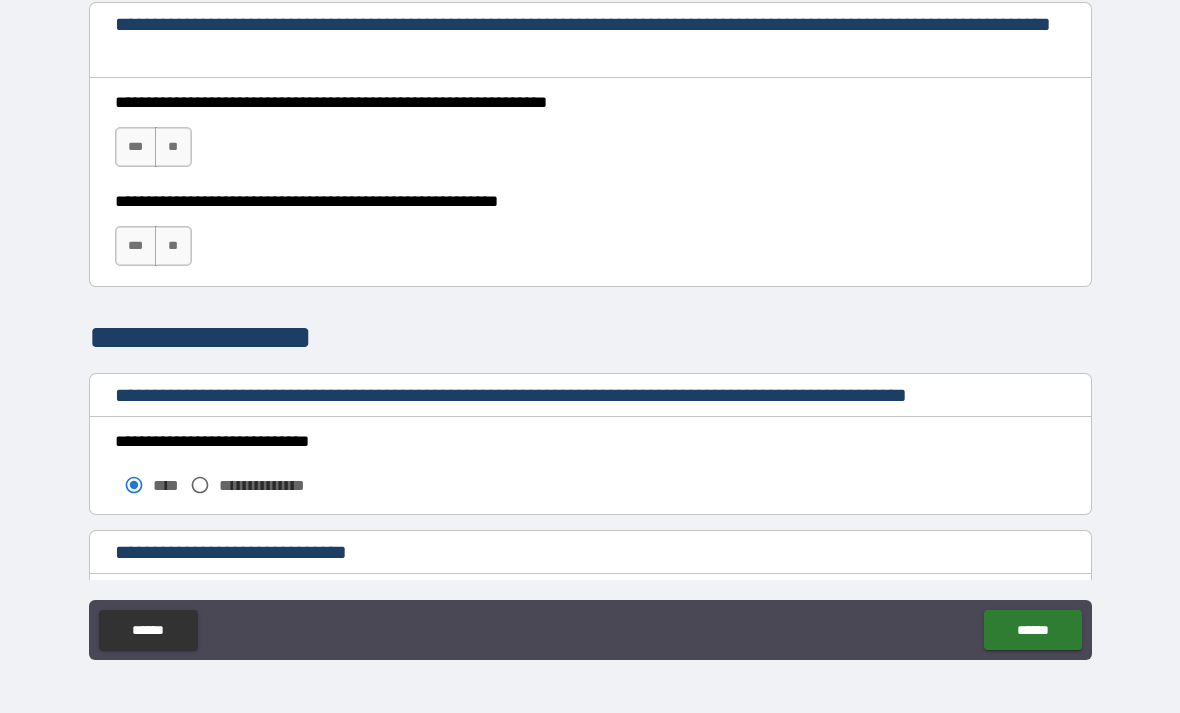 scroll, scrollTop: 1328, scrollLeft: 0, axis: vertical 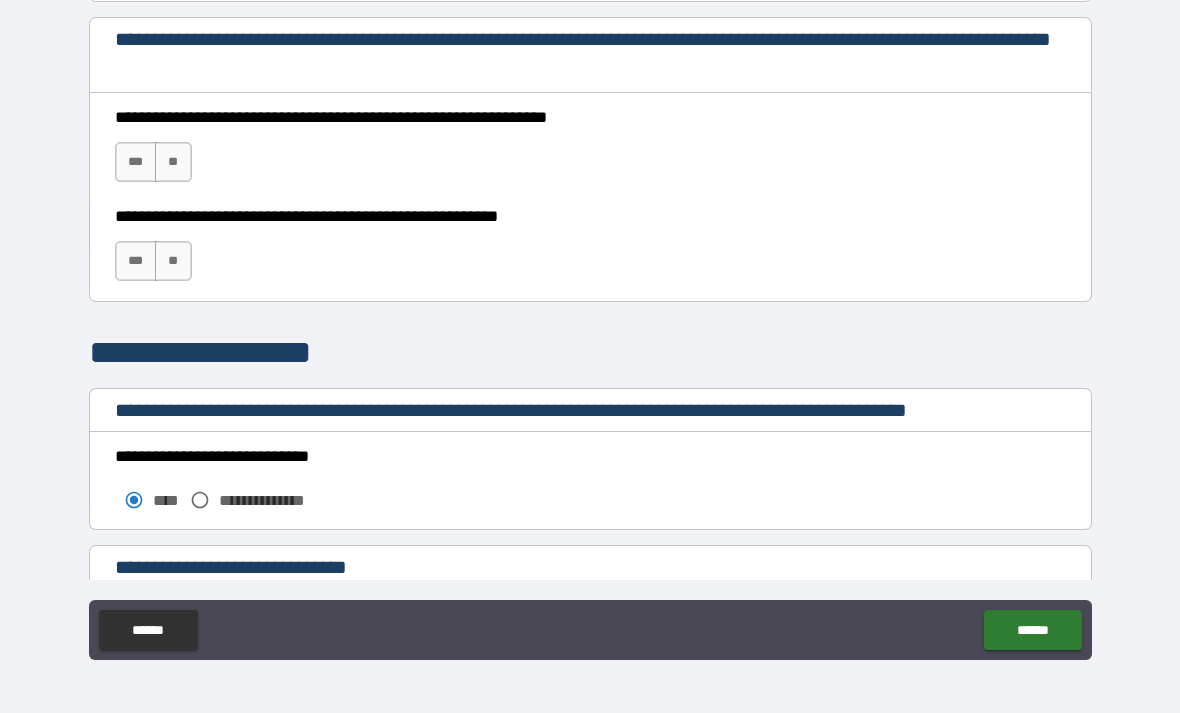 type on "**********" 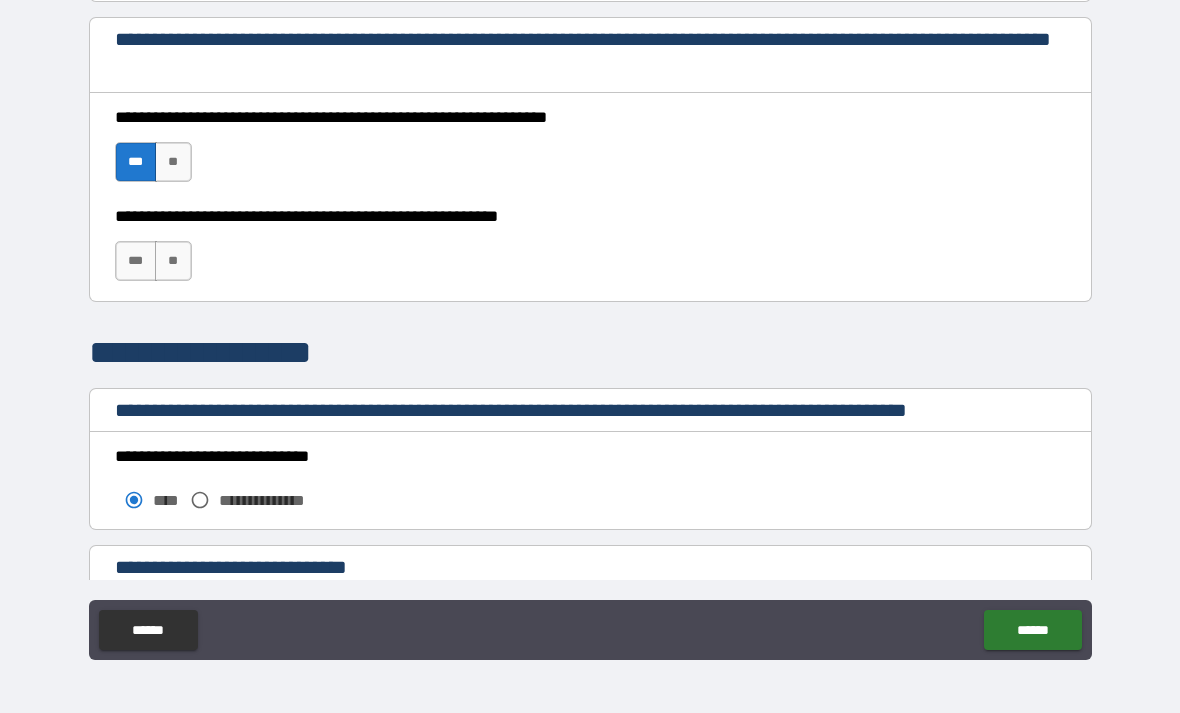 click on "***" at bounding box center [136, 261] 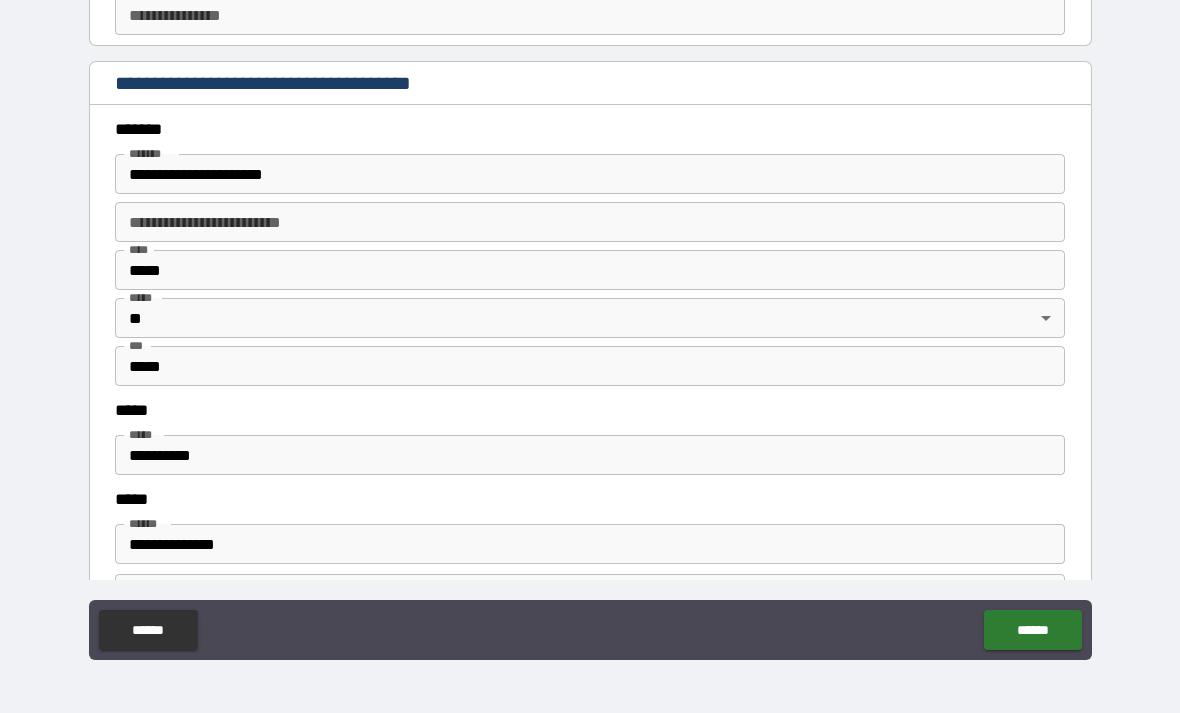 scroll, scrollTop: 2261, scrollLeft: 0, axis: vertical 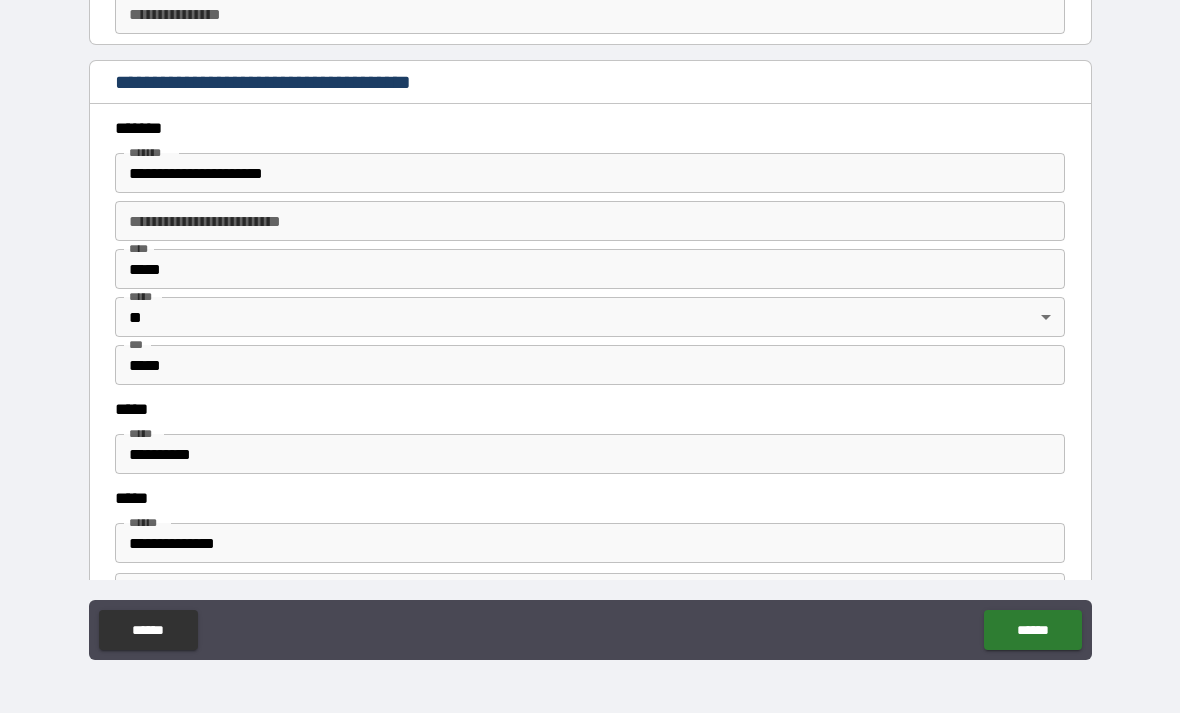 click on "**********" at bounding box center (590, 173) 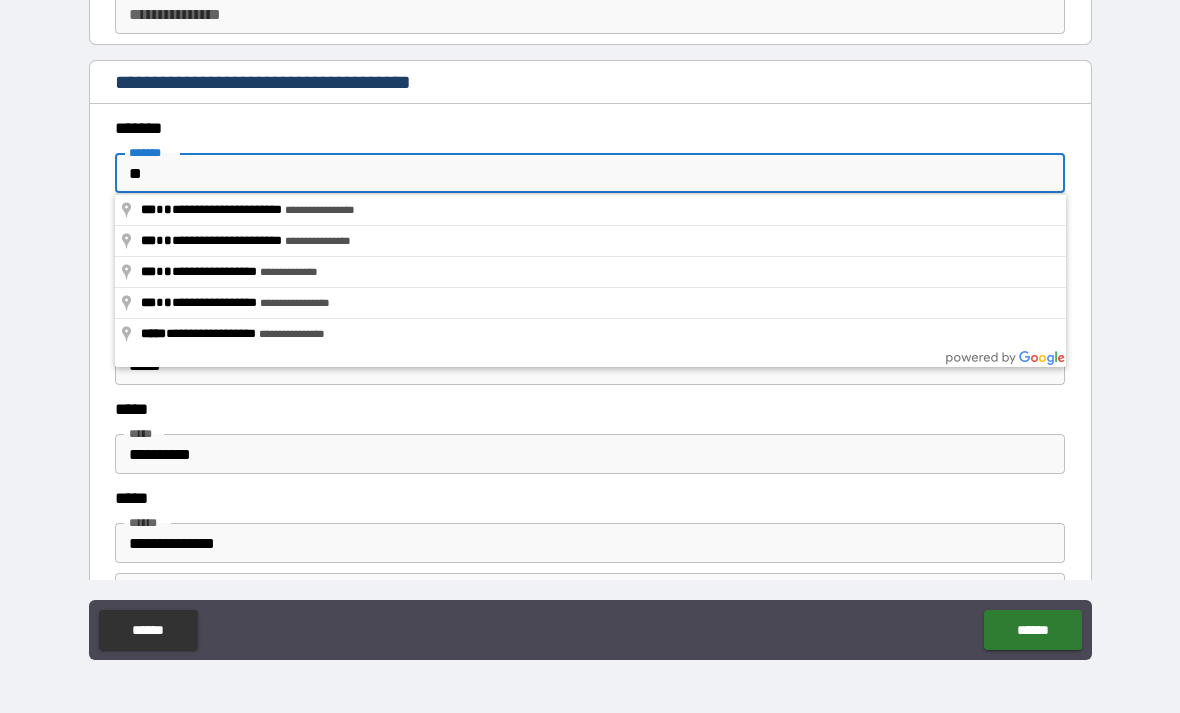 type on "*" 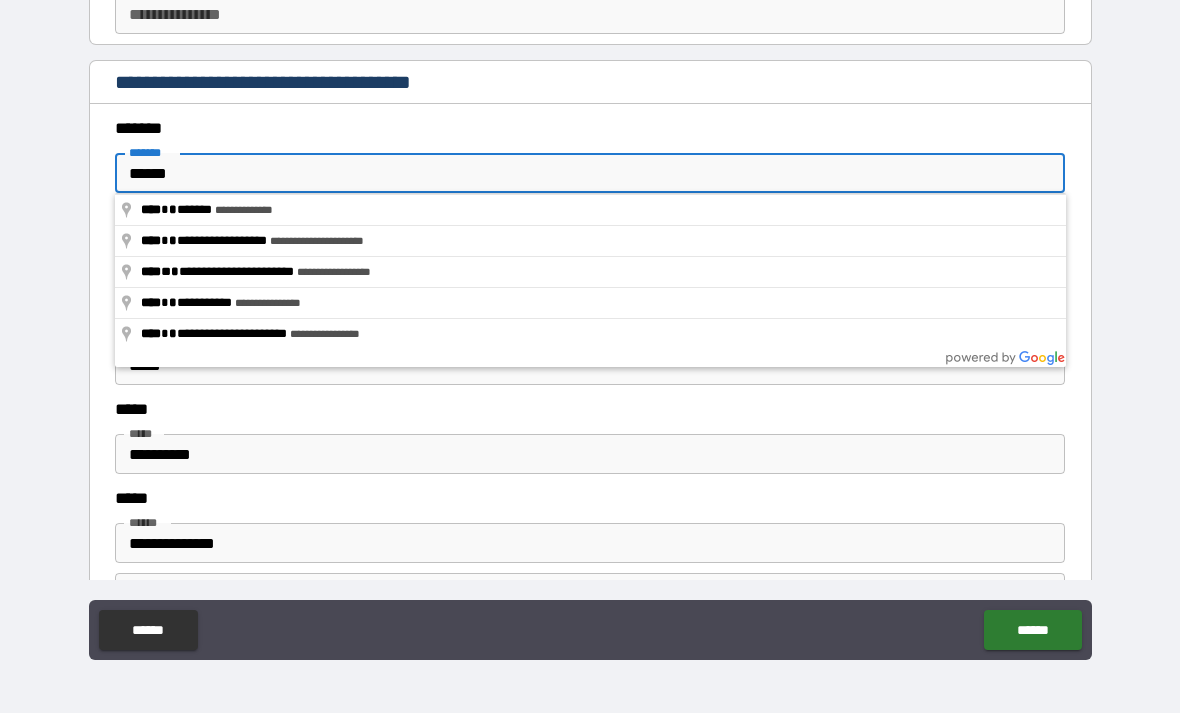 type on "**********" 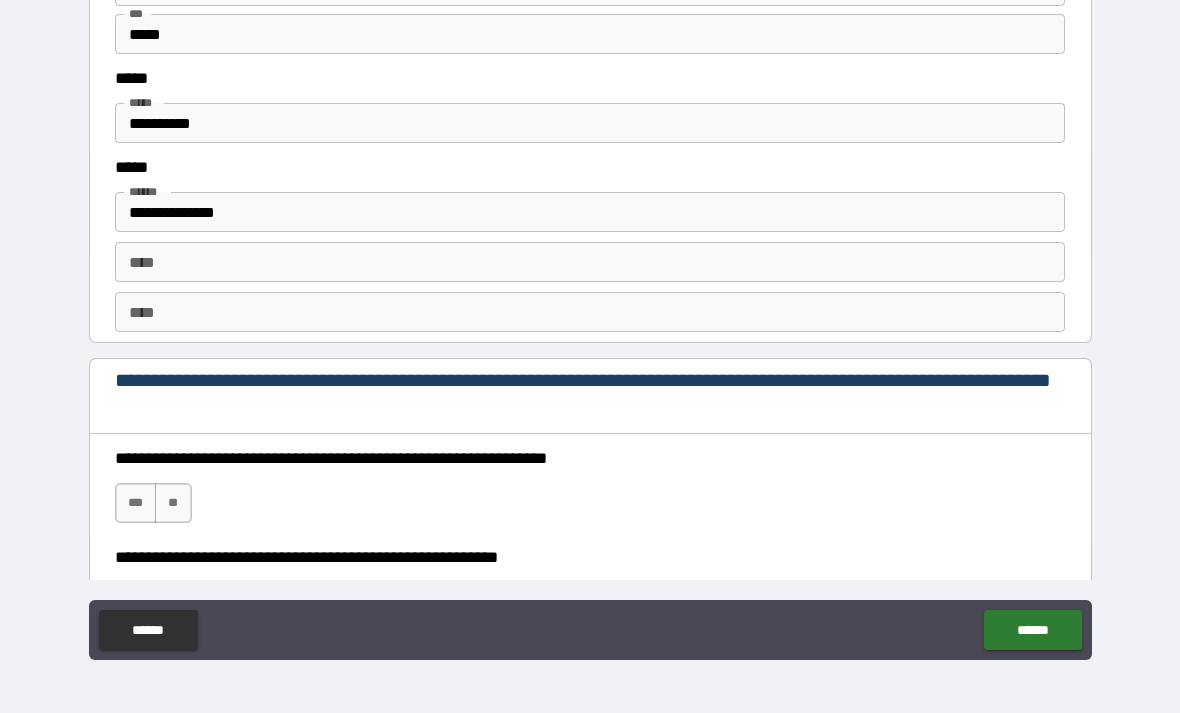 scroll, scrollTop: 2599, scrollLeft: 0, axis: vertical 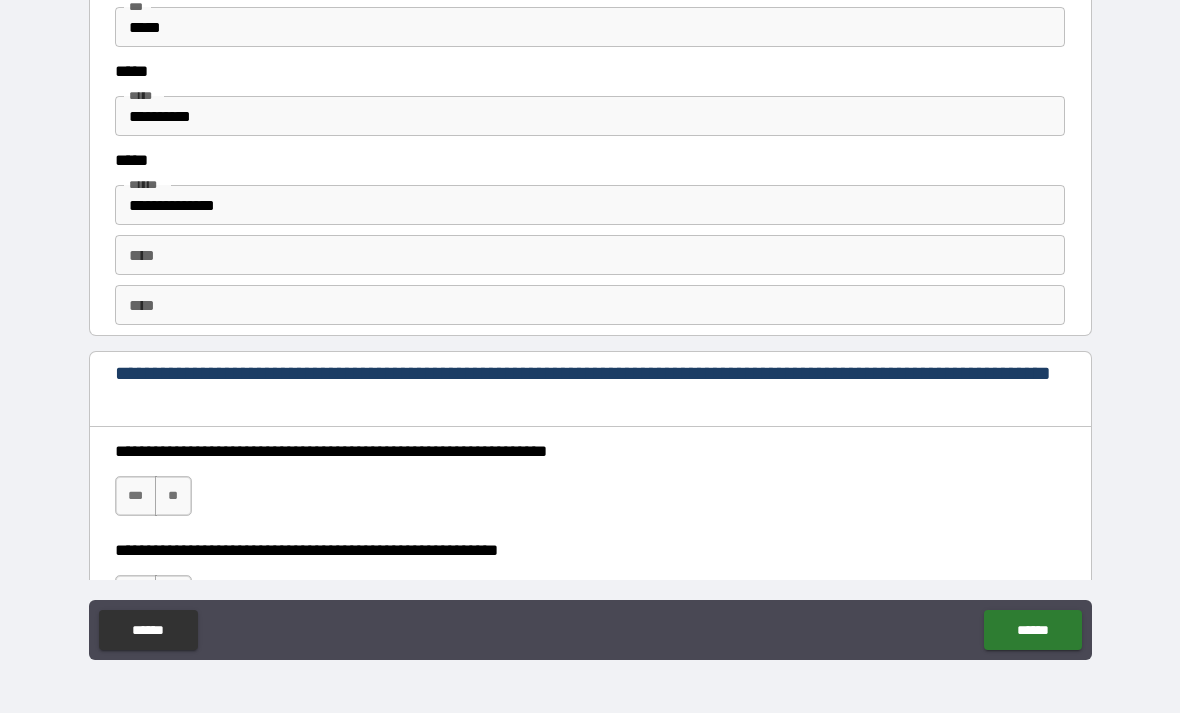 click on "**********" at bounding box center (590, 116) 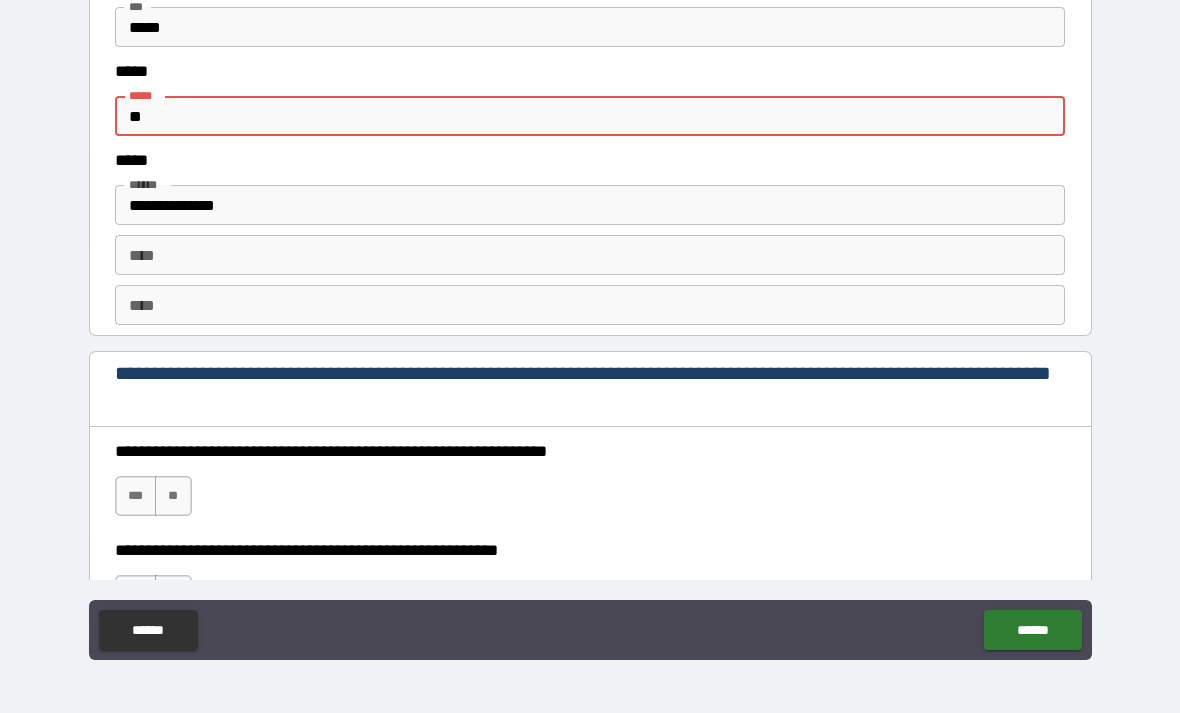 type on "*" 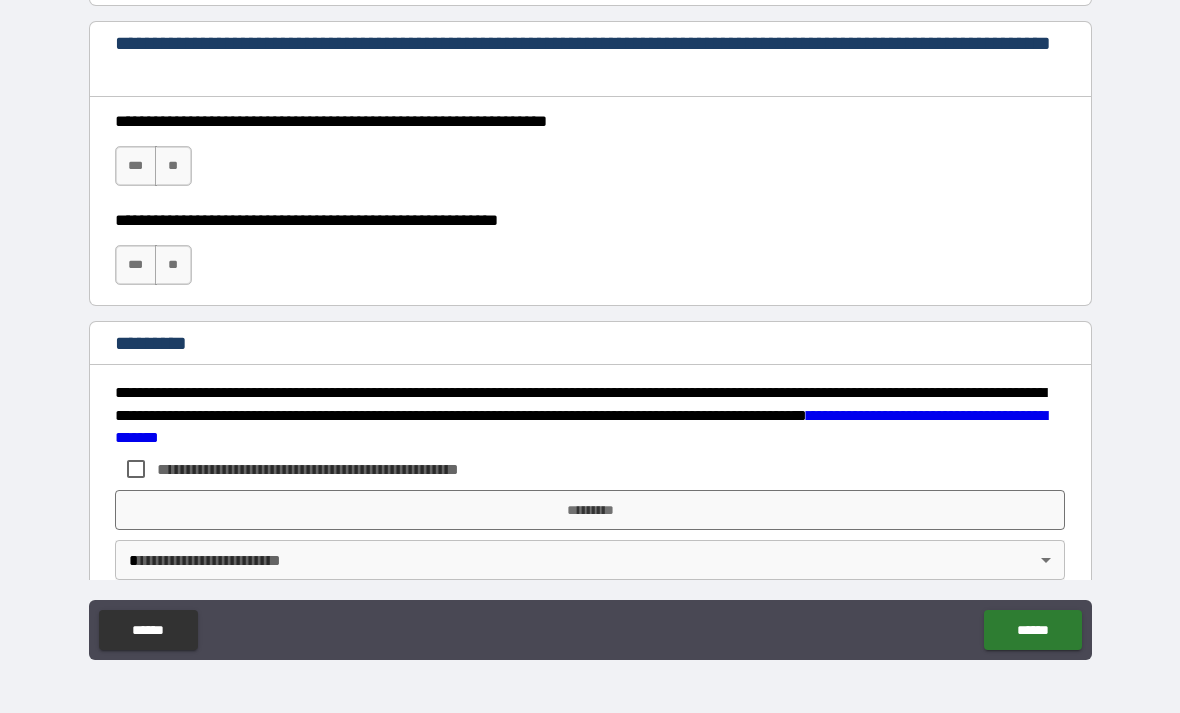scroll, scrollTop: 2926, scrollLeft: 0, axis: vertical 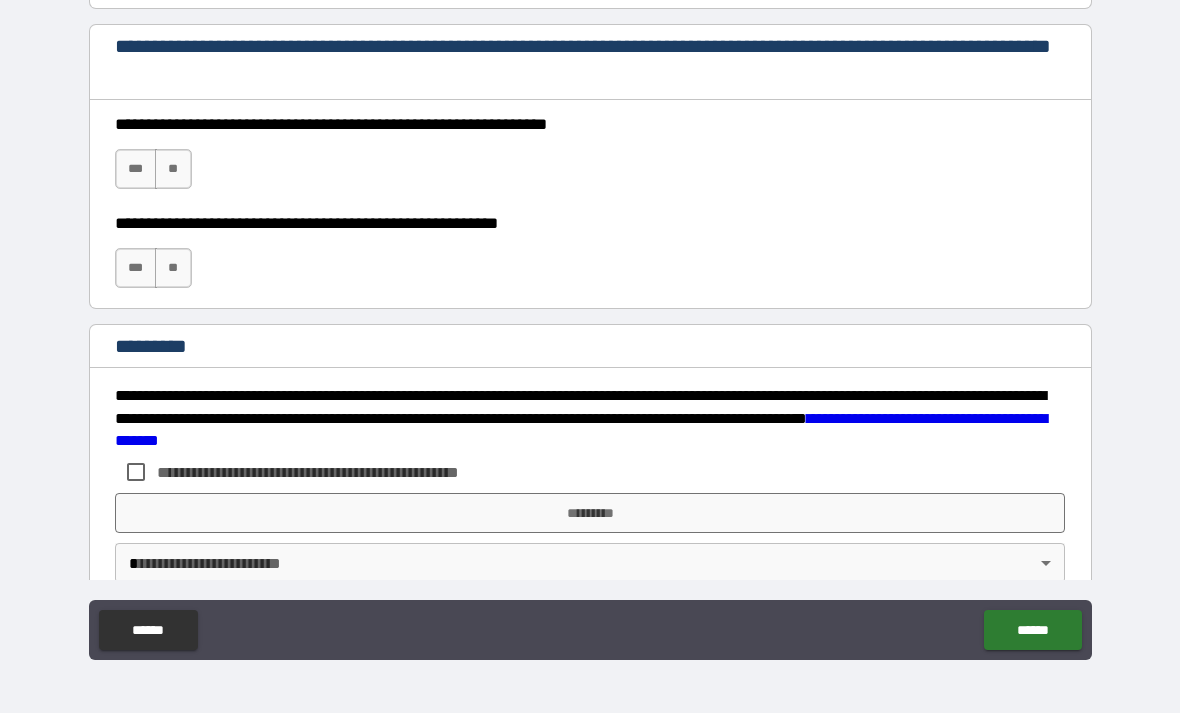 type on "**********" 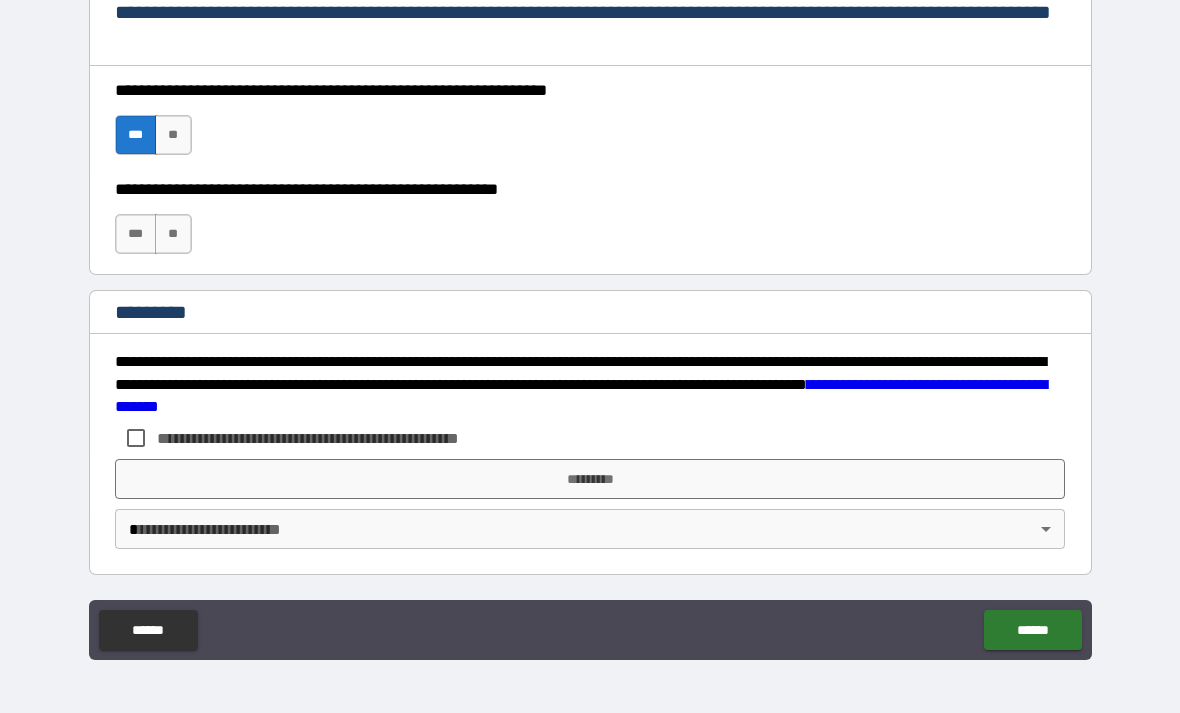 scroll, scrollTop: 2960, scrollLeft: 0, axis: vertical 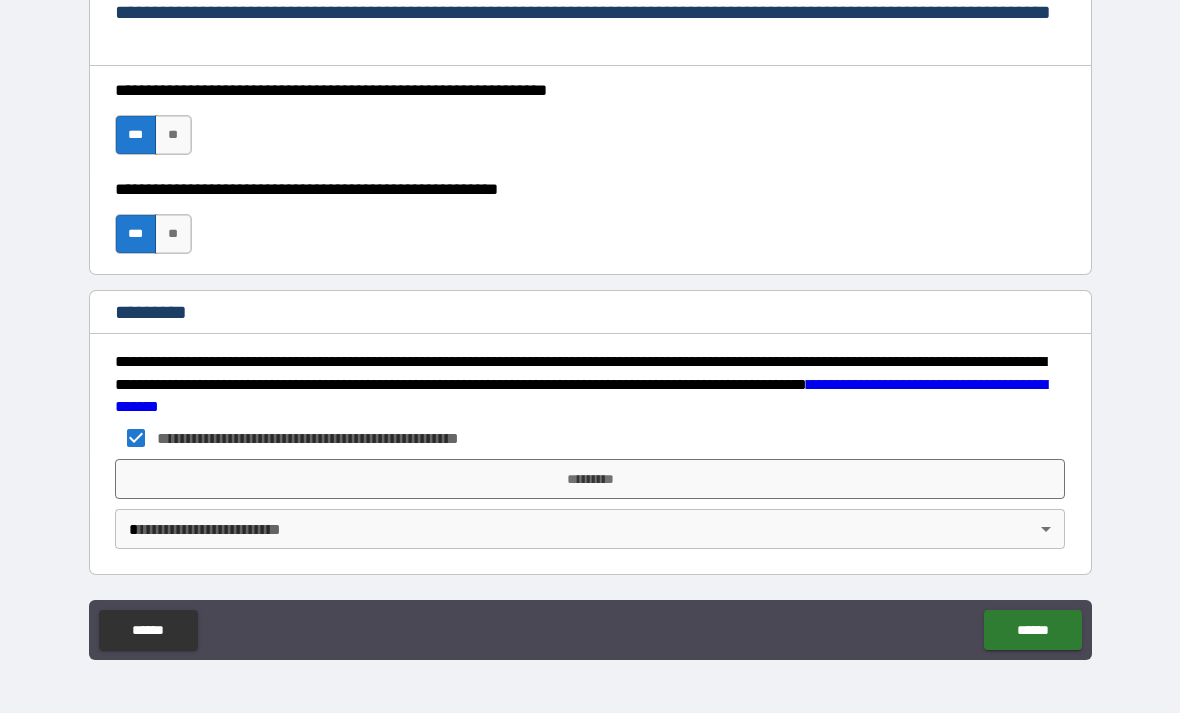 click on "*********" at bounding box center [590, 479] 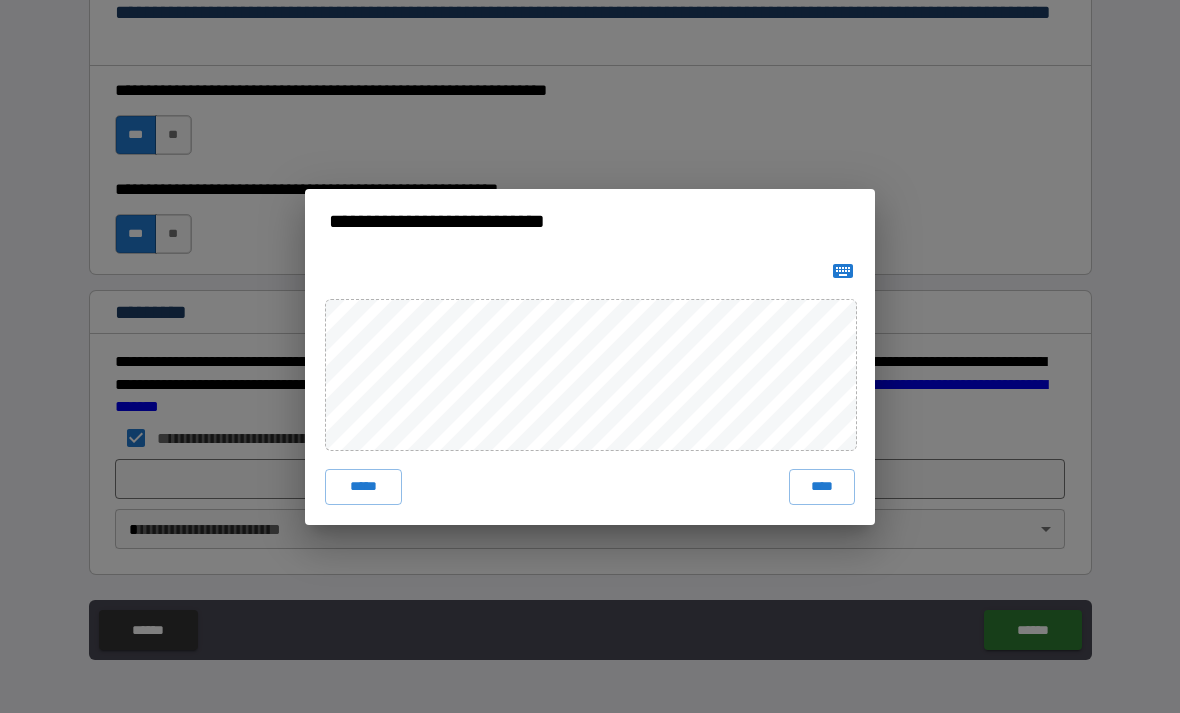 click on "****" at bounding box center (822, 487) 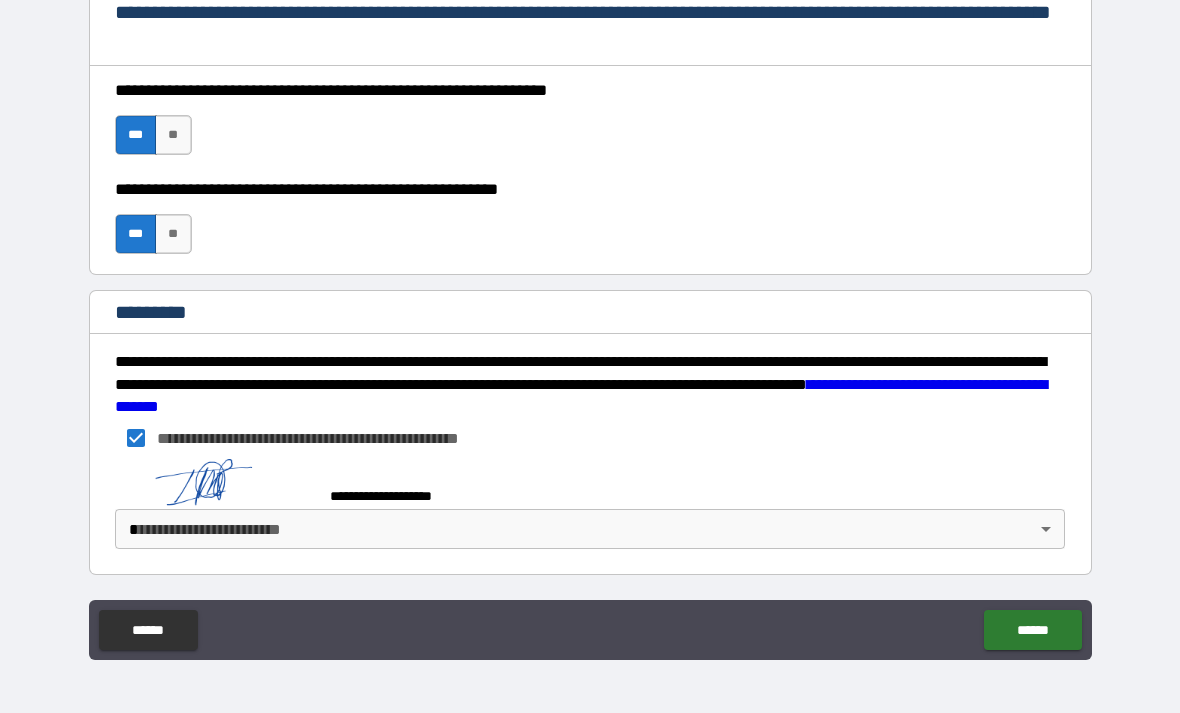 scroll, scrollTop: 2950, scrollLeft: 0, axis: vertical 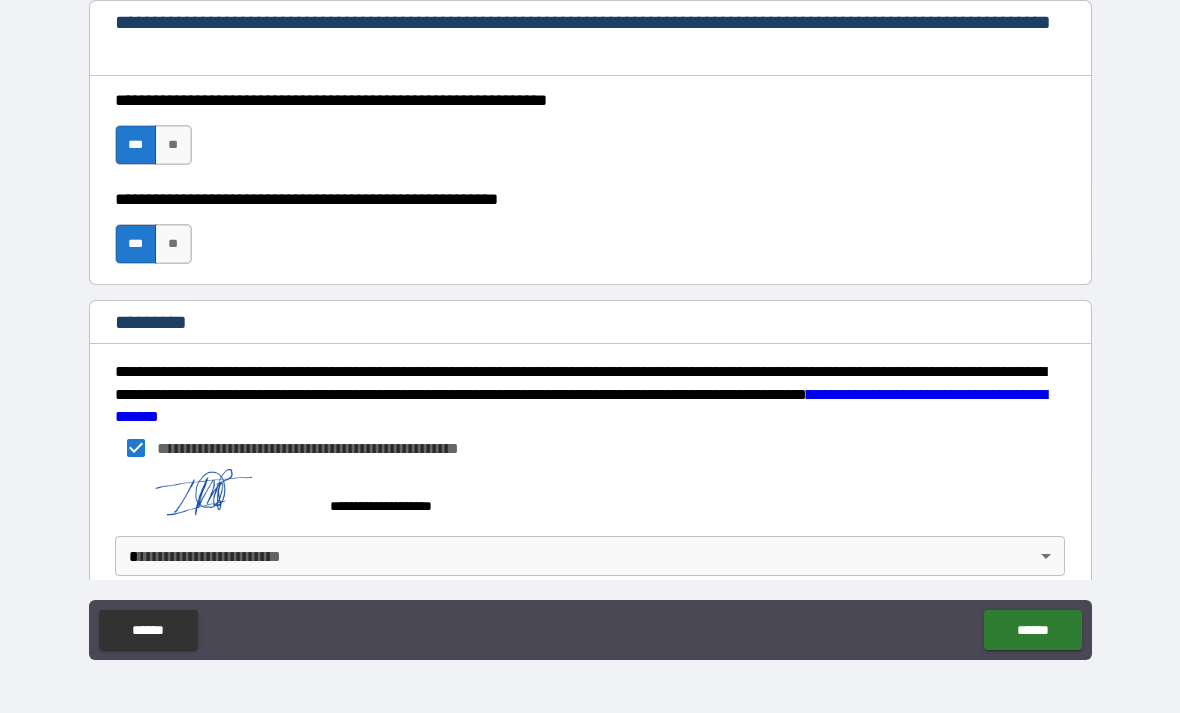 click on "**********" at bounding box center (590, 324) 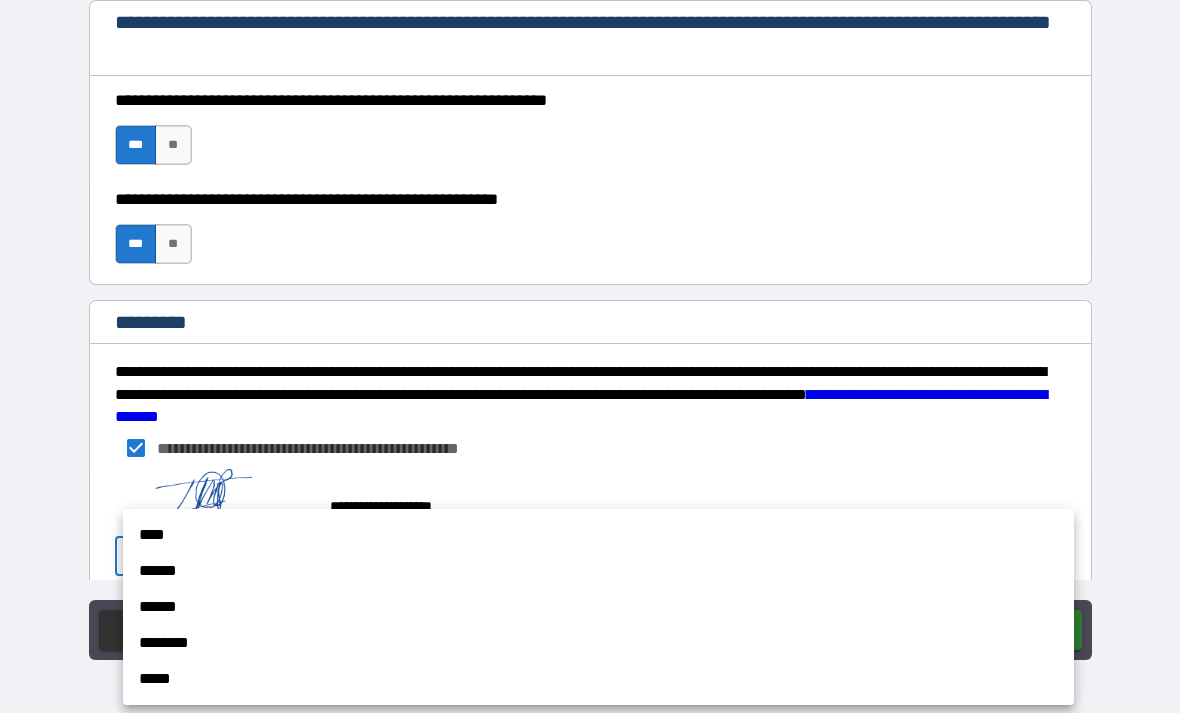 click on "****" at bounding box center (598, 535) 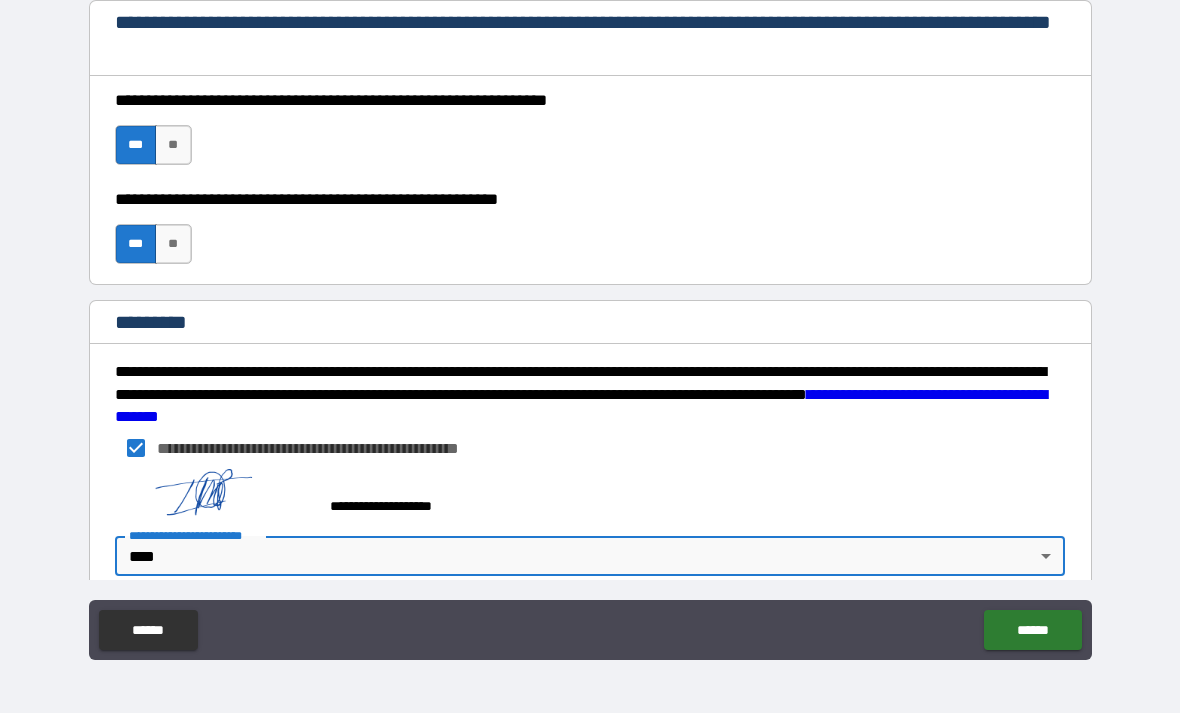 click on "******" at bounding box center [1032, 630] 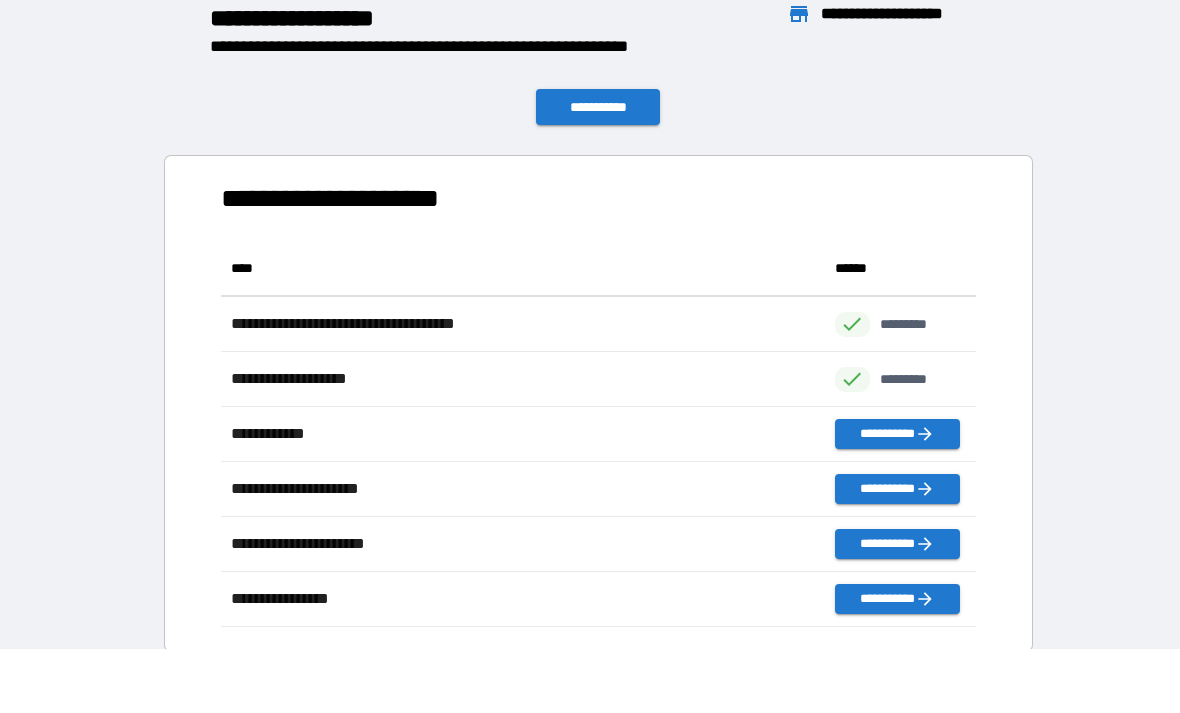 scroll, scrollTop: 1, scrollLeft: 1, axis: both 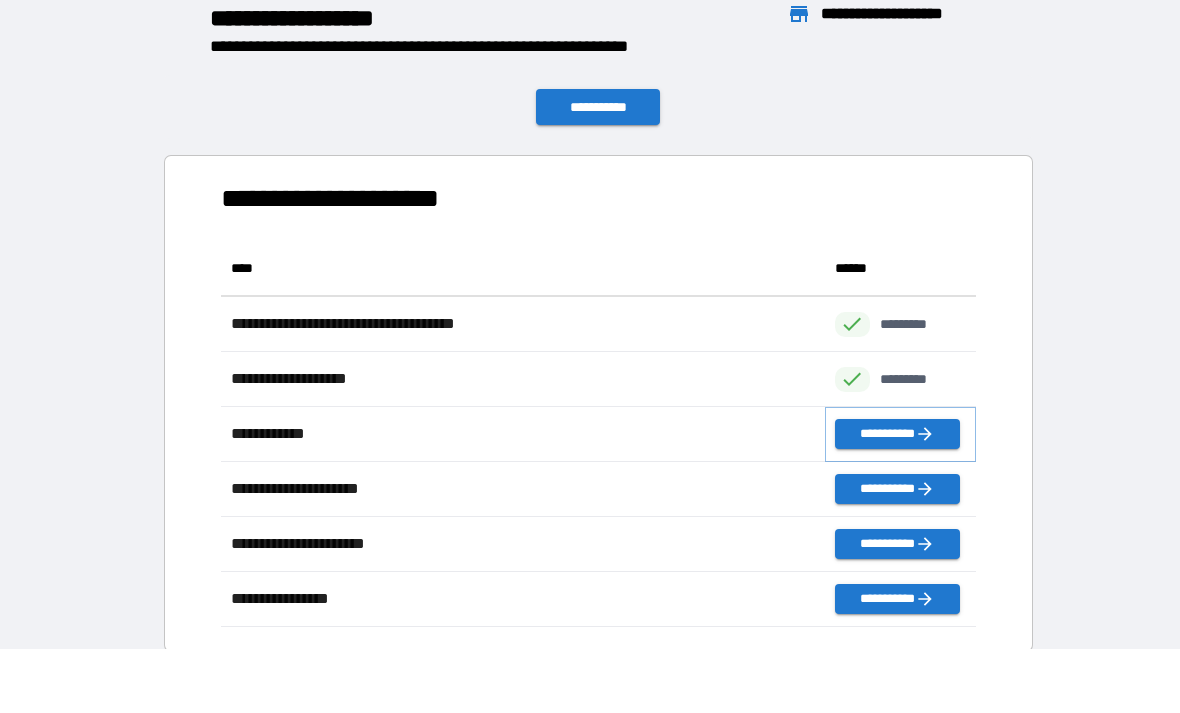 click on "**********" at bounding box center [897, 434] 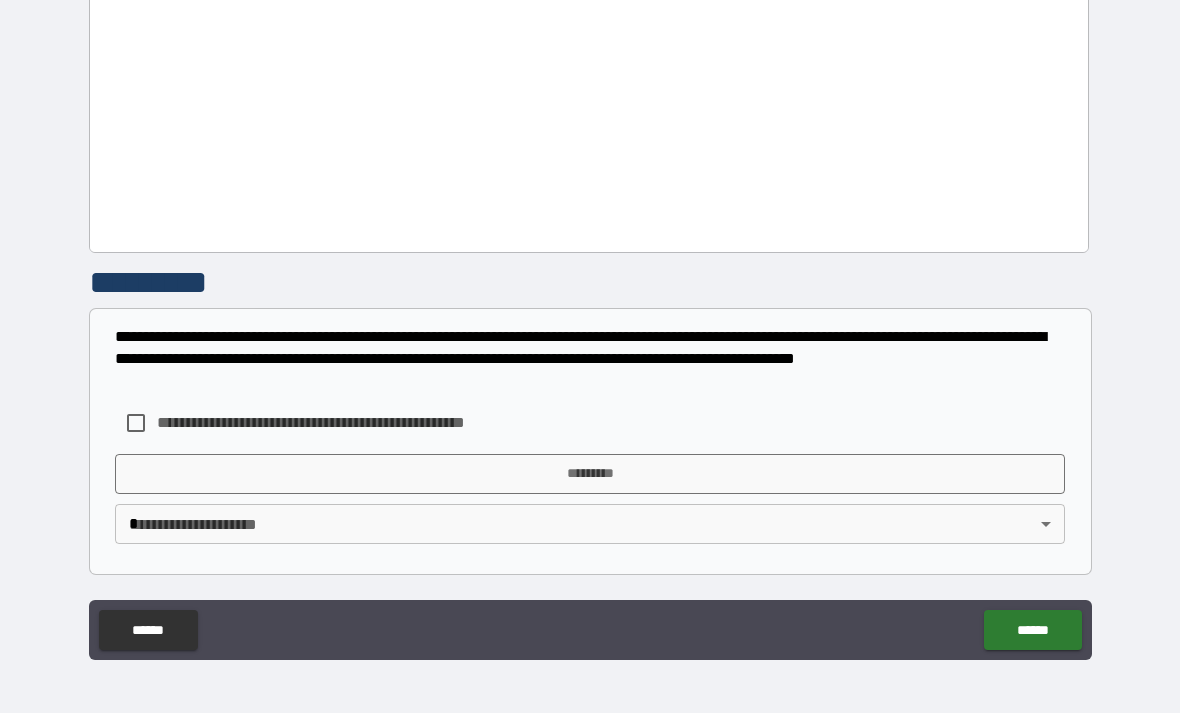 scroll, scrollTop: 1059, scrollLeft: 0, axis: vertical 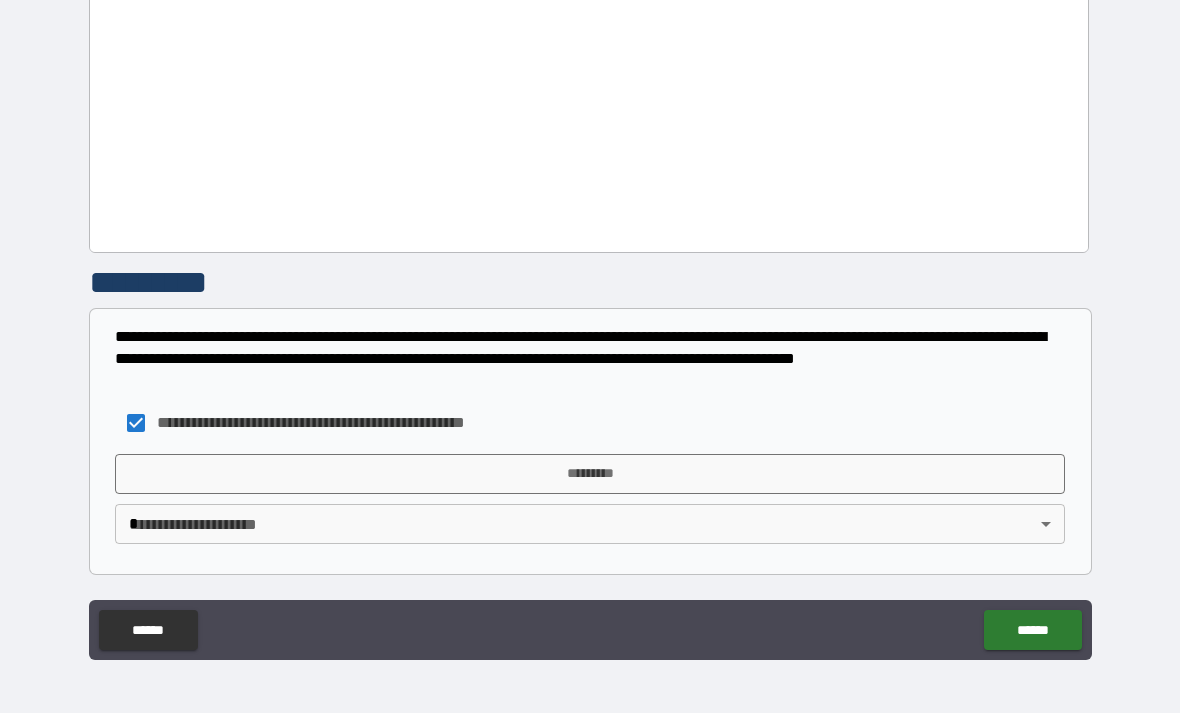 click on "*********" at bounding box center (590, 474) 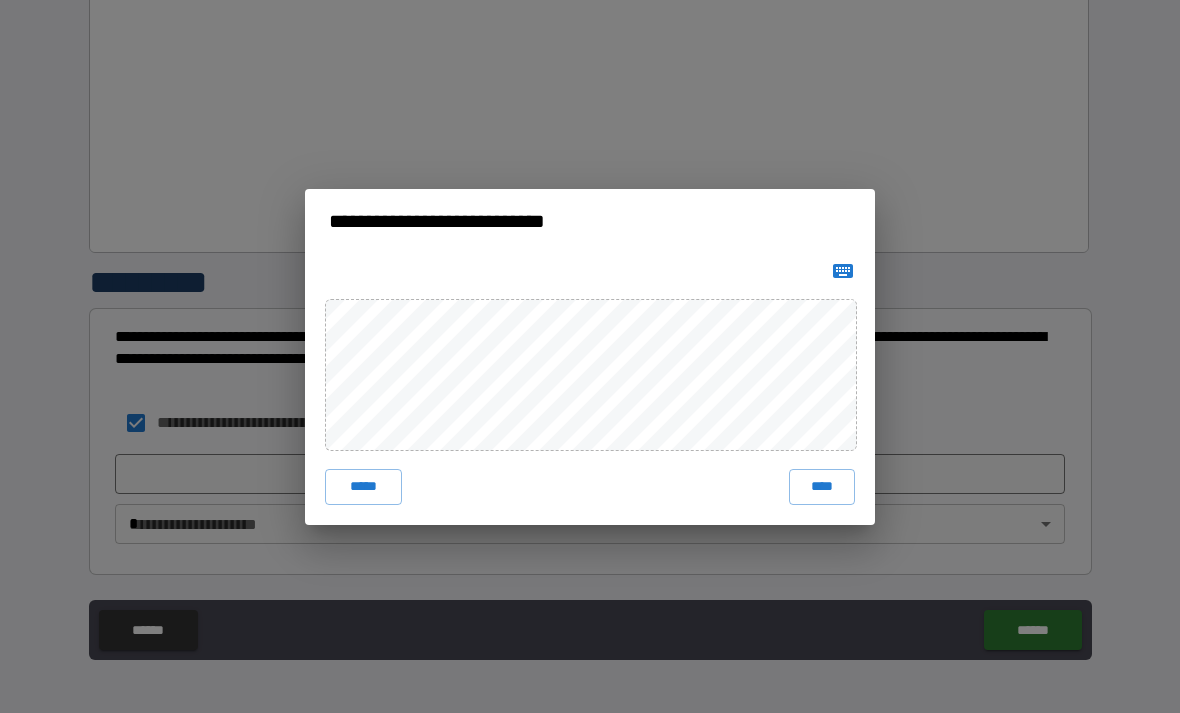 click on "****" at bounding box center [822, 487] 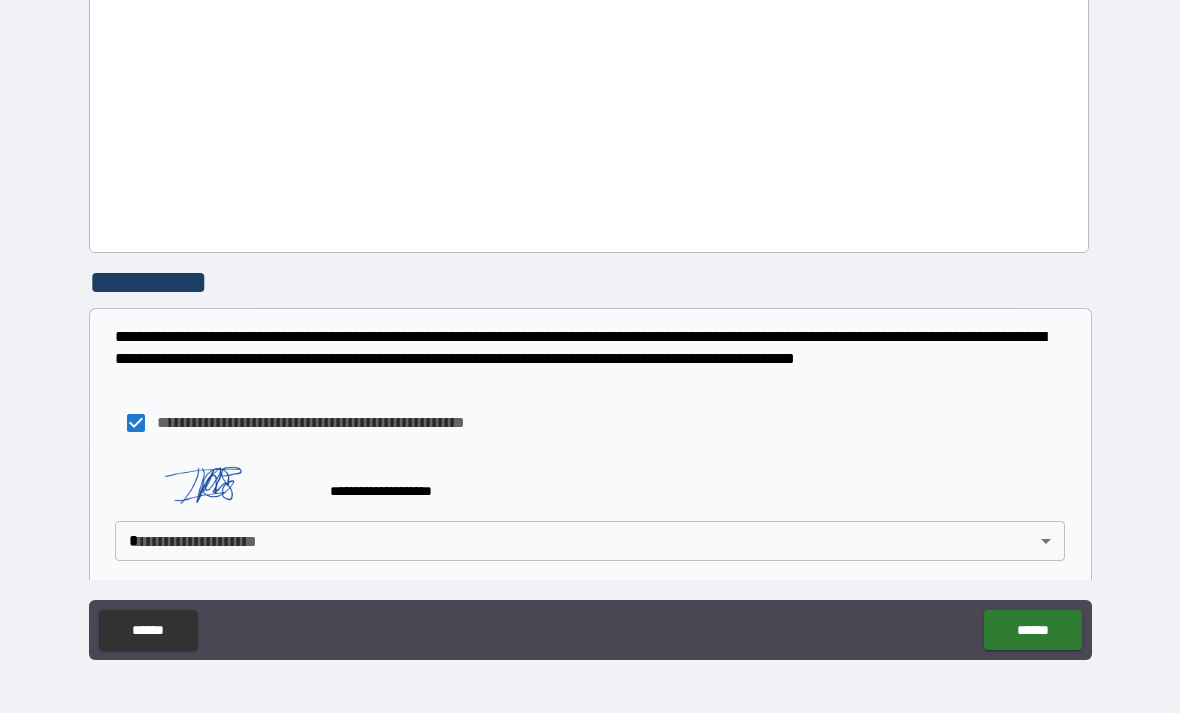 scroll, scrollTop: 1049, scrollLeft: 0, axis: vertical 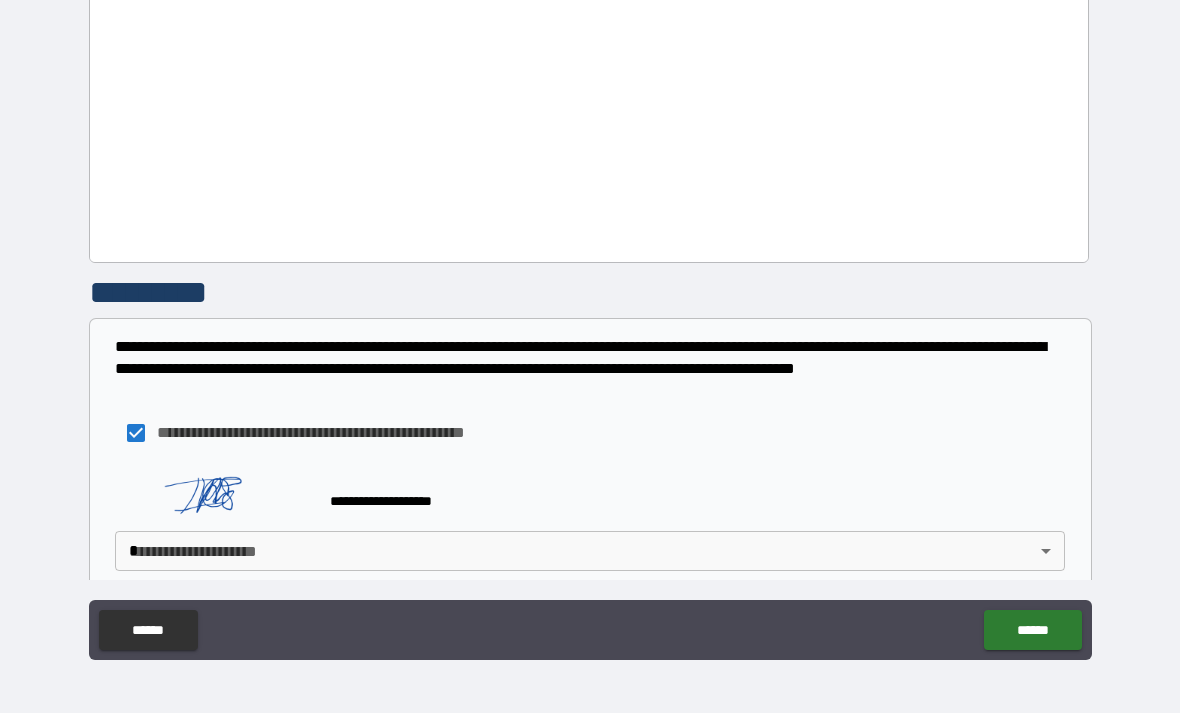 click on "******" at bounding box center [1032, 630] 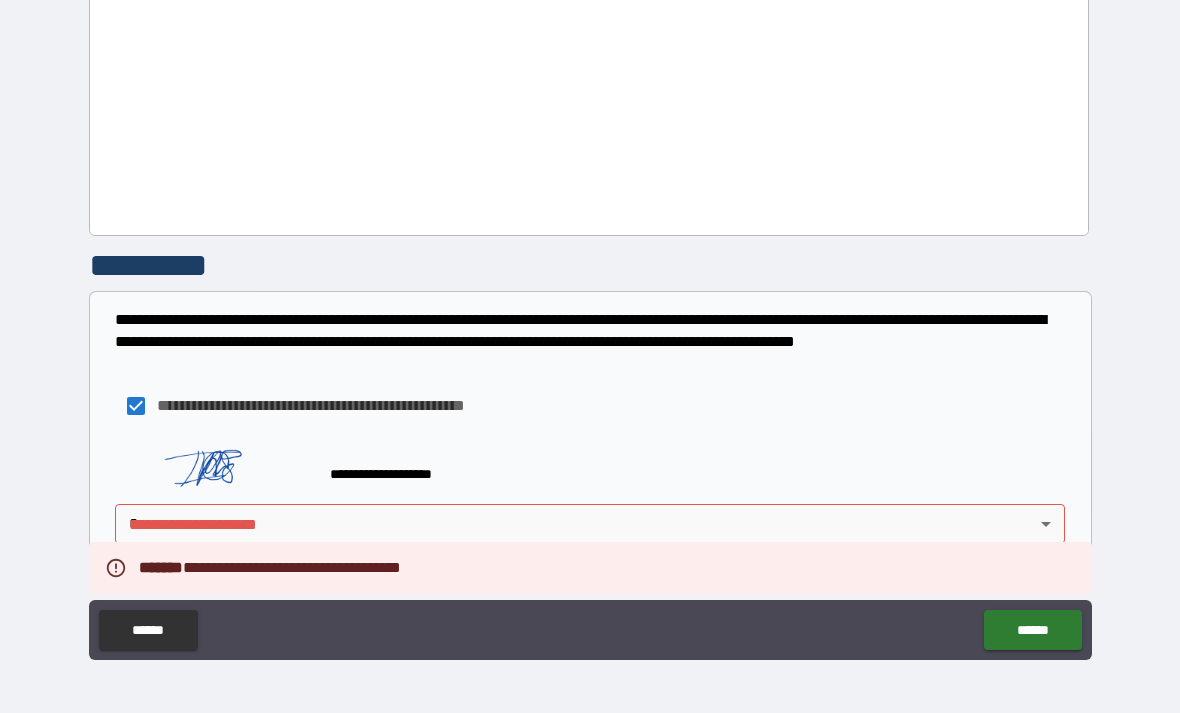 scroll, scrollTop: 1076, scrollLeft: 0, axis: vertical 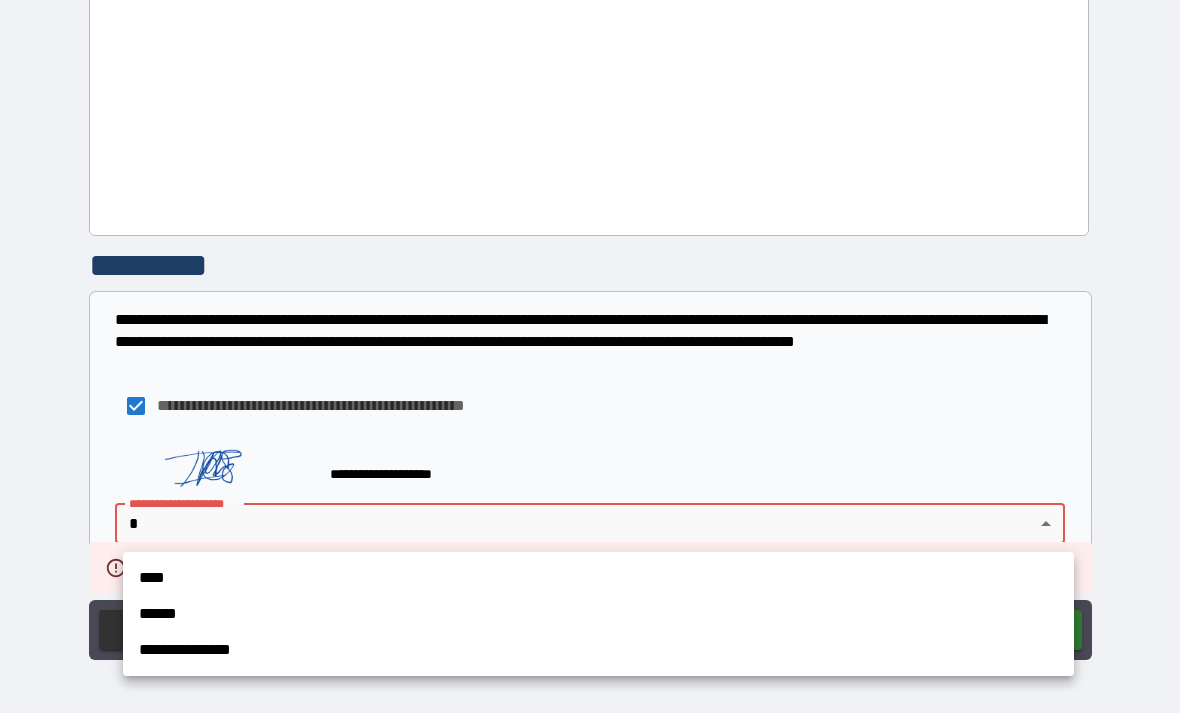 click on "****" at bounding box center [598, 578] 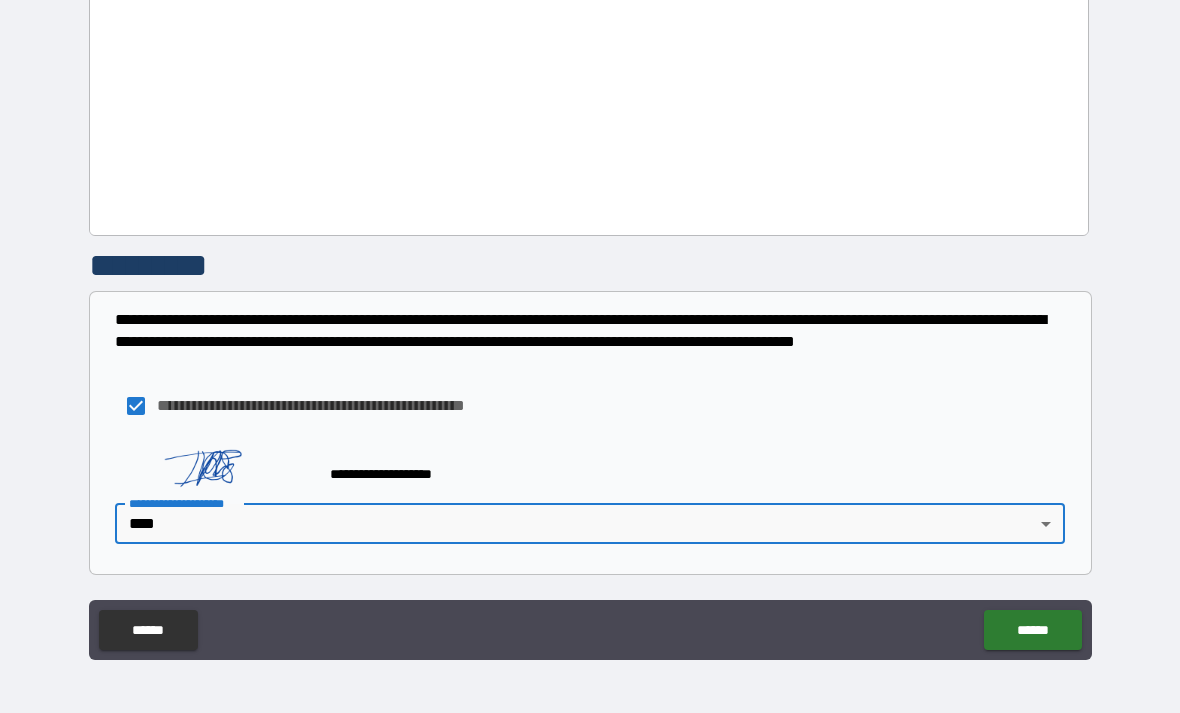 click on "******" at bounding box center (1032, 630) 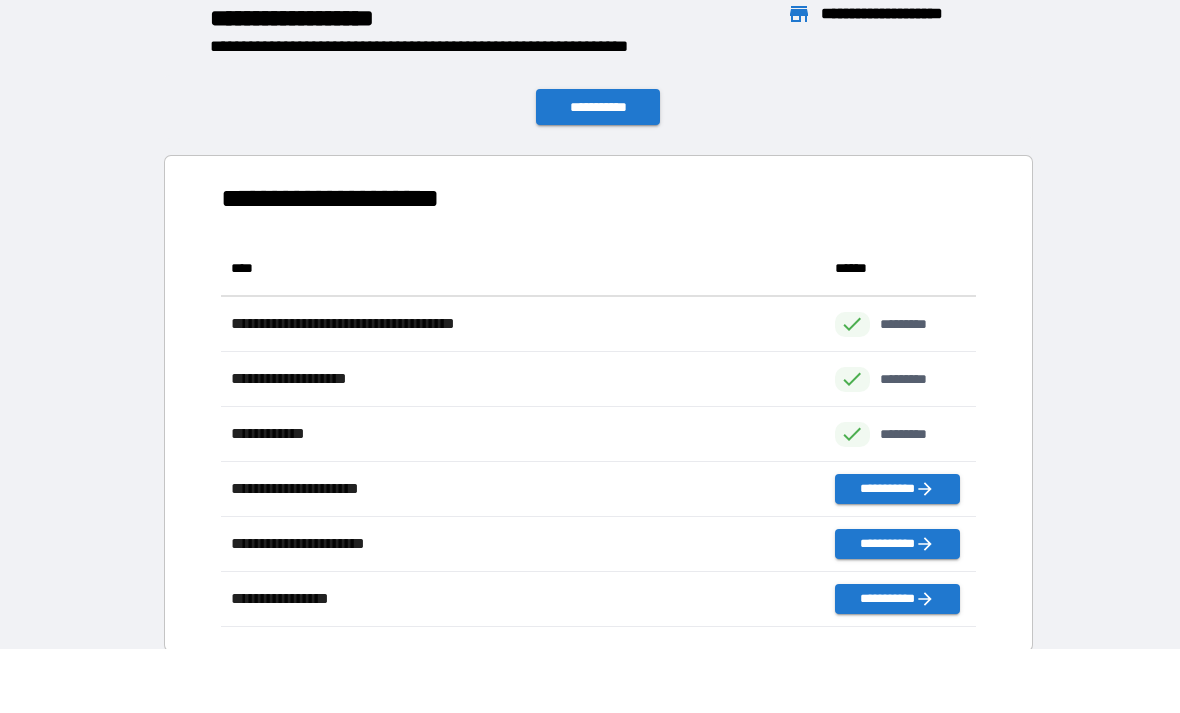 scroll, scrollTop: 1, scrollLeft: 1, axis: both 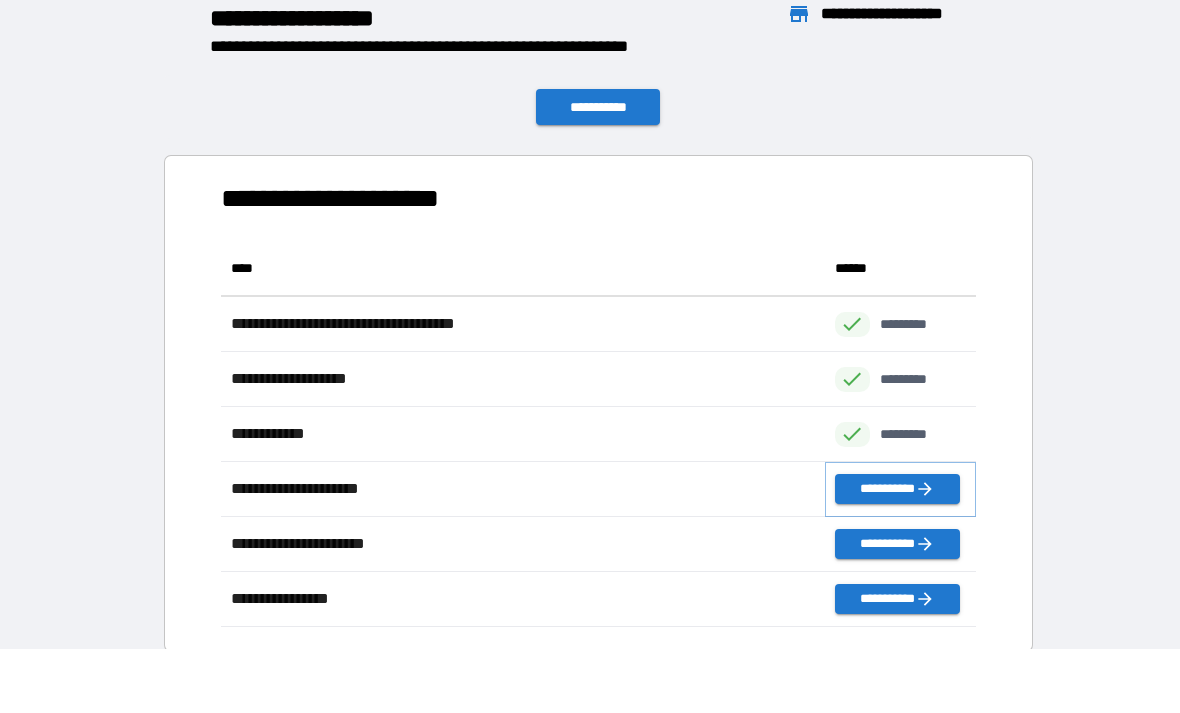 click on "**********" at bounding box center [897, 489] 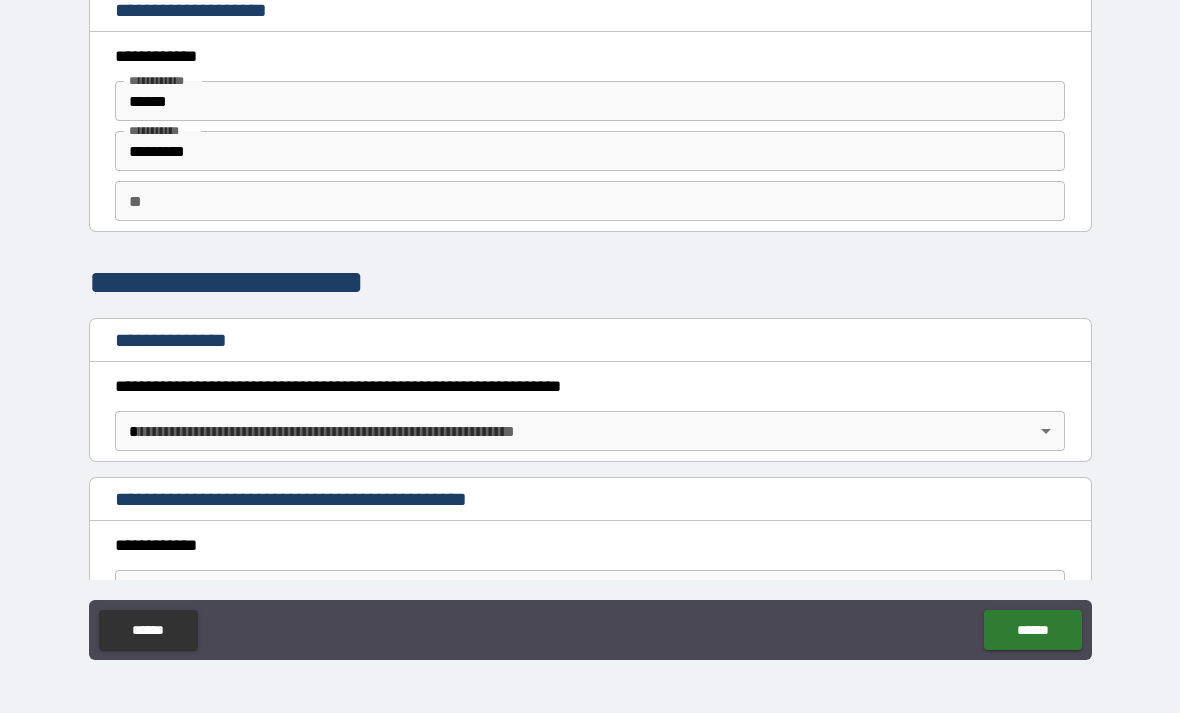 click on "**********" at bounding box center (590, 324) 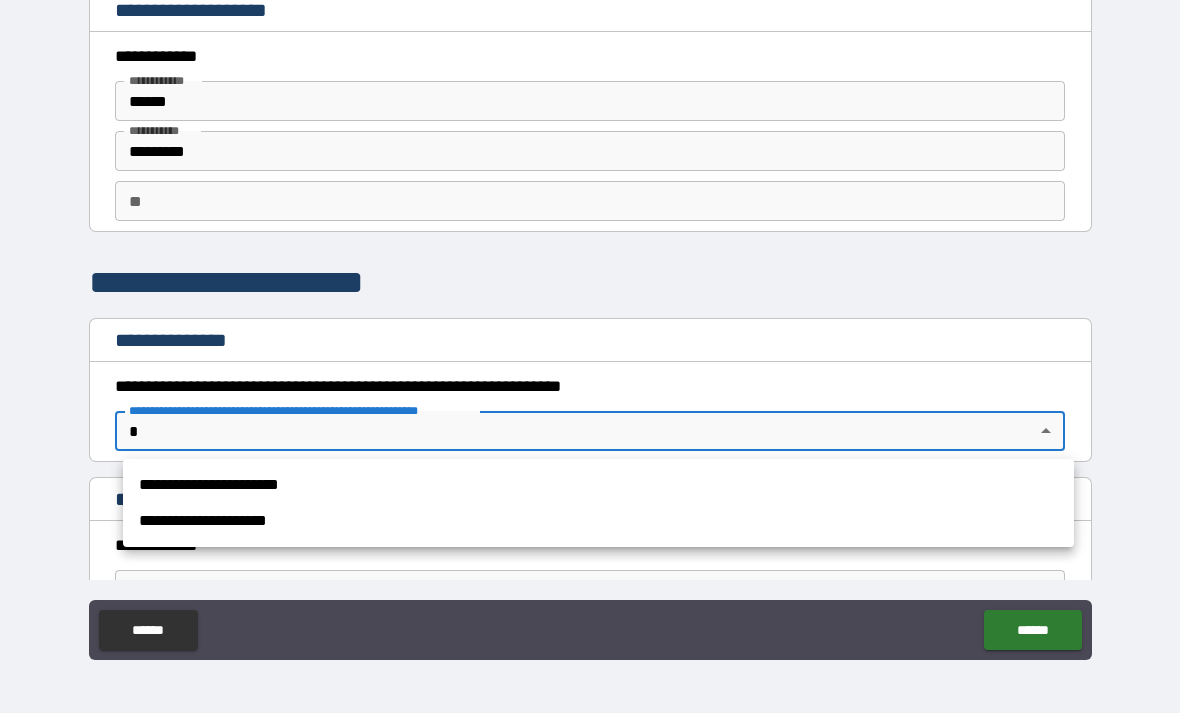 click on "**********" at bounding box center (598, 521) 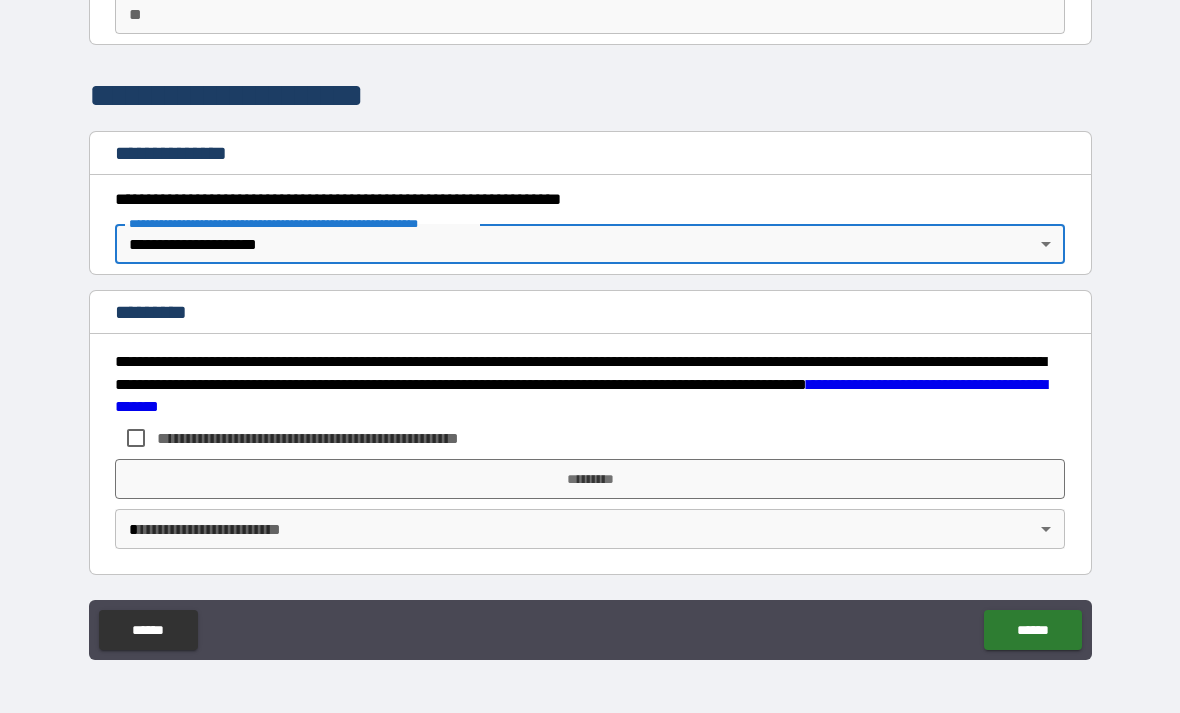 scroll, scrollTop: 187, scrollLeft: 0, axis: vertical 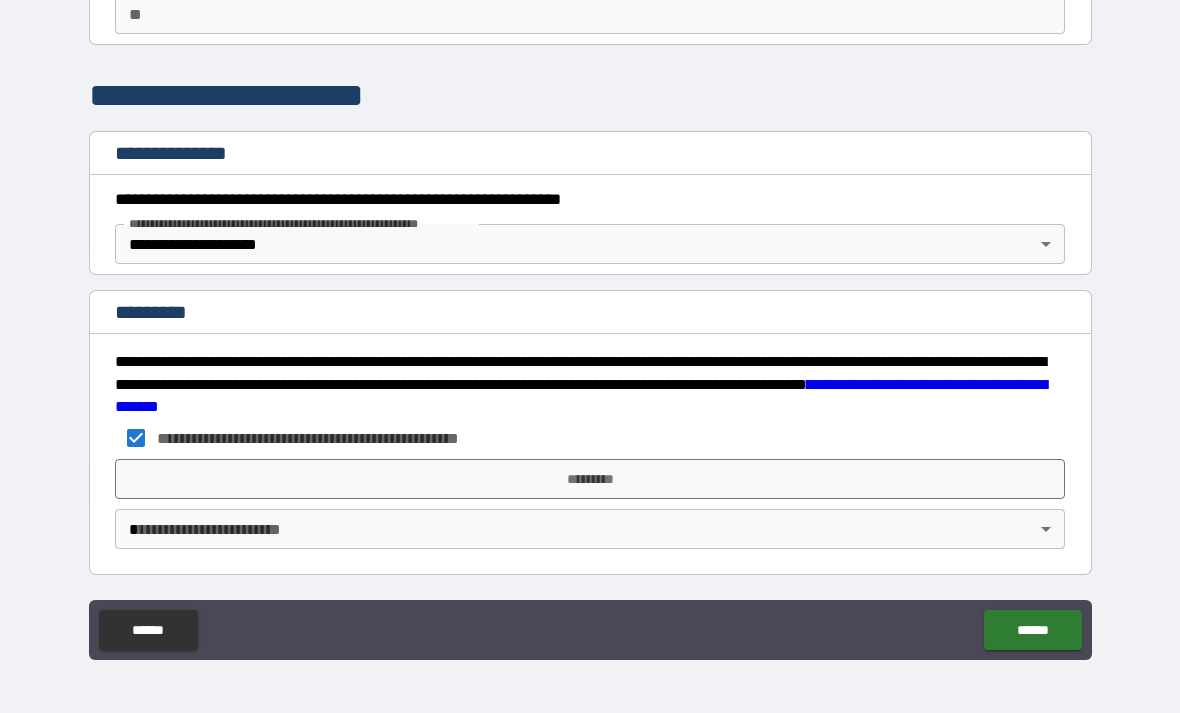 click on "*********" at bounding box center (590, 479) 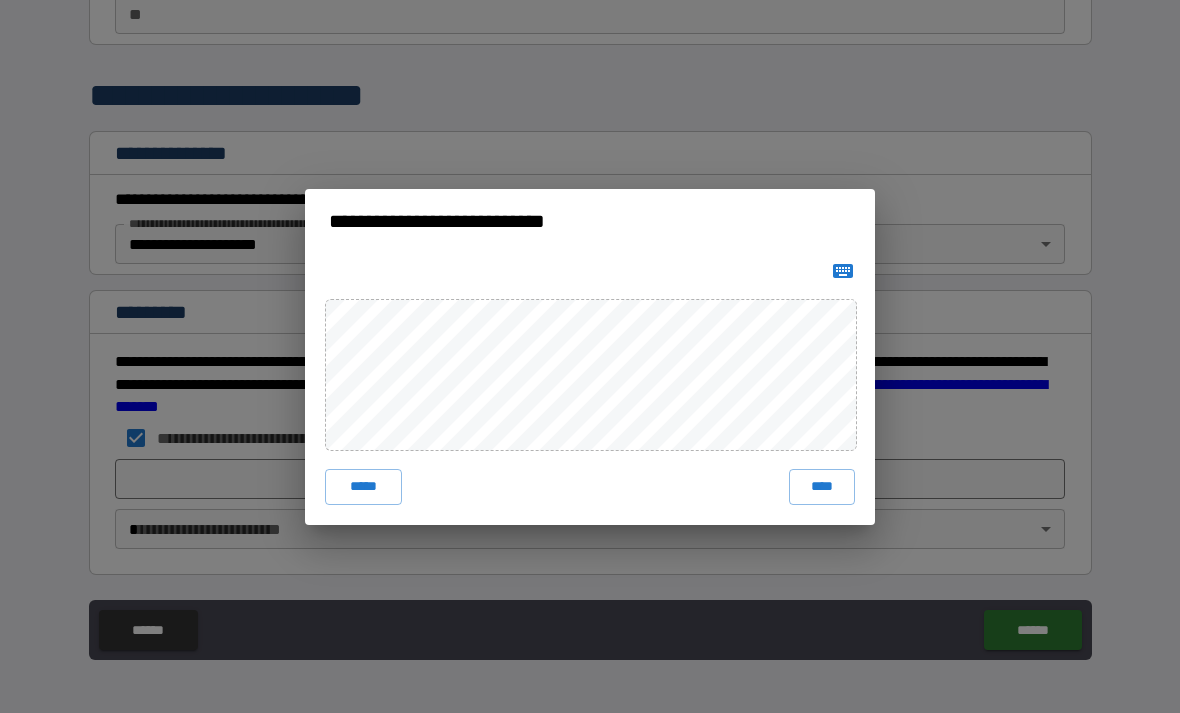 click on "****" at bounding box center (822, 487) 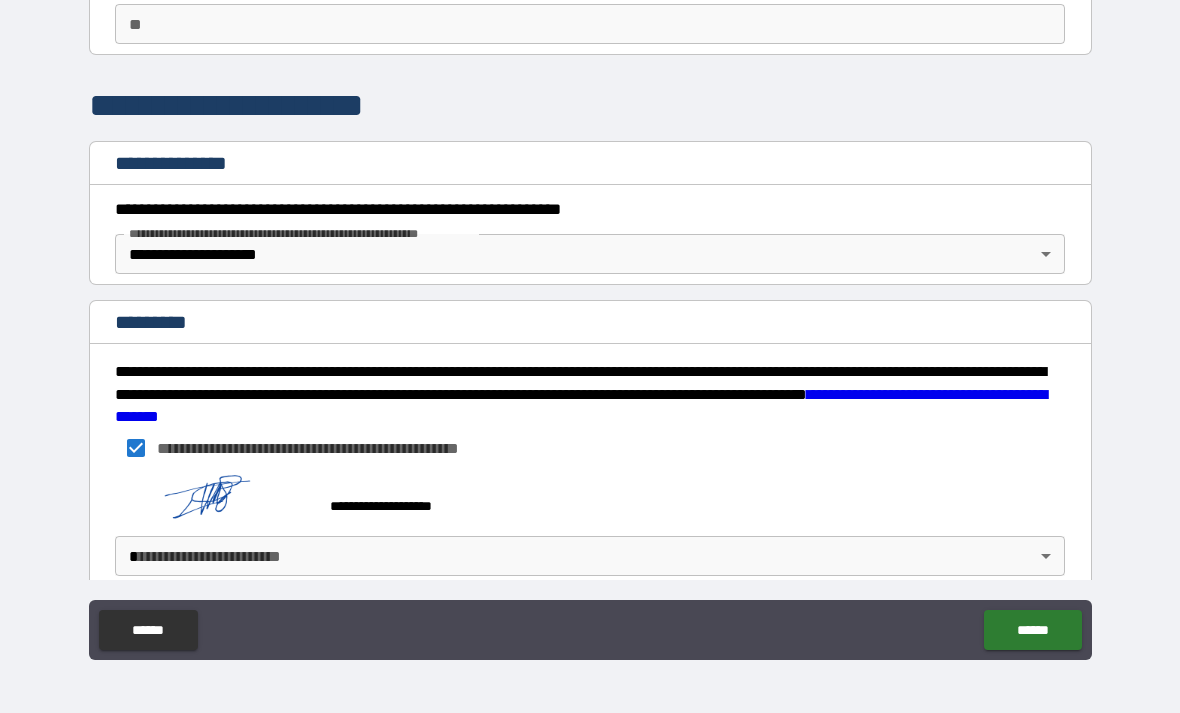 click on "**********" at bounding box center [590, 324] 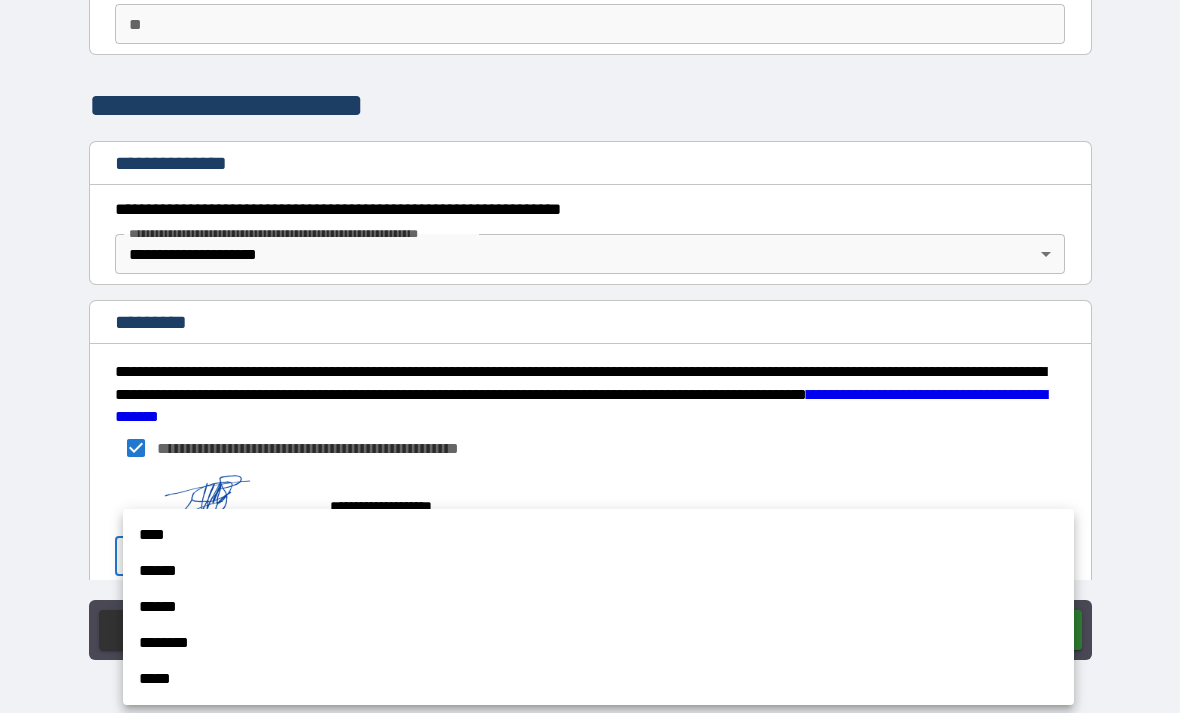 click on "****" at bounding box center [598, 535] 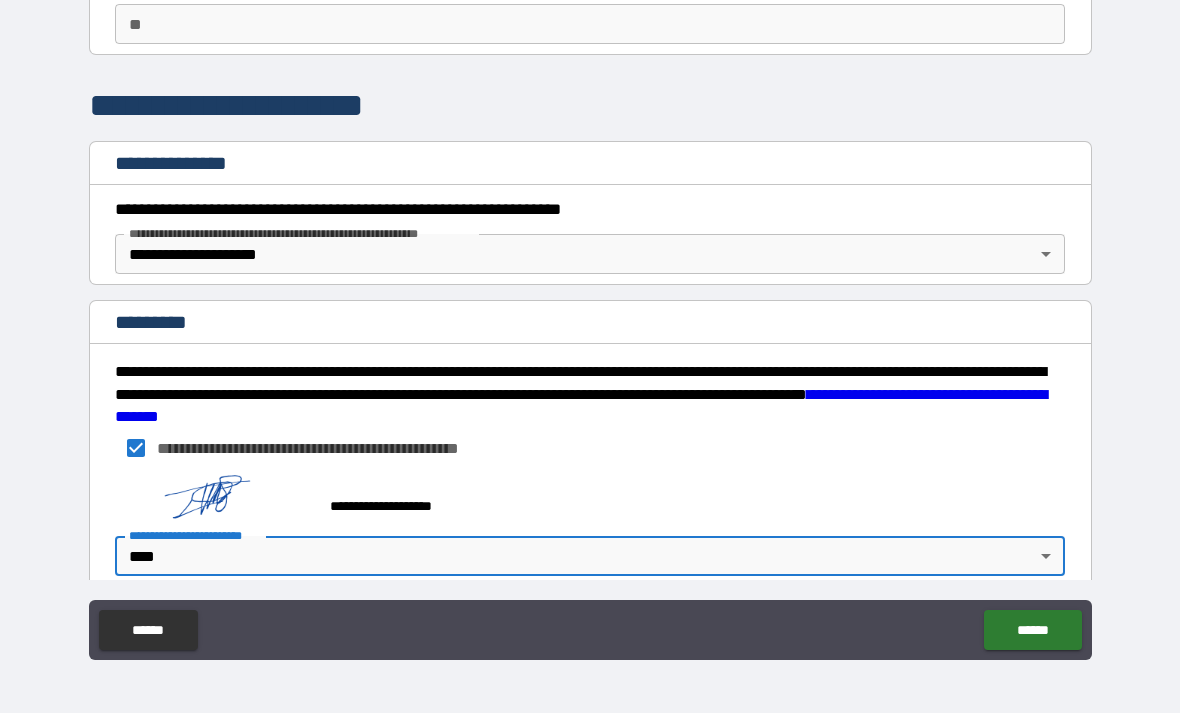 click on "******" at bounding box center [1032, 630] 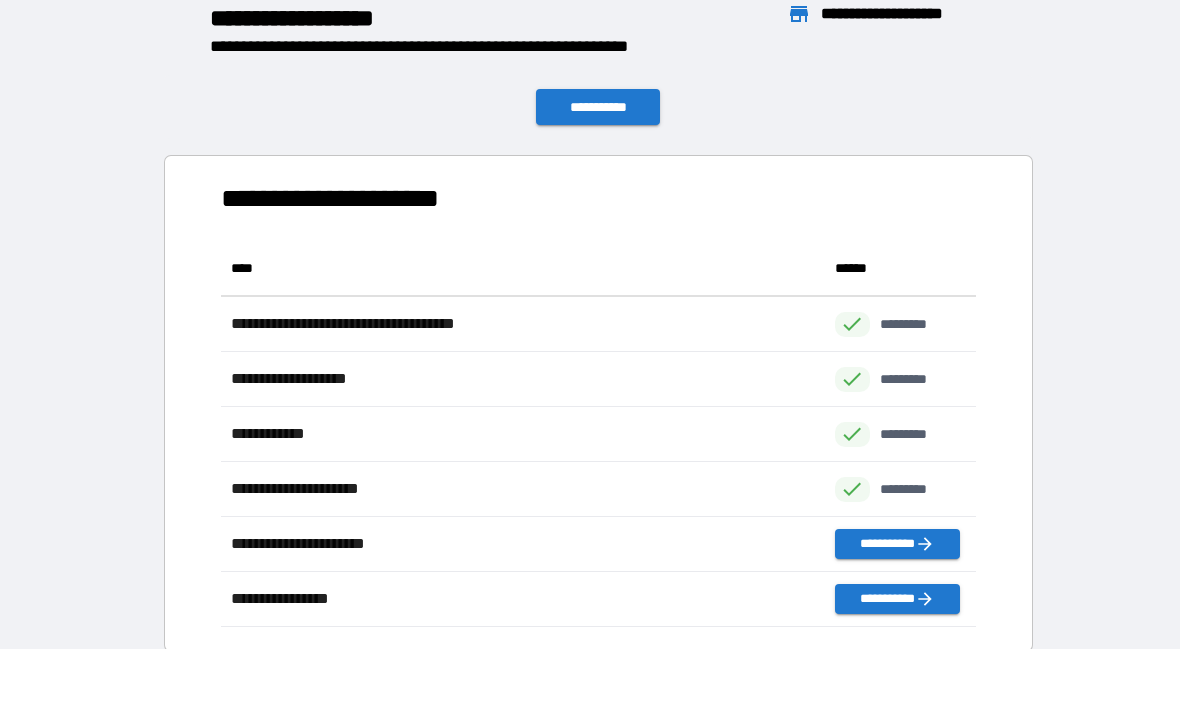 scroll, scrollTop: 1, scrollLeft: 1, axis: both 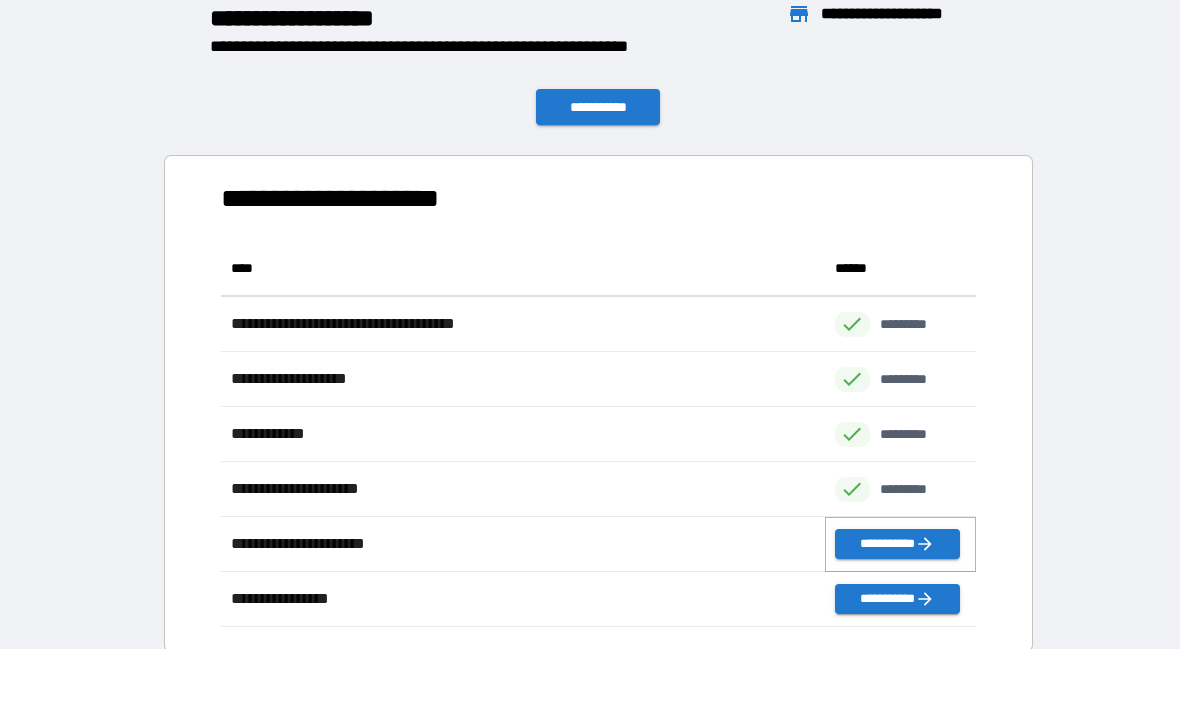 click on "**********" at bounding box center (897, 544) 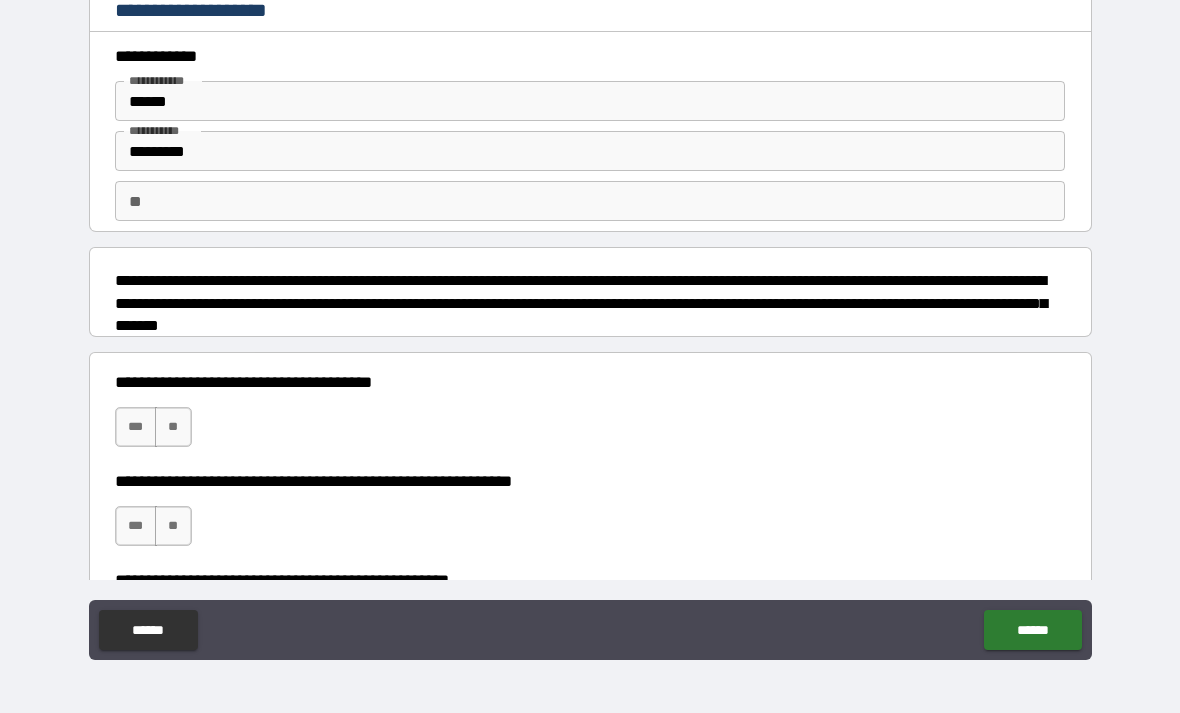 scroll, scrollTop: 0, scrollLeft: 0, axis: both 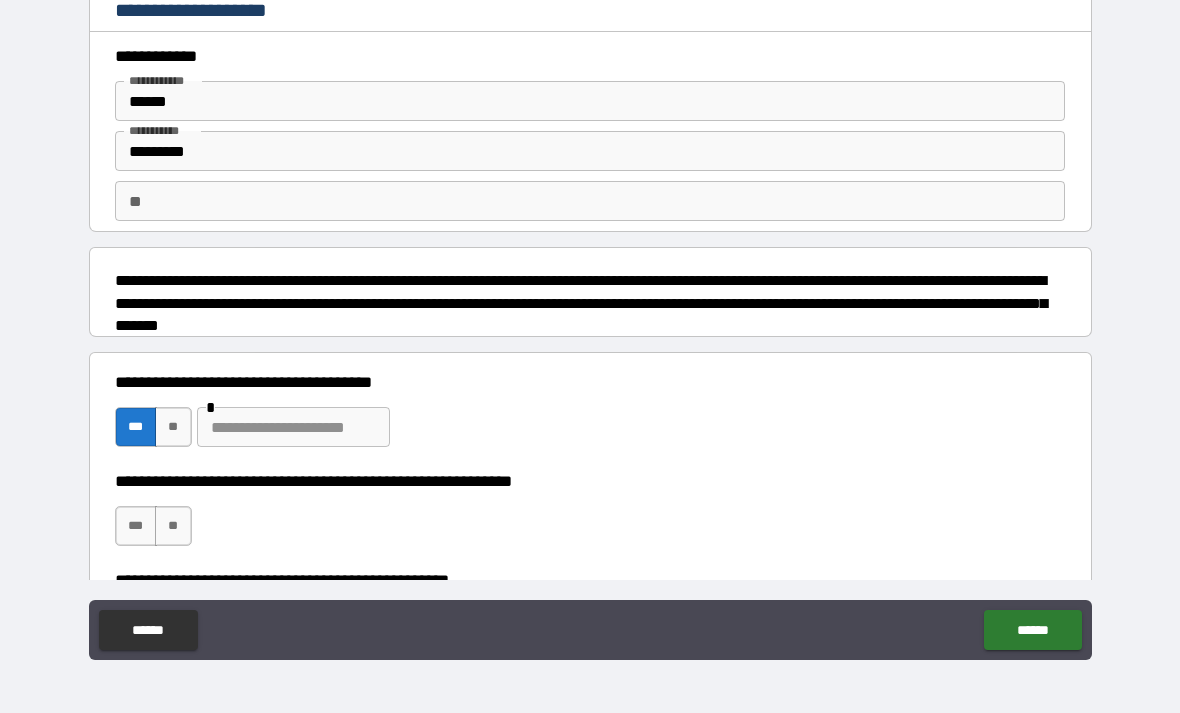 click on "**" at bounding box center (173, 427) 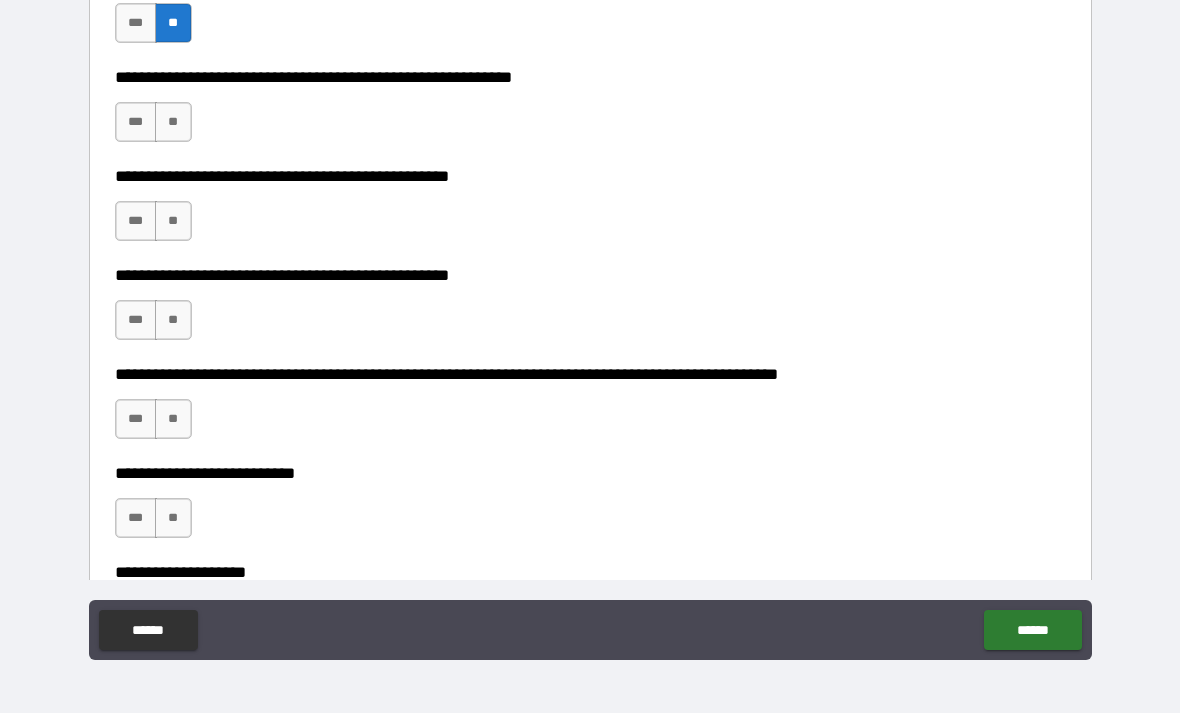 scroll, scrollTop: 365, scrollLeft: 0, axis: vertical 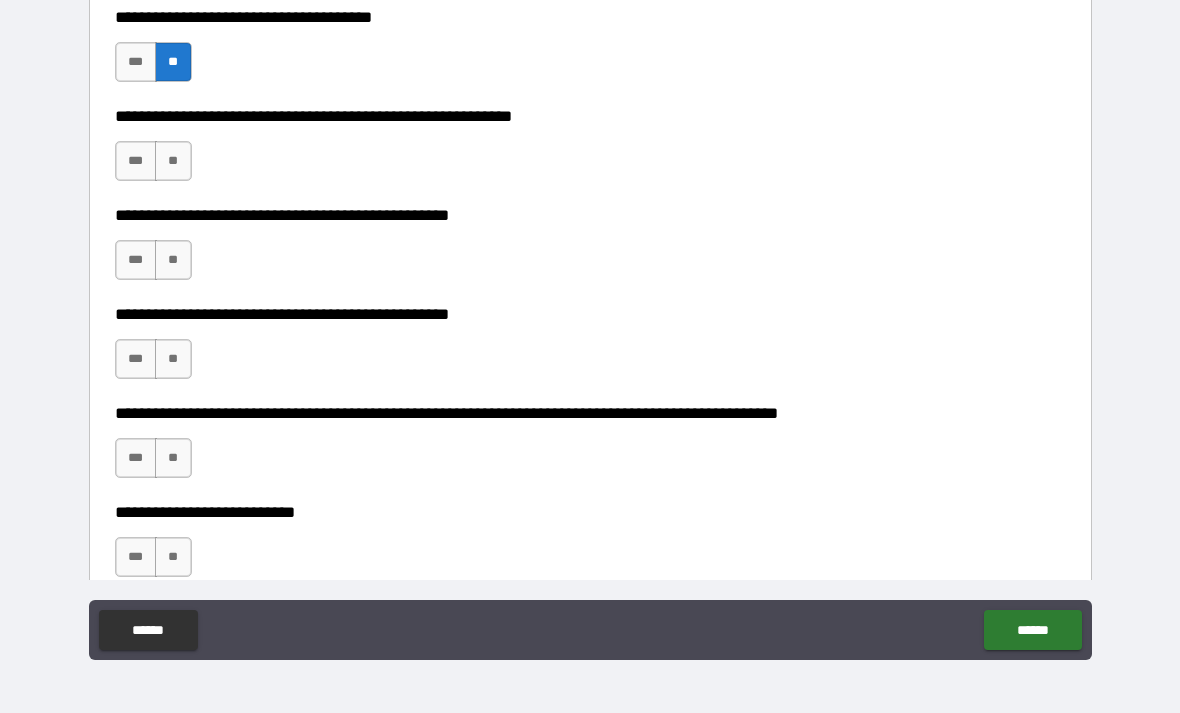 click on "**" at bounding box center [173, 161] 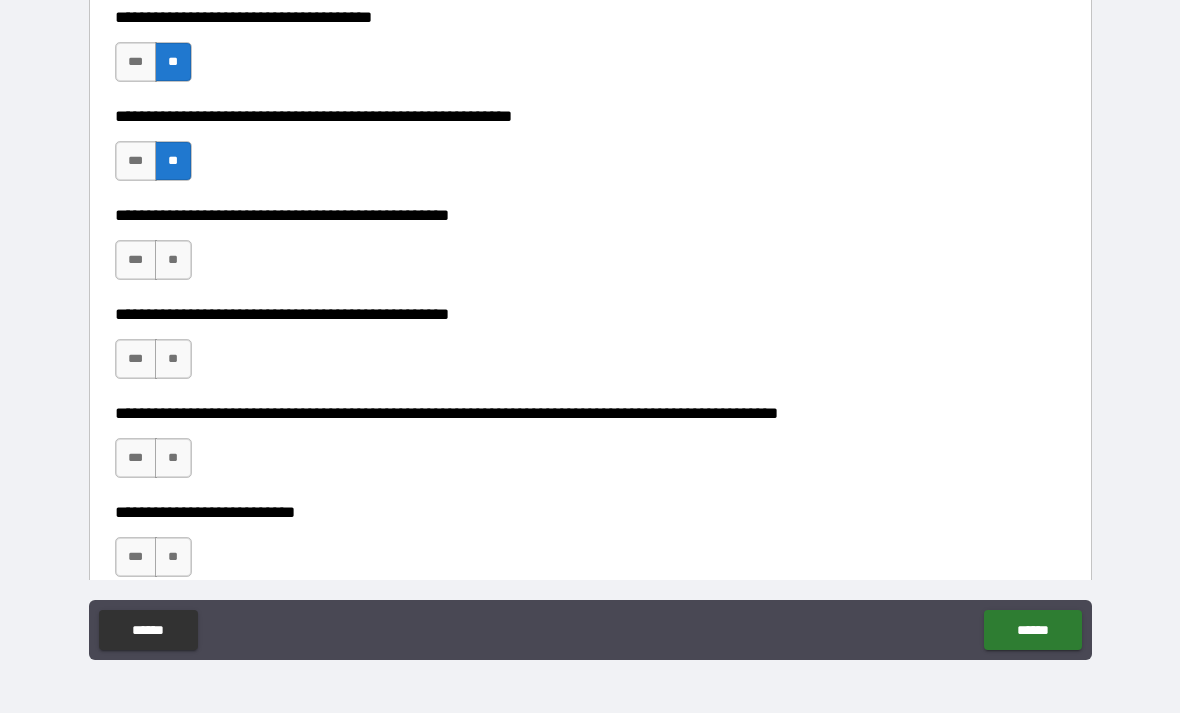 click on "**" at bounding box center [173, 260] 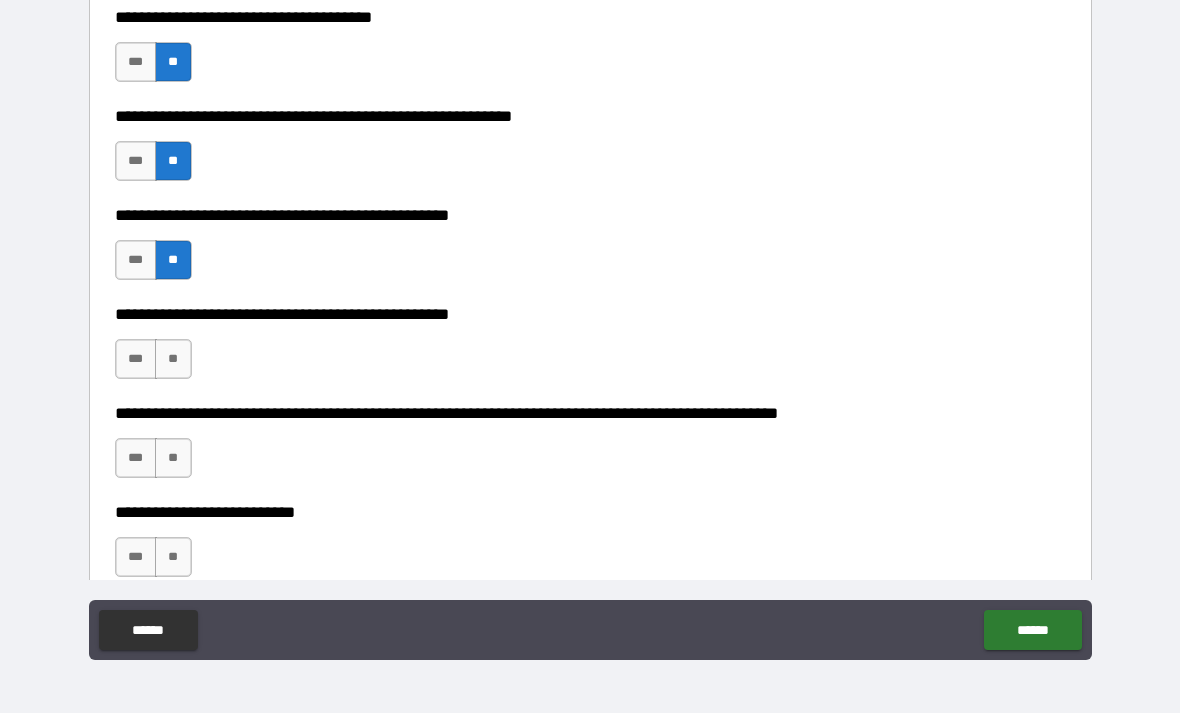 click on "**" at bounding box center (173, 359) 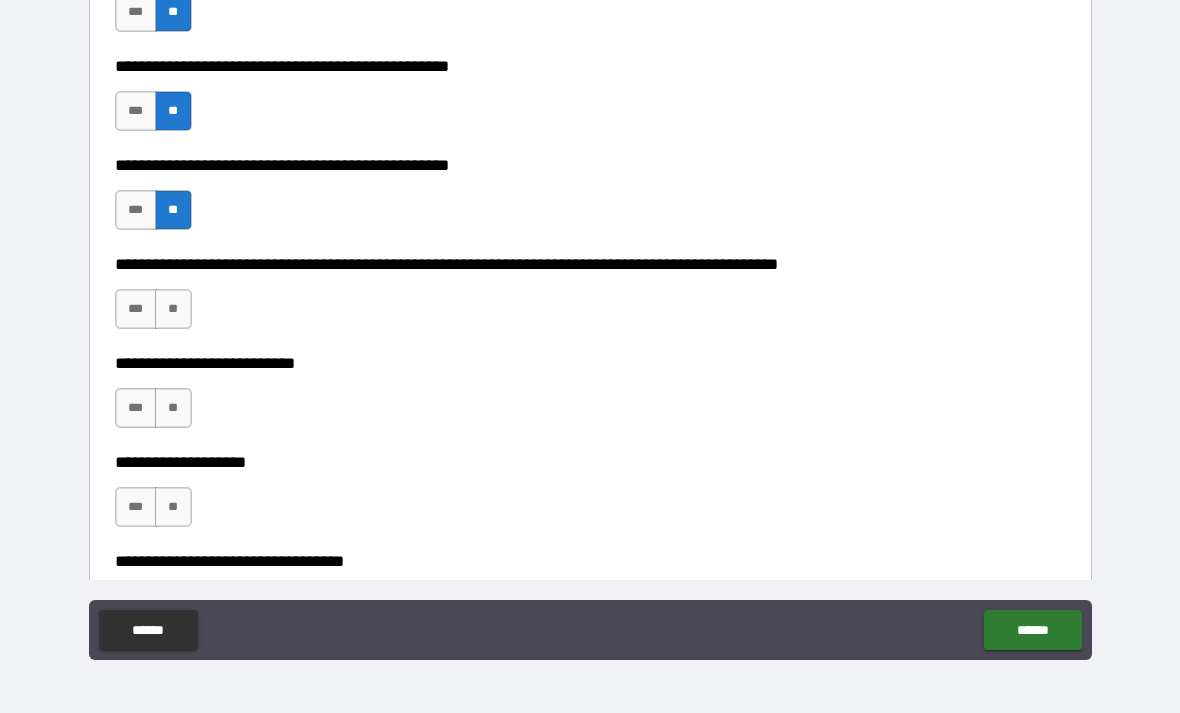 scroll, scrollTop: 515, scrollLeft: 0, axis: vertical 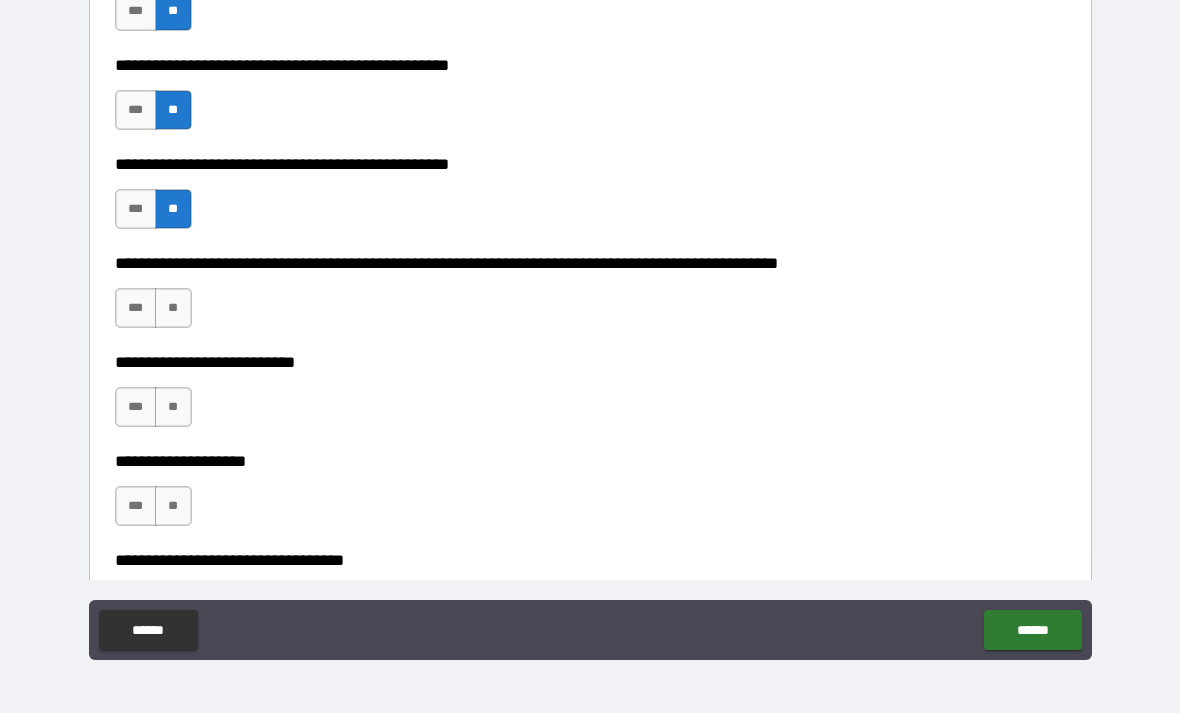 click on "**" at bounding box center [173, 308] 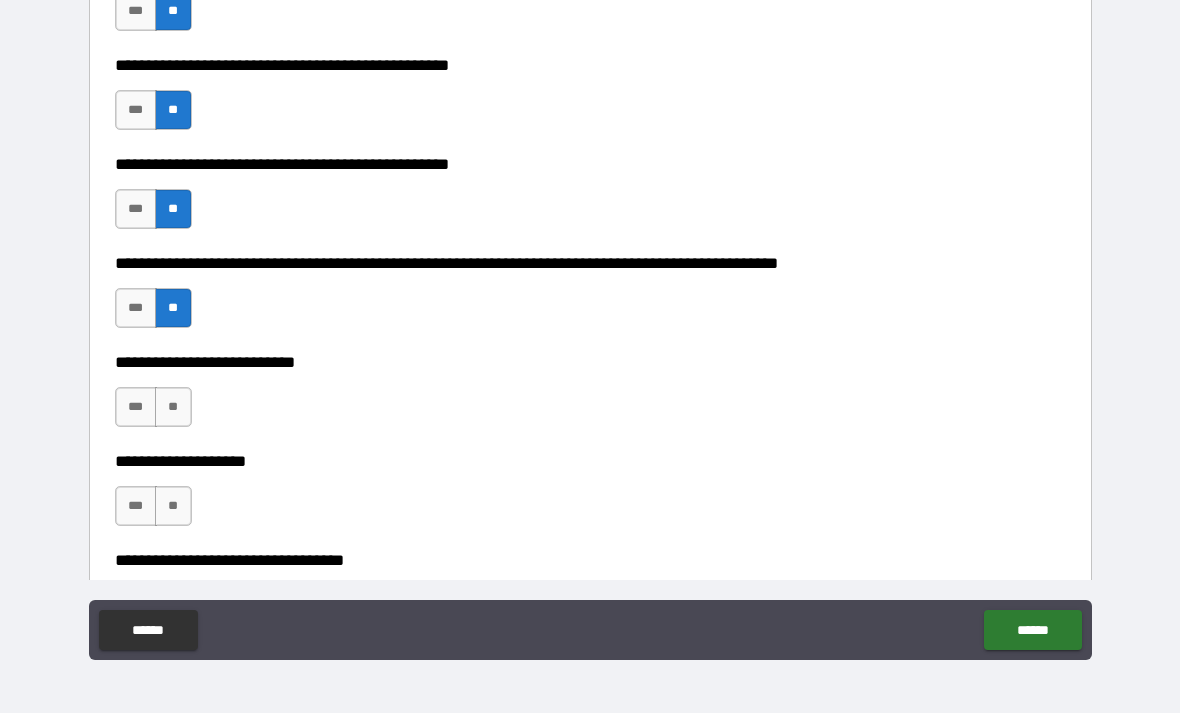 click on "**" at bounding box center [173, 407] 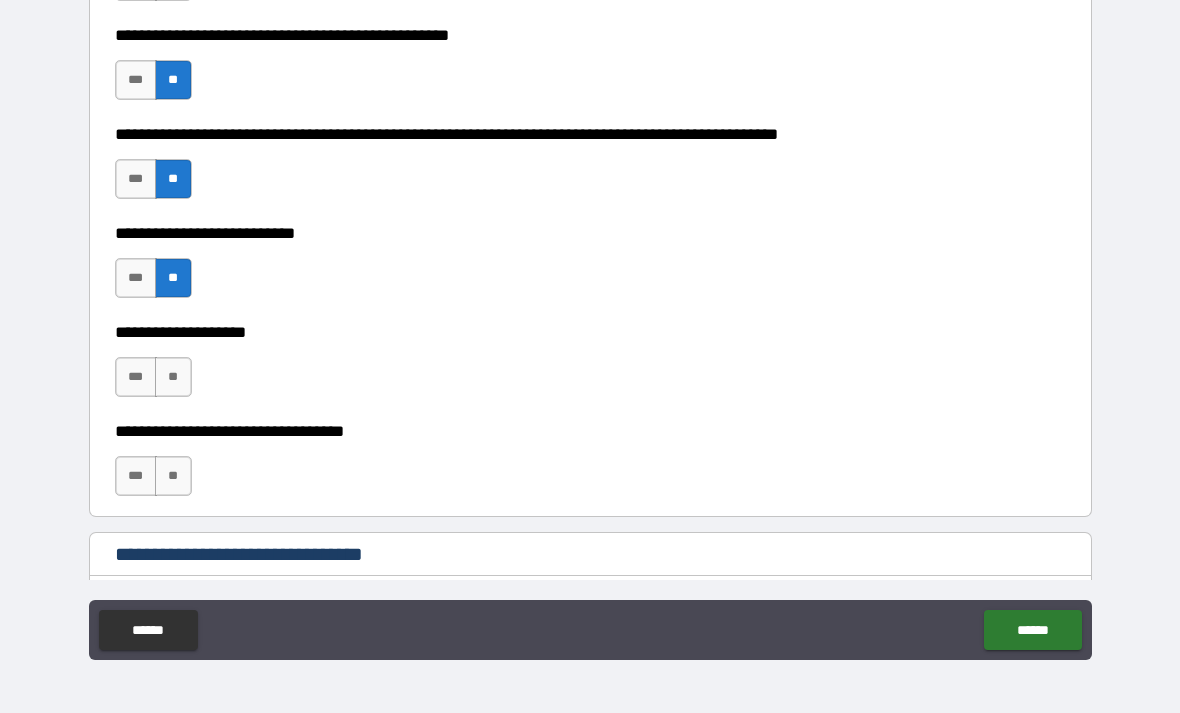 scroll, scrollTop: 672, scrollLeft: 0, axis: vertical 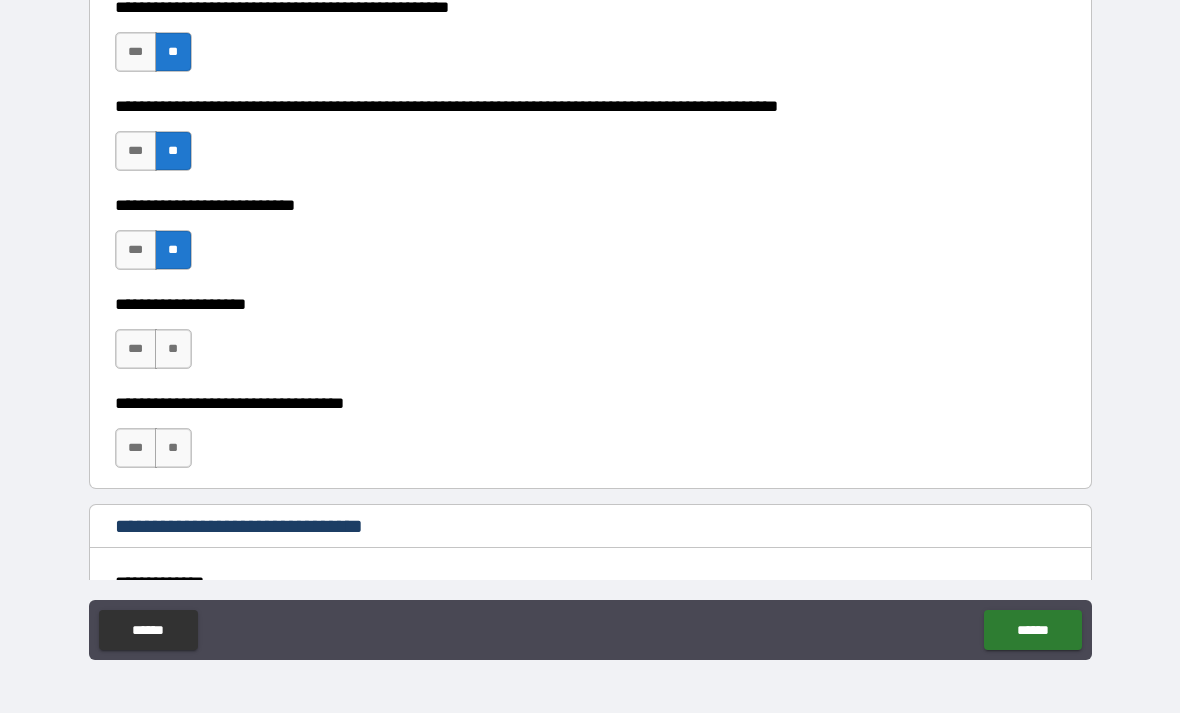 click on "**" at bounding box center (173, 349) 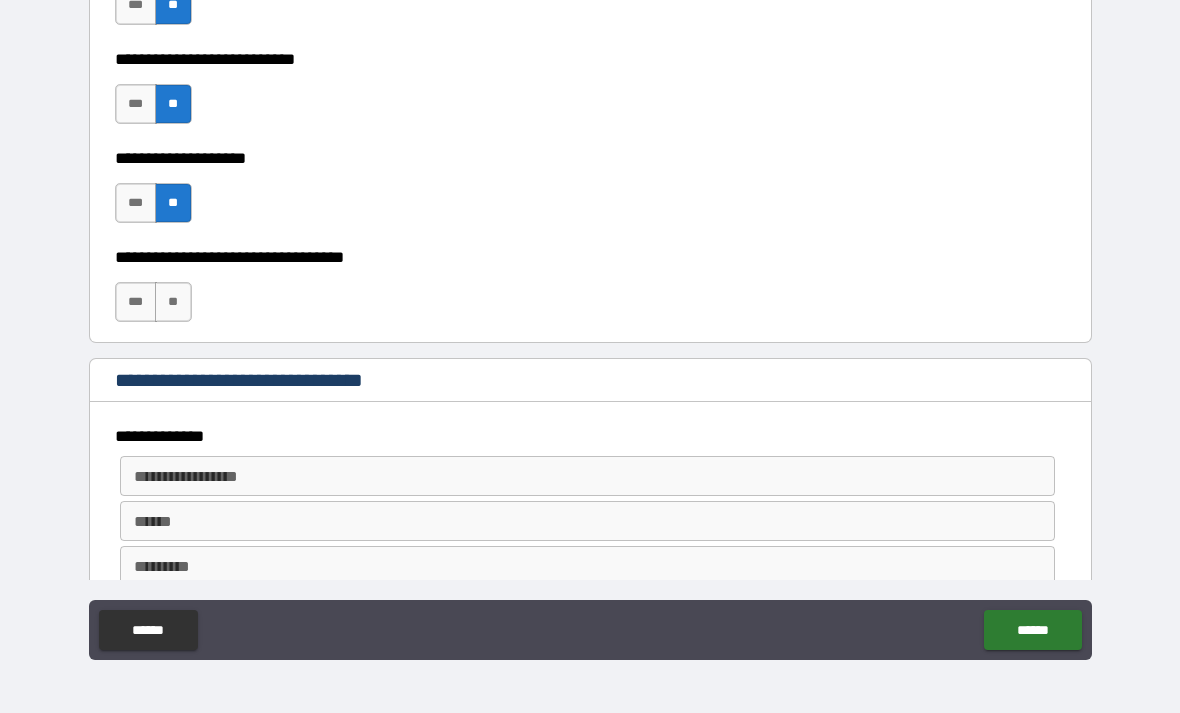scroll, scrollTop: 819, scrollLeft: 0, axis: vertical 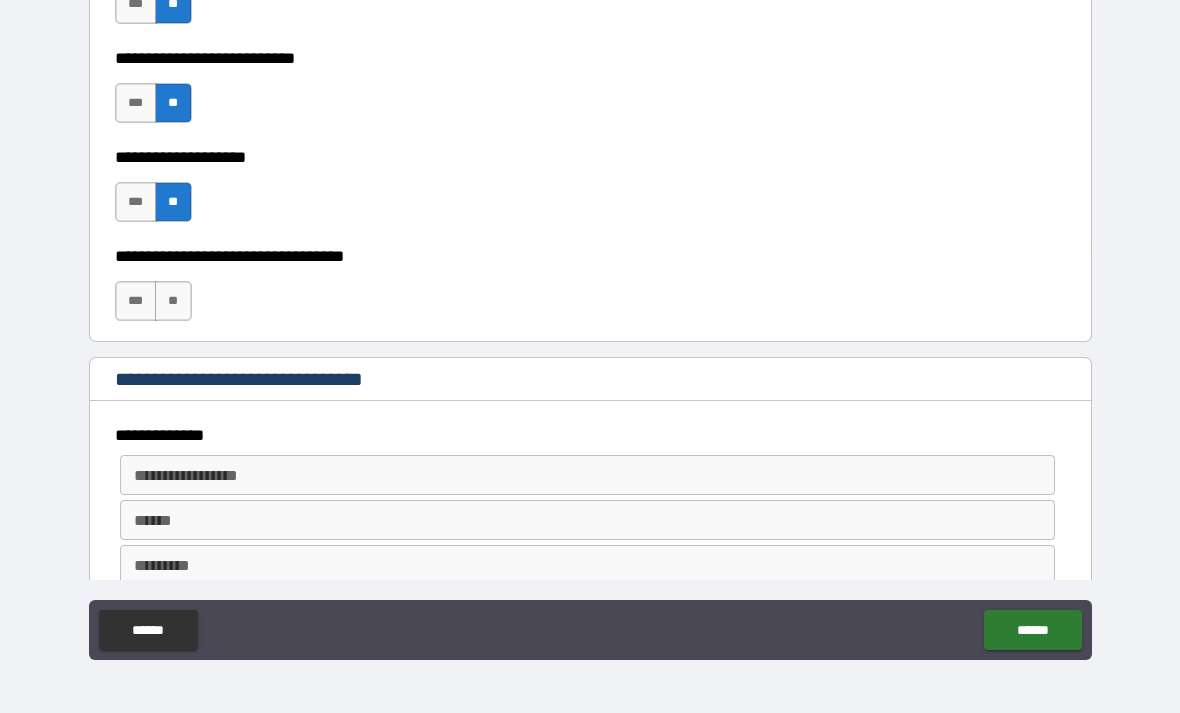 click on "**" at bounding box center (173, 301) 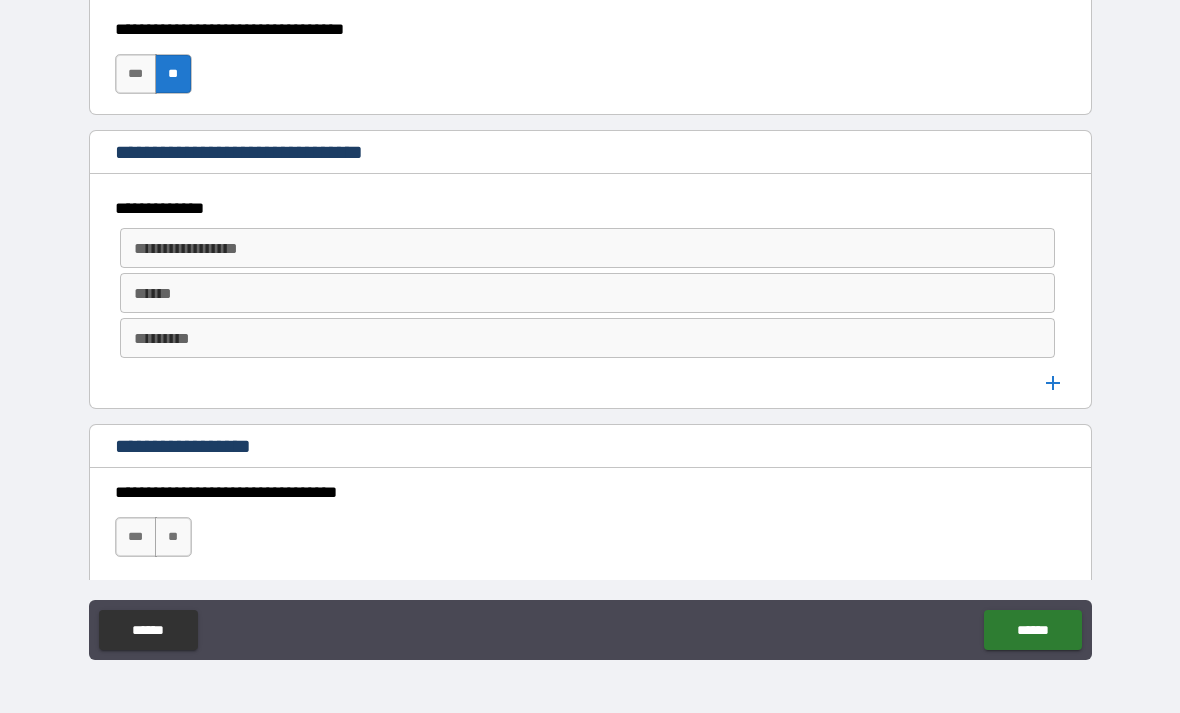 scroll, scrollTop: 1063, scrollLeft: 0, axis: vertical 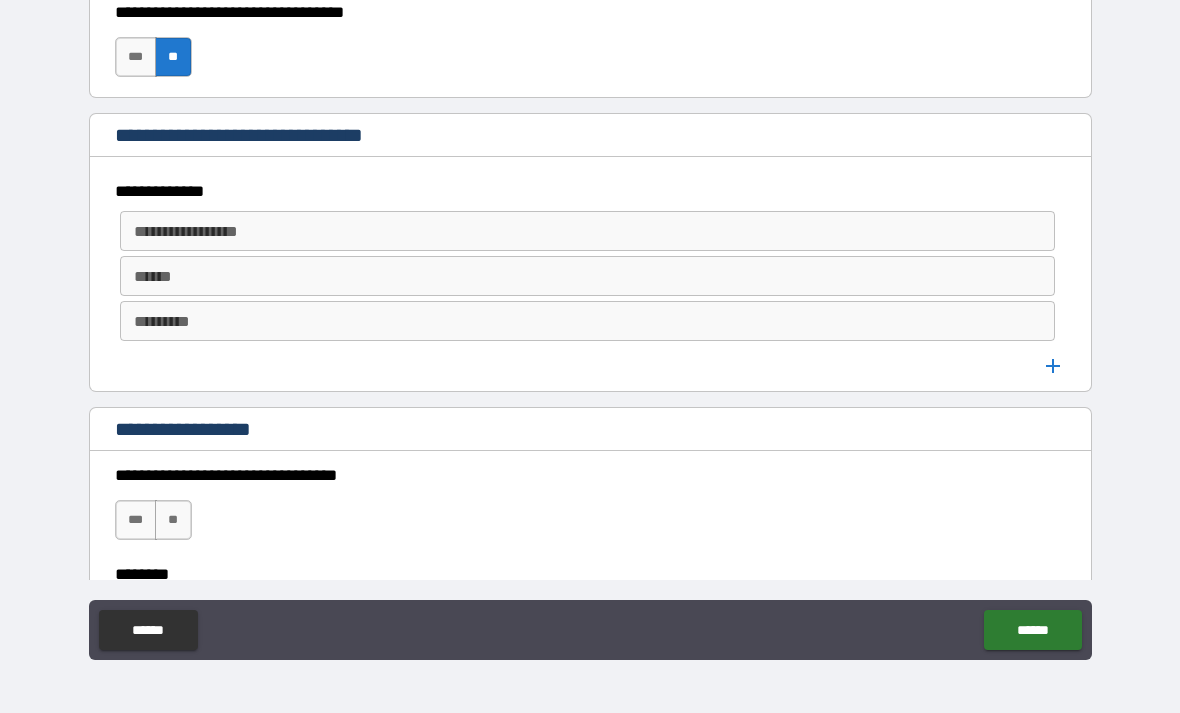 click on "**********" at bounding box center (586, 231) 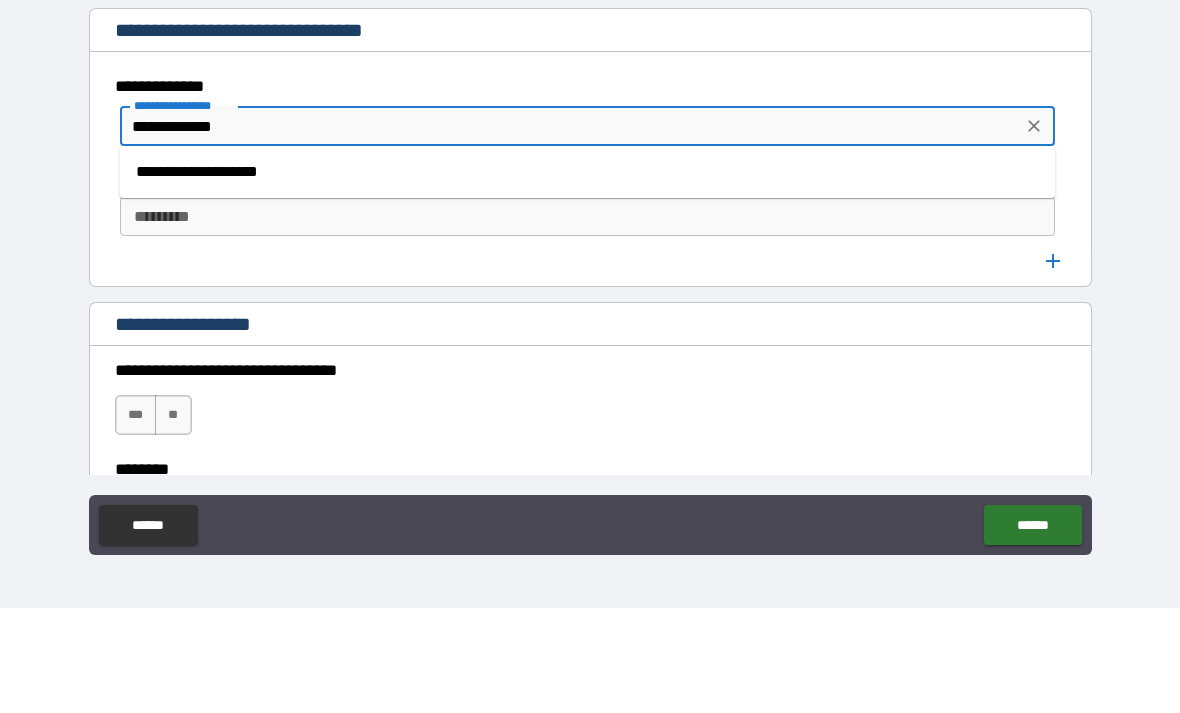 click on "**********" at bounding box center [588, 277] 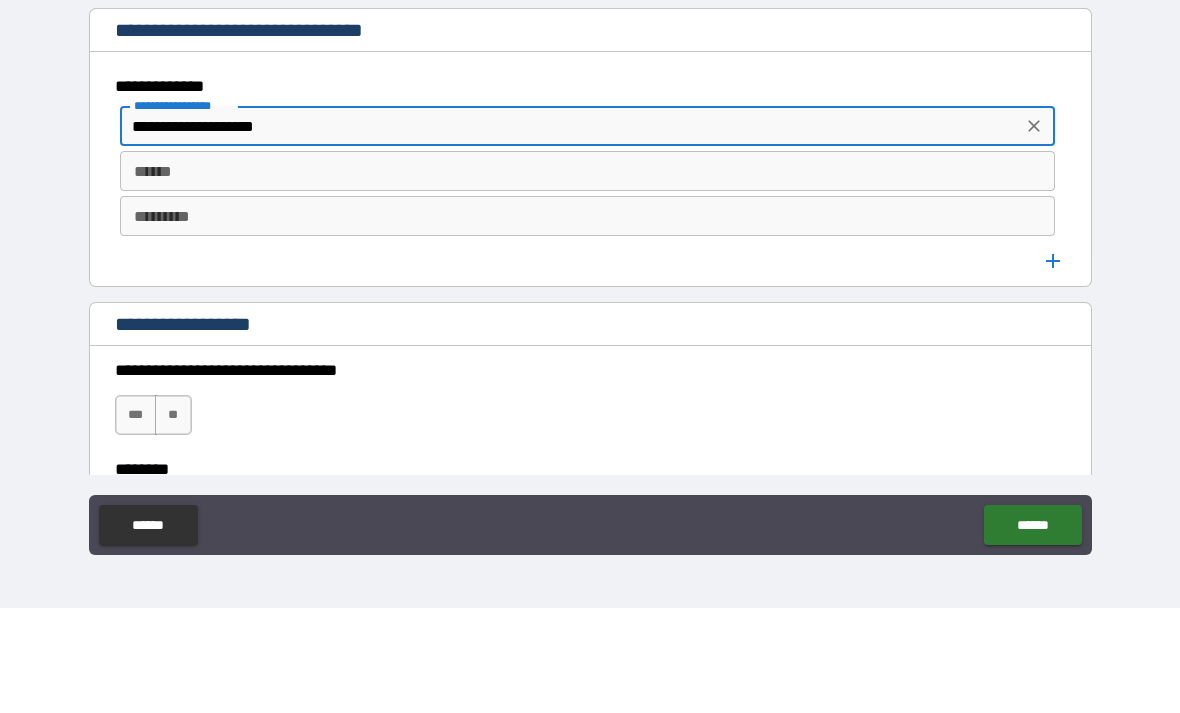 click on "******" at bounding box center (588, 276) 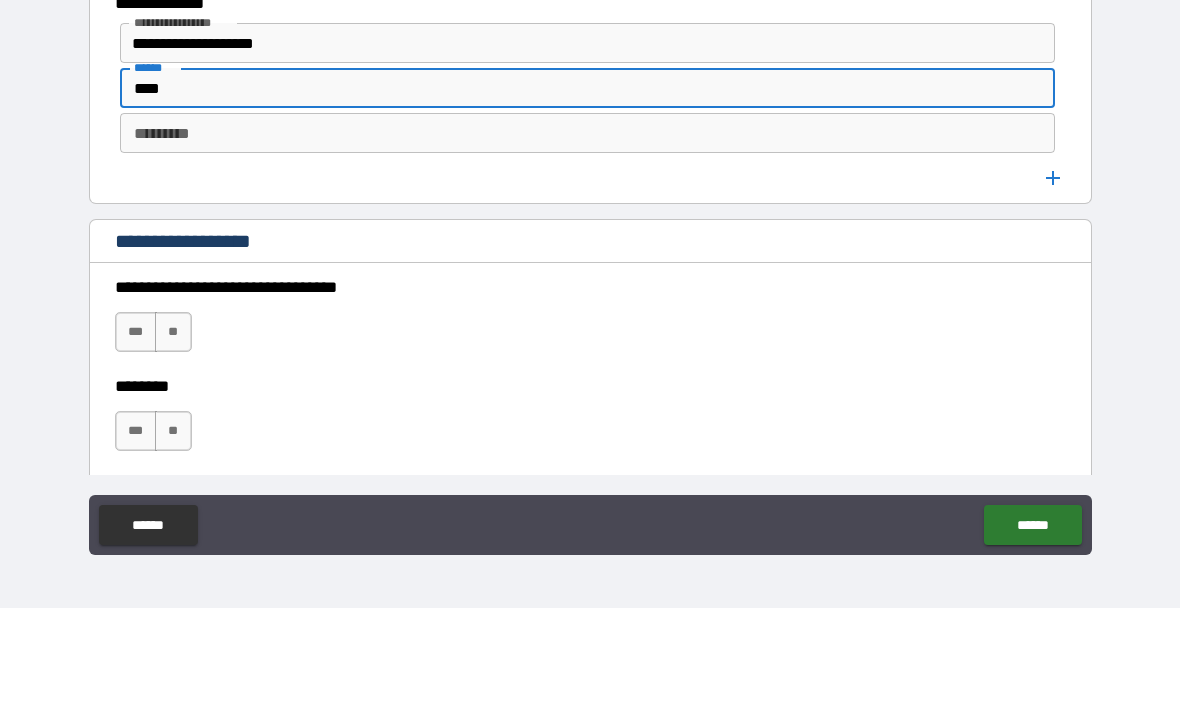 scroll, scrollTop: 1149, scrollLeft: 0, axis: vertical 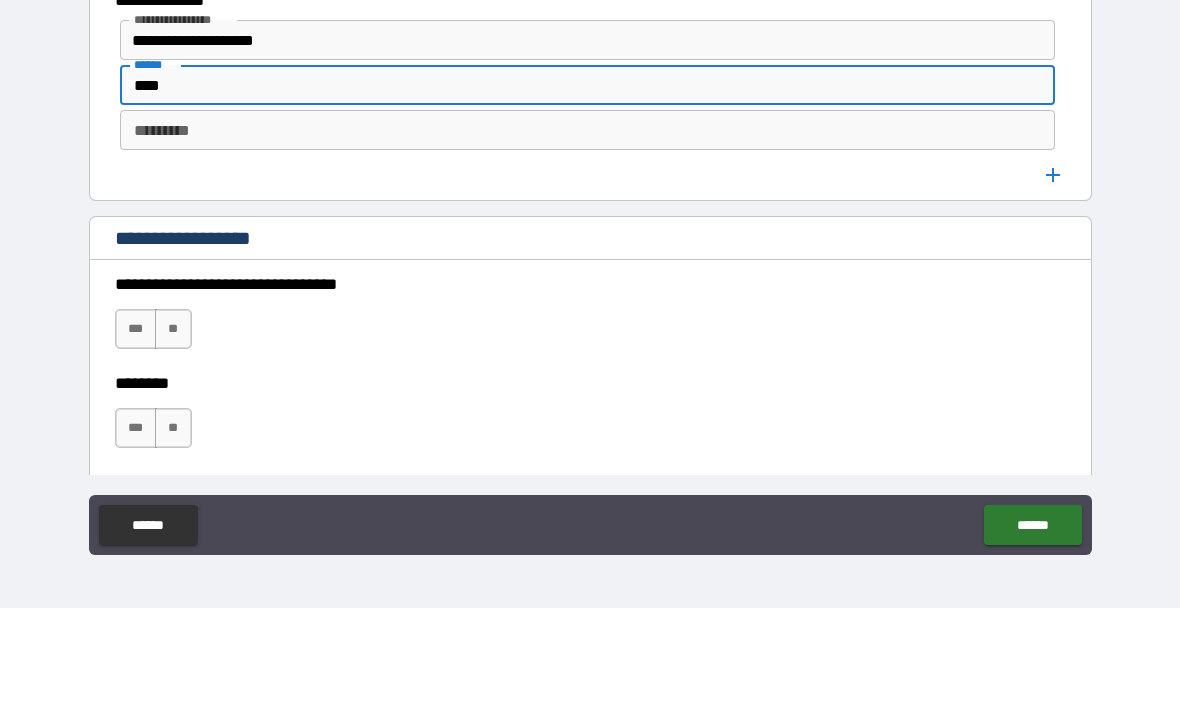 type on "****" 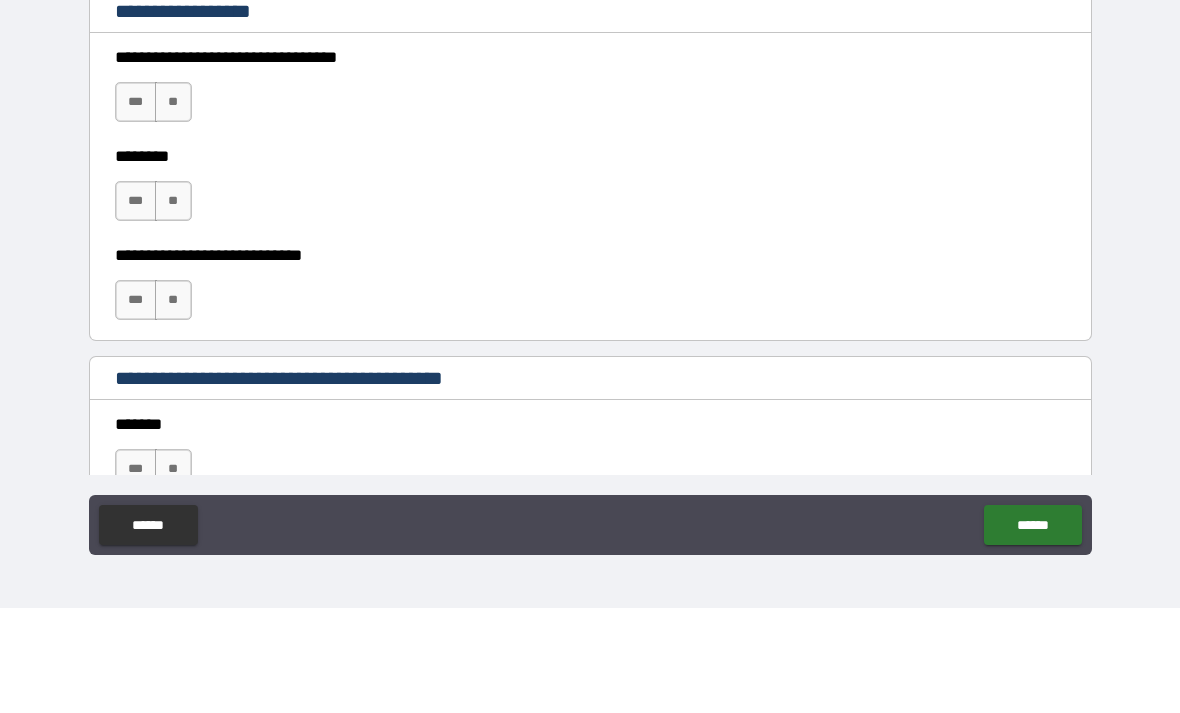scroll, scrollTop: 1368, scrollLeft: 0, axis: vertical 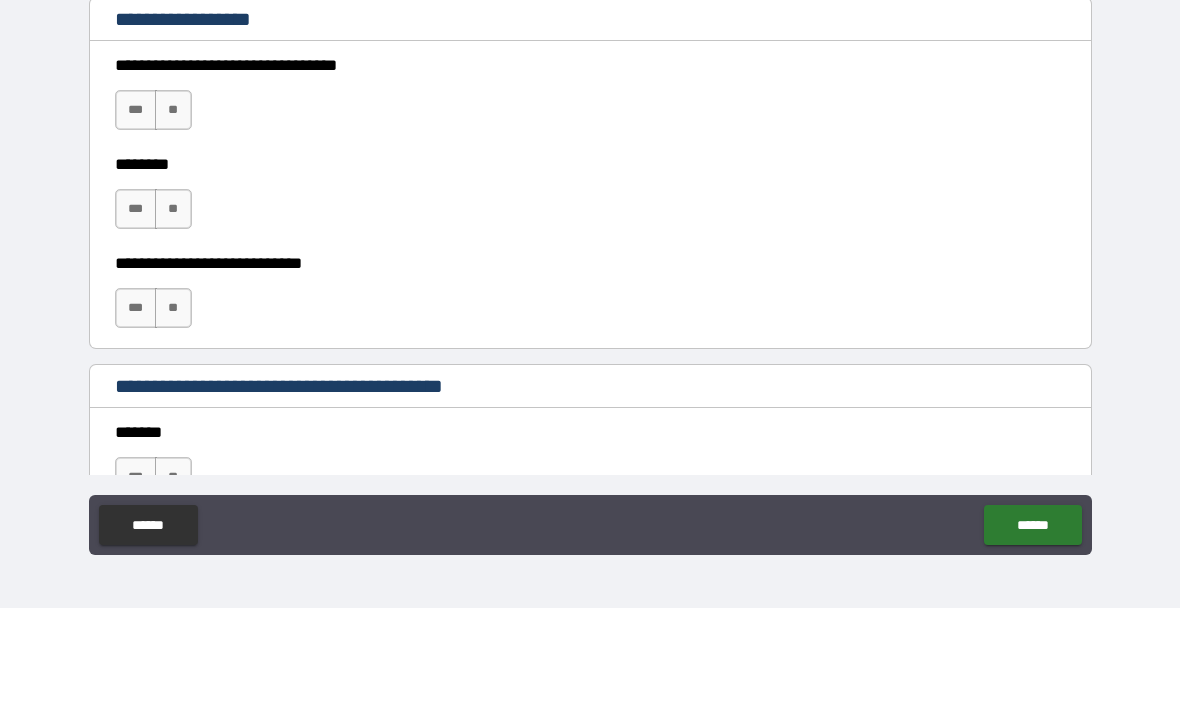 type on "*******" 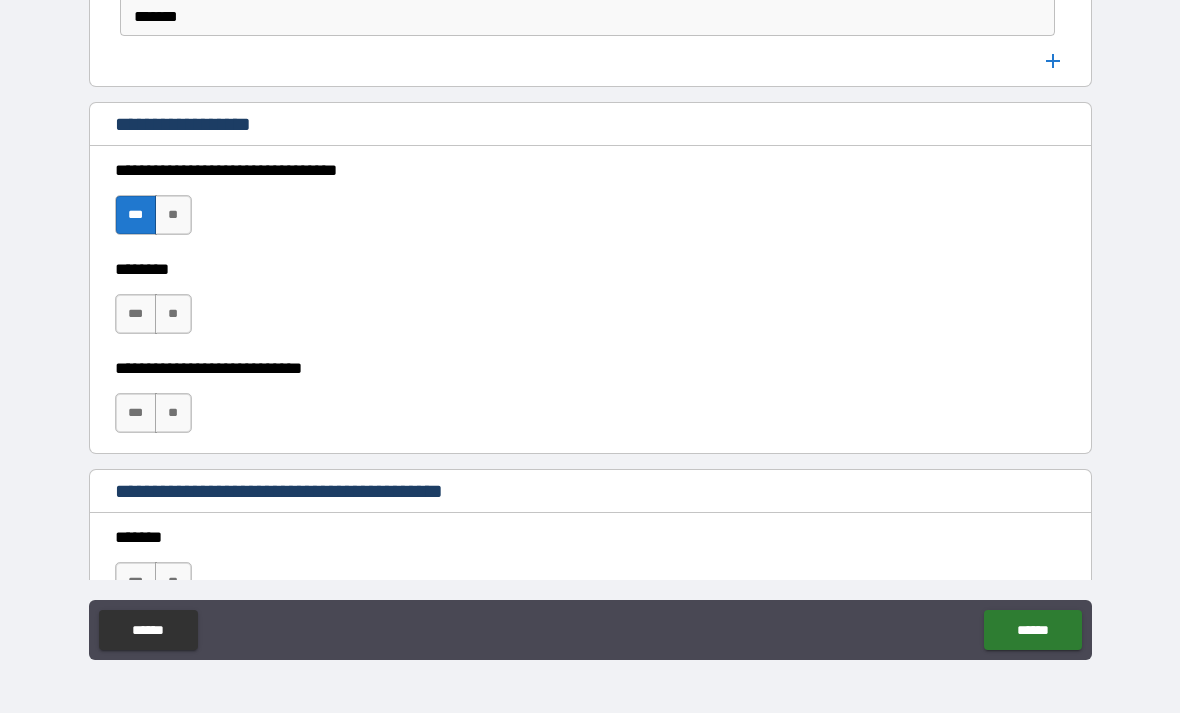 click on "**" at bounding box center [173, 314] 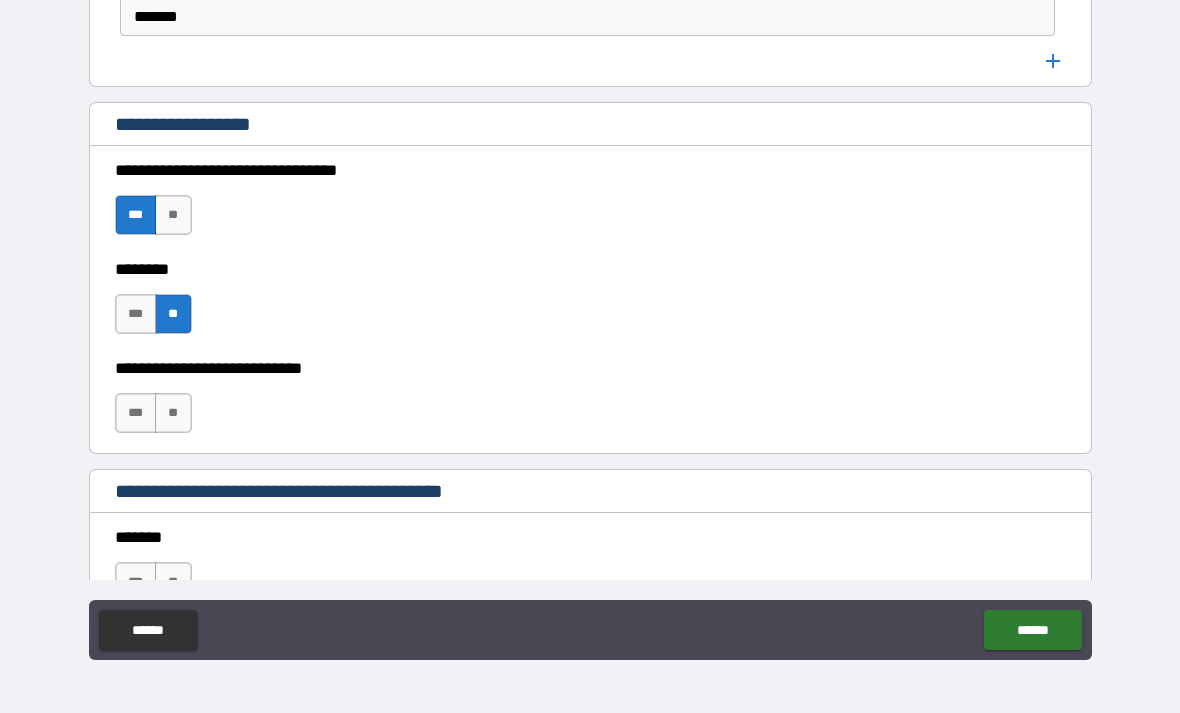 click on "**" at bounding box center [173, 413] 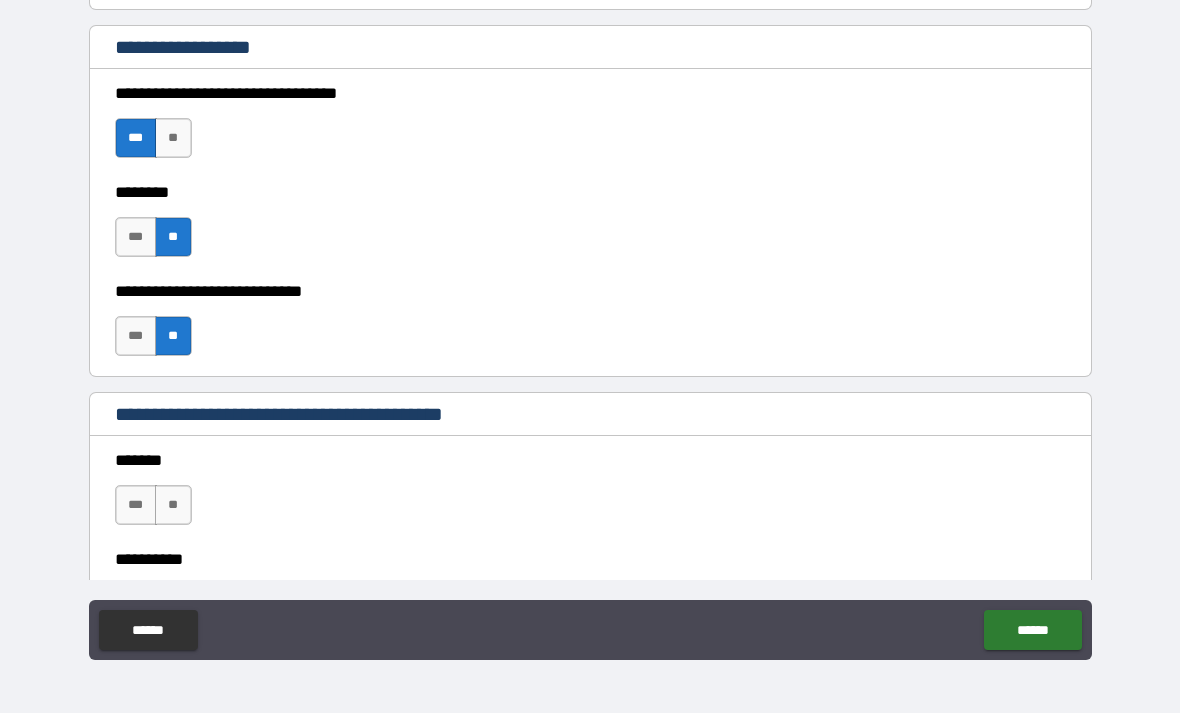 scroll, scrollTop: 1569, scrollLeft: 0, axis: vertical 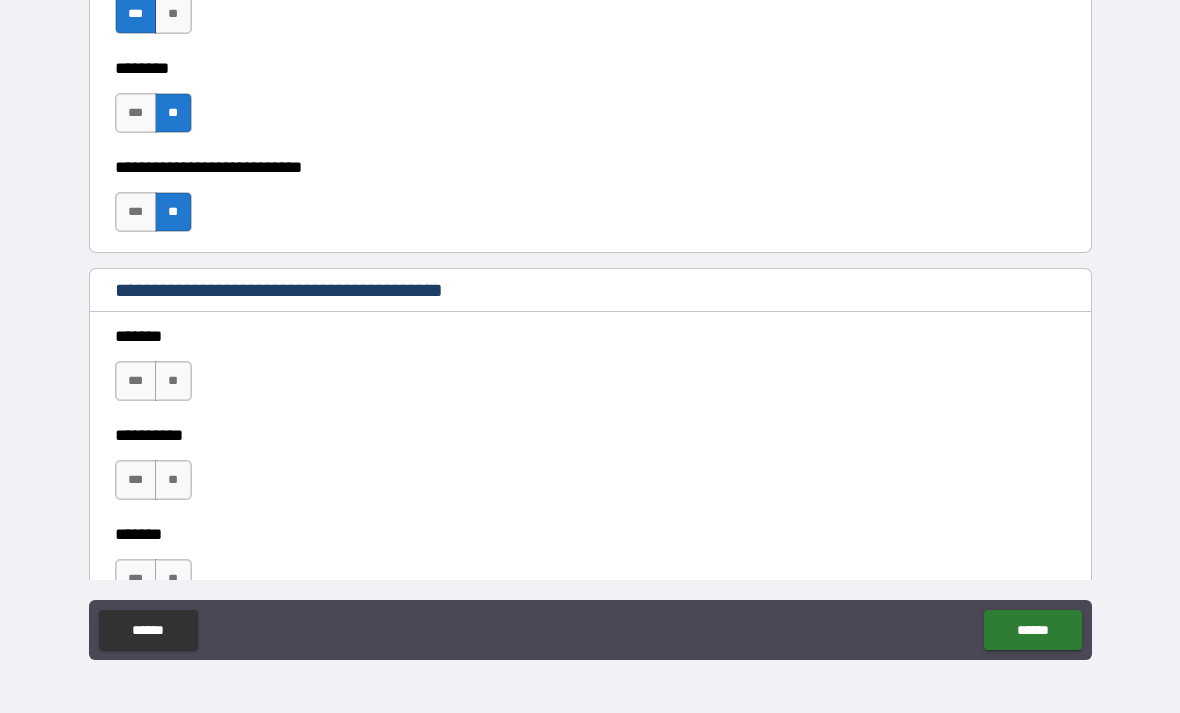click on "**" at bounding box center (173, 381) 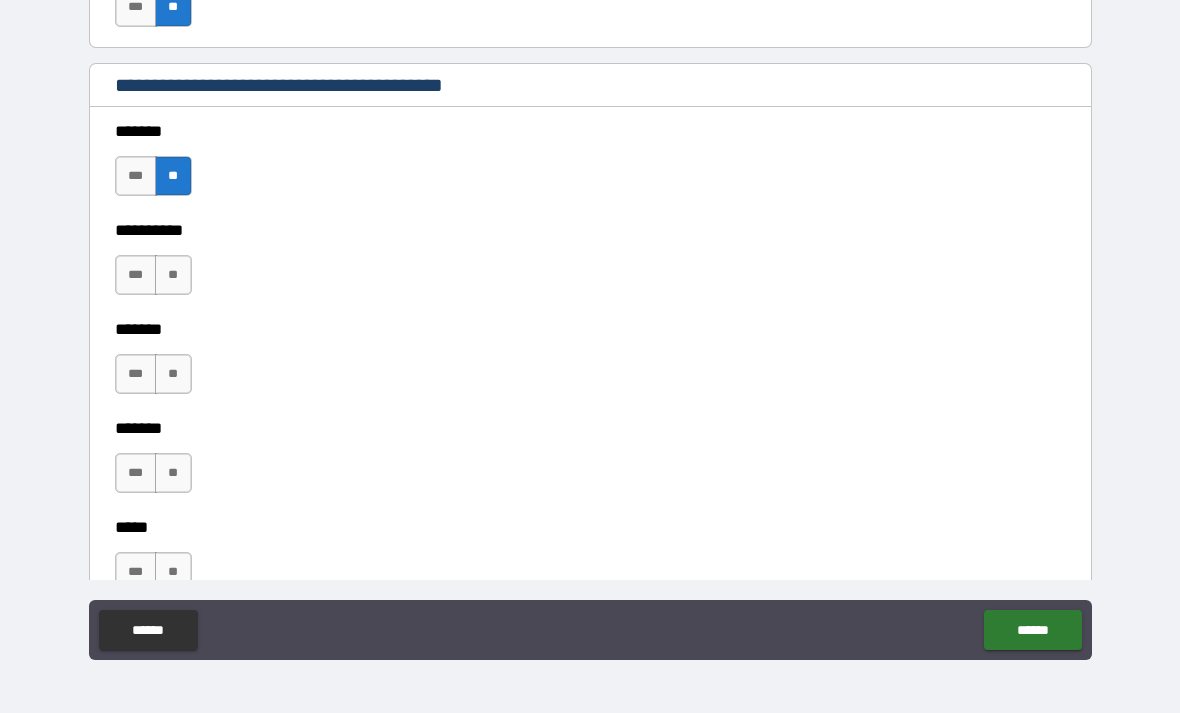scroll, scrollTop: 1799, scrollLeft: 0, axis: vertical 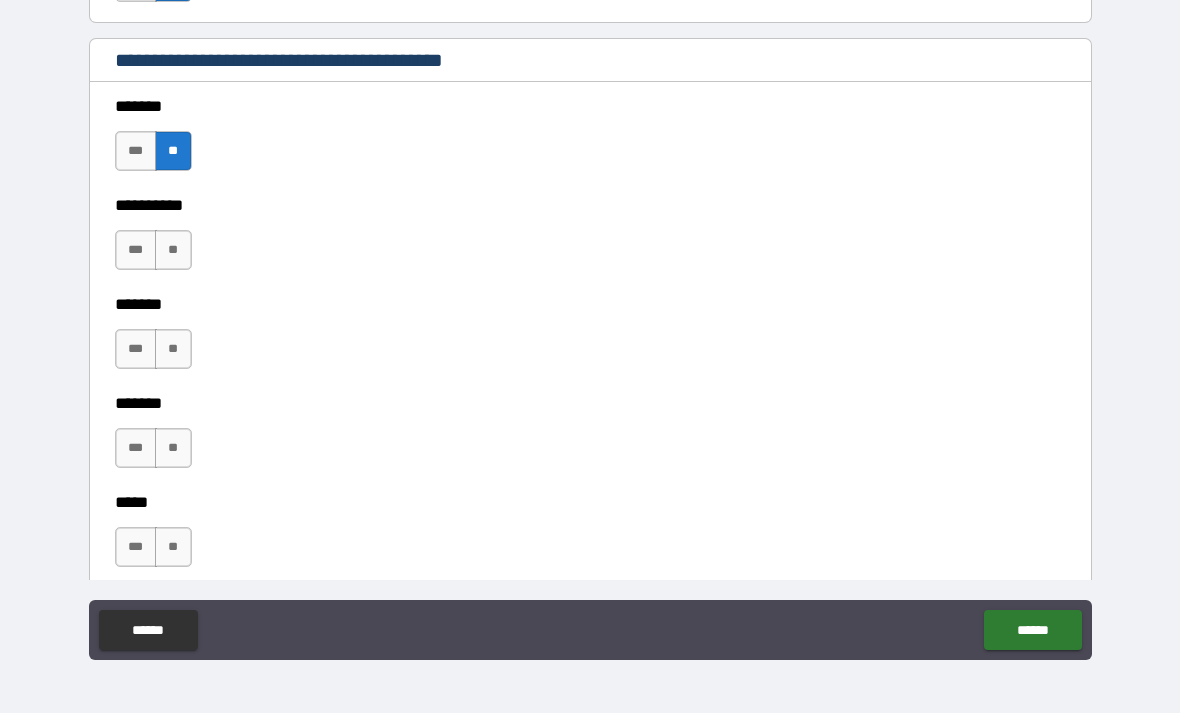 click on "**" at bounding box center (173, 250) 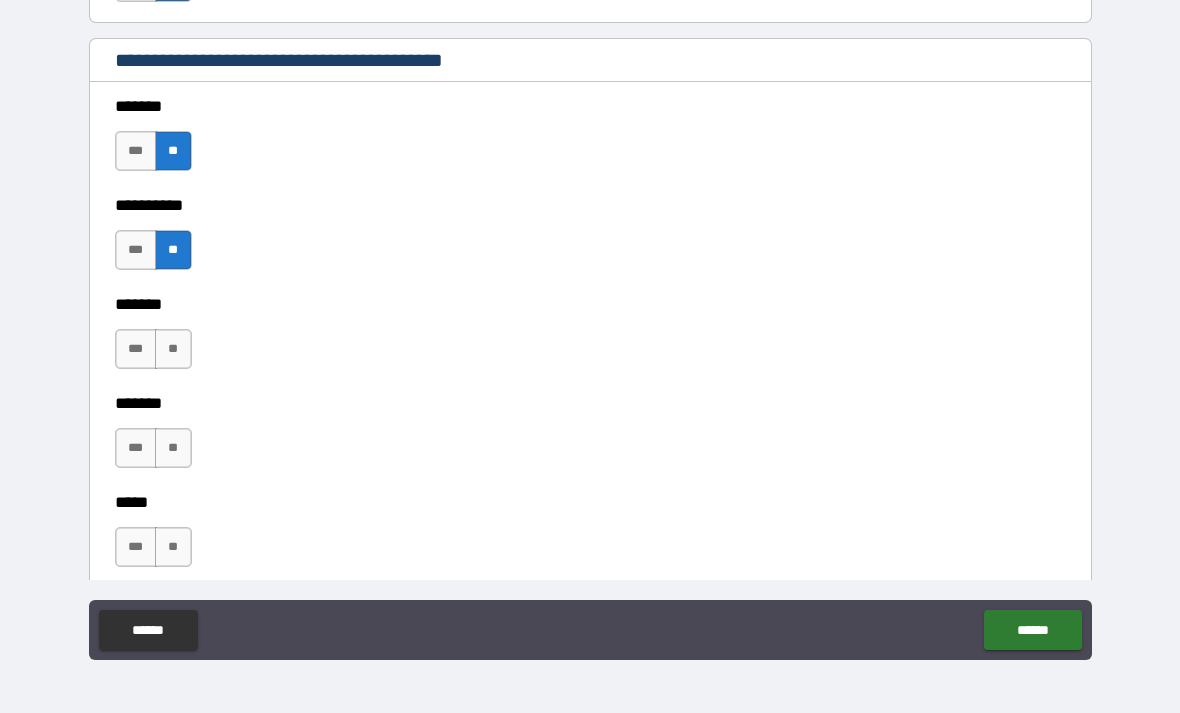 click on "**" at bounding box center [173, 349] 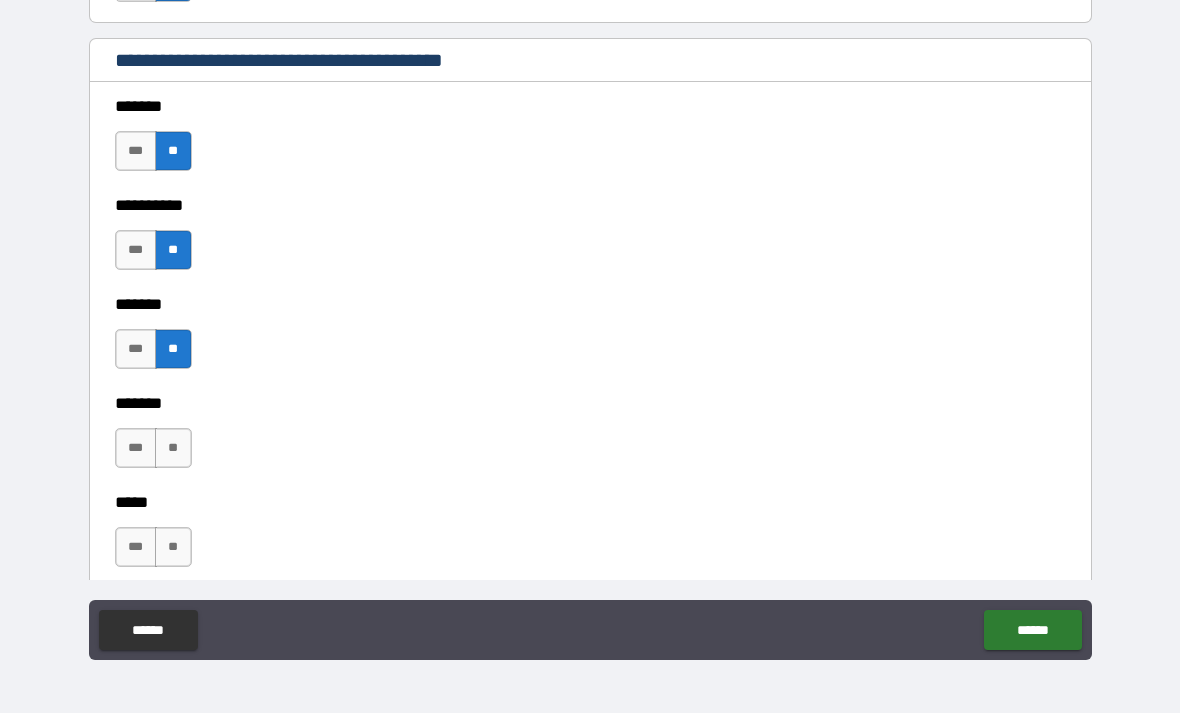 click on "**" at bounding box center [173, 448] 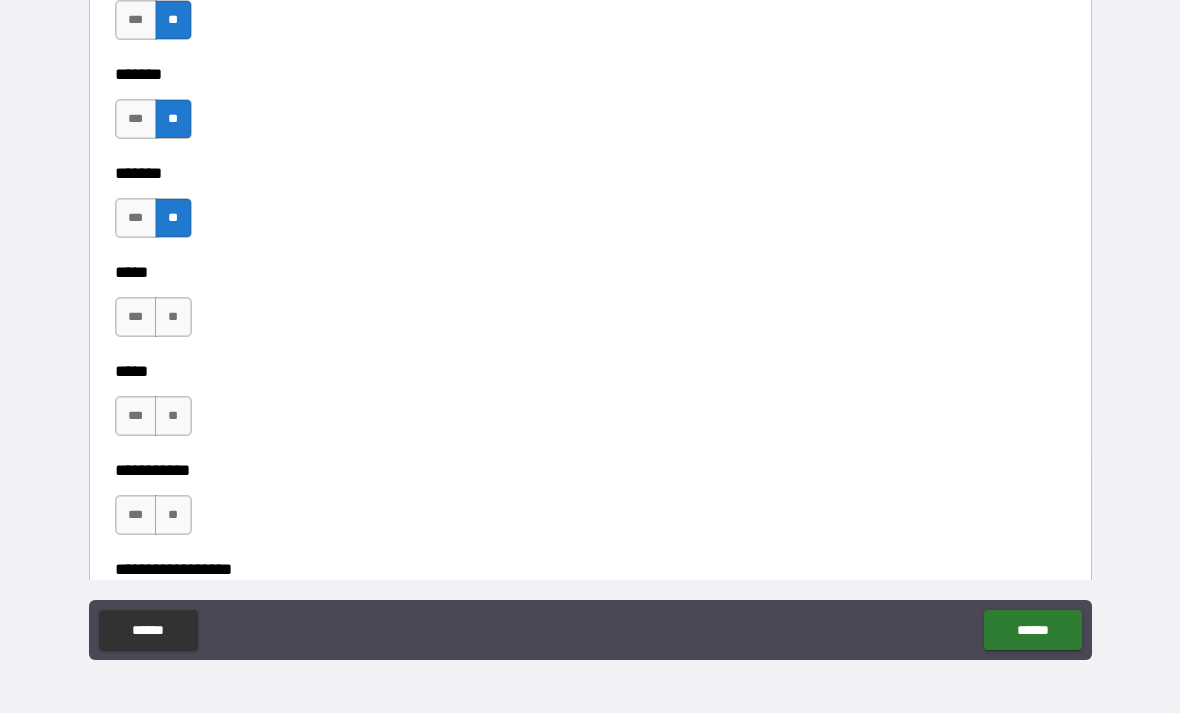 scroll, scrollTop: 2077, scrollLeft: 0, axis: vertical 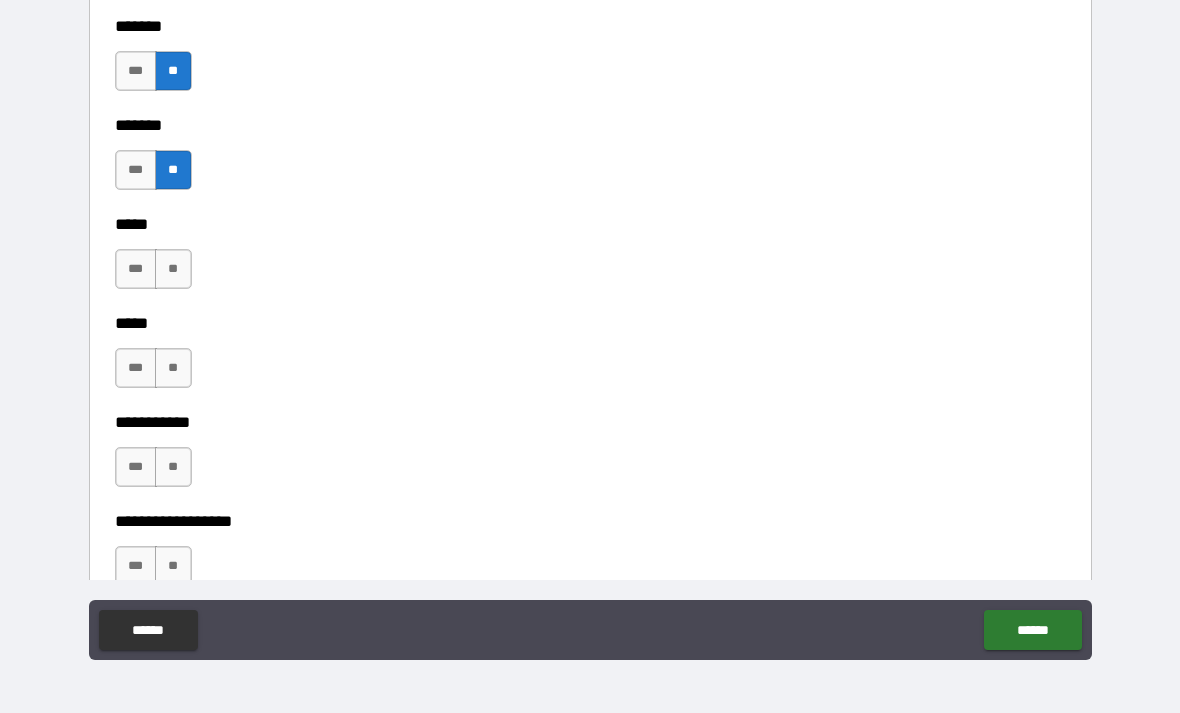 click on "**" at bounding box center [173, 269] 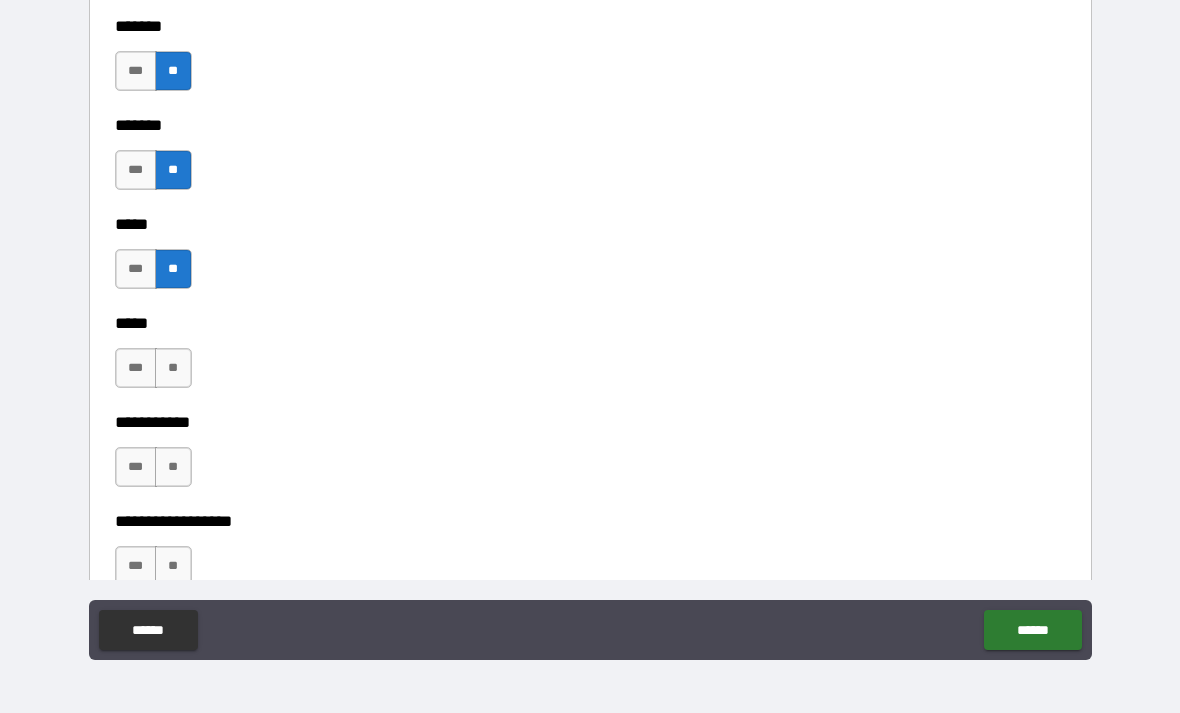 click on "**" at bounding box center [173, 368] 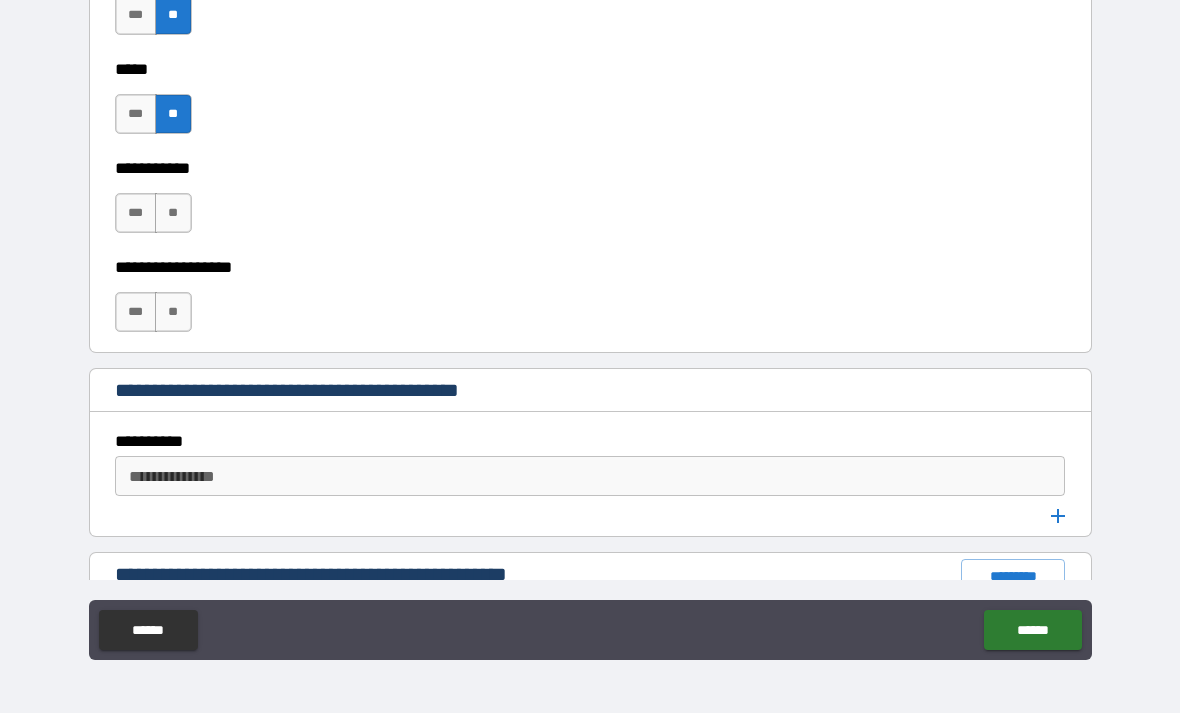 scroll, scrollTop: 2336, scrollLeft: 0, axis: vertical 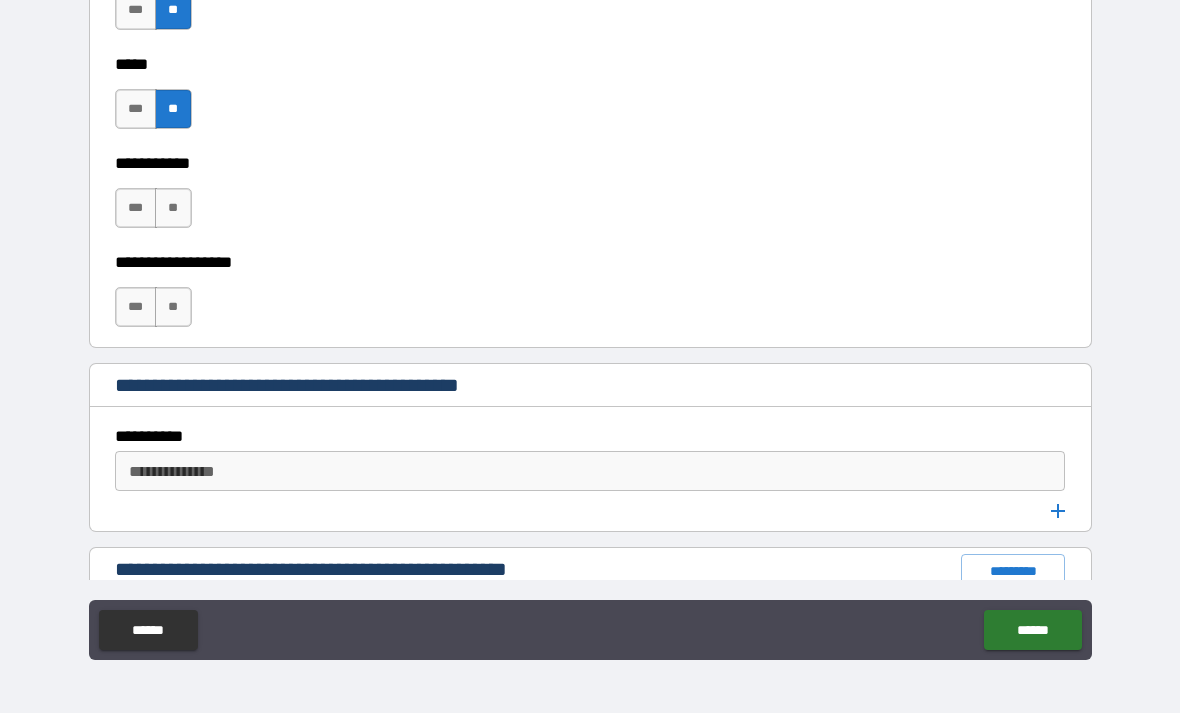 click on "**" at bounding box center [173, 208] 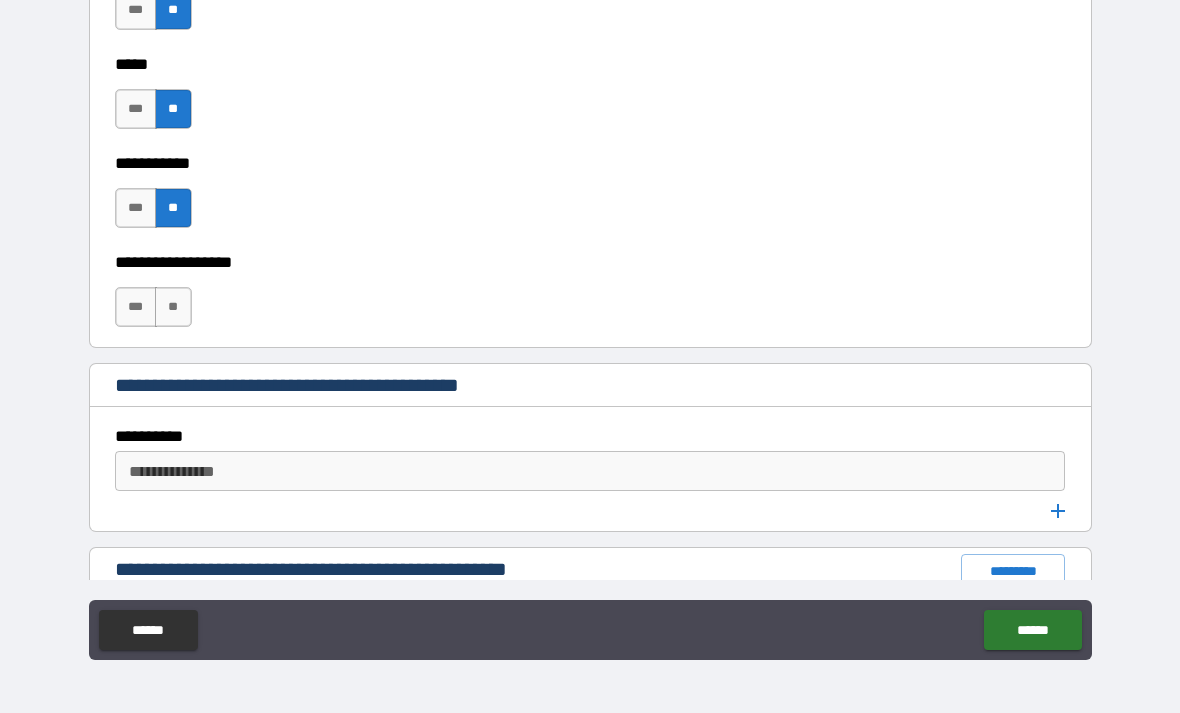 click on "**" at bounding box center (173, 307) 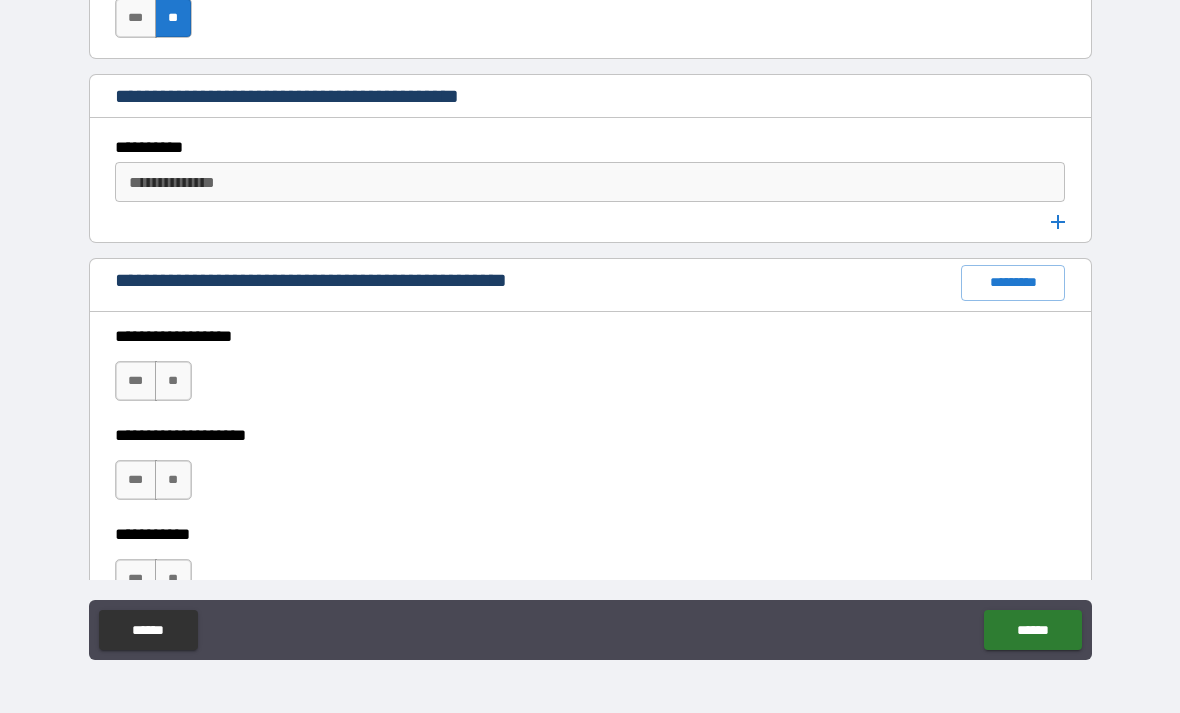 scroll, scrollTop: 2626, scrollLeft: 0, axis: vertical 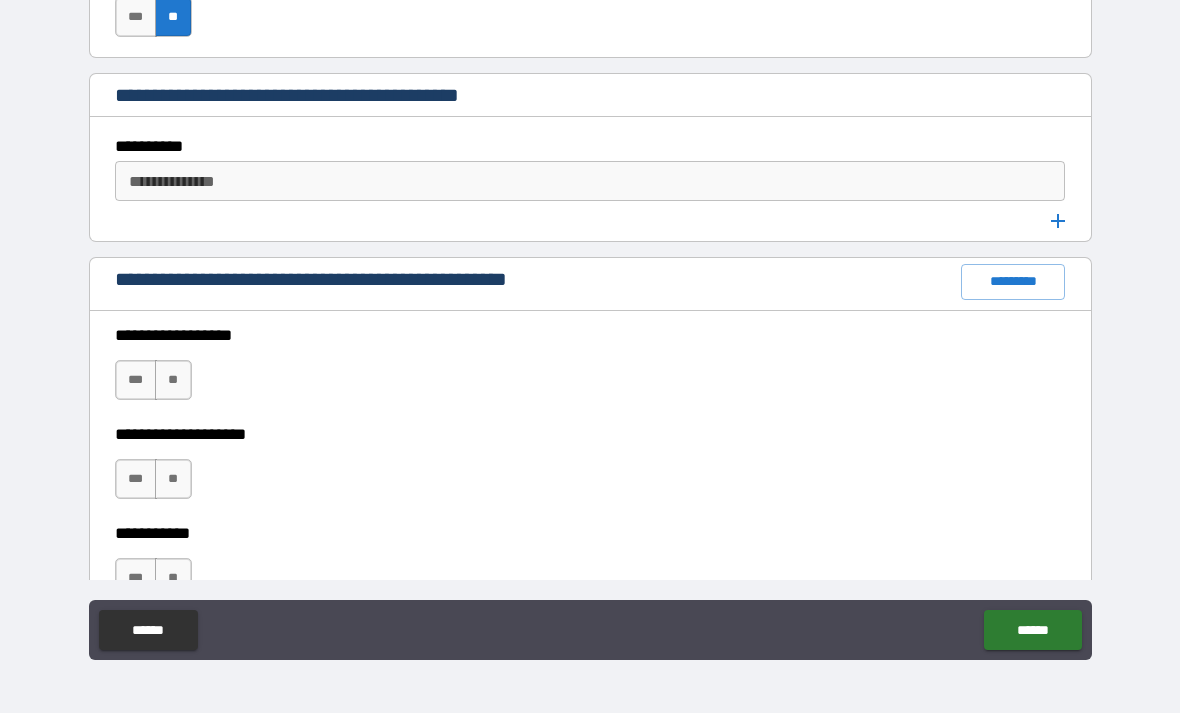 click on "**" at bounding box center [173, 380] 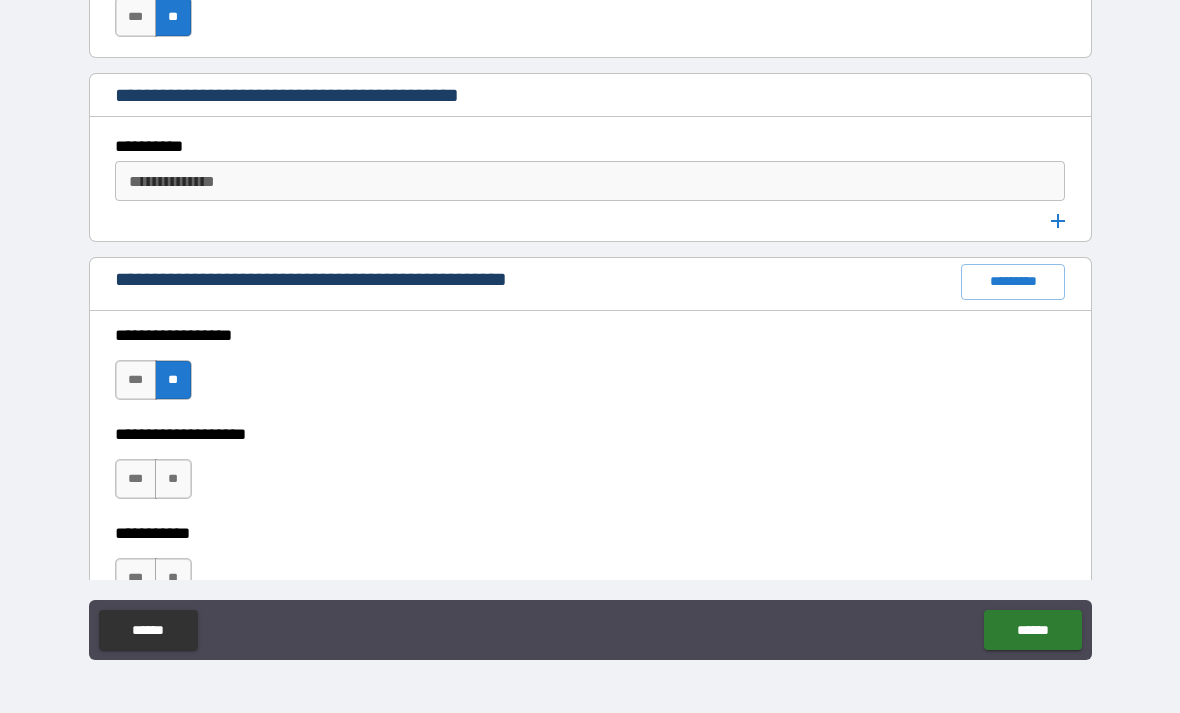 click on "**" at bounding box center (173, 479) 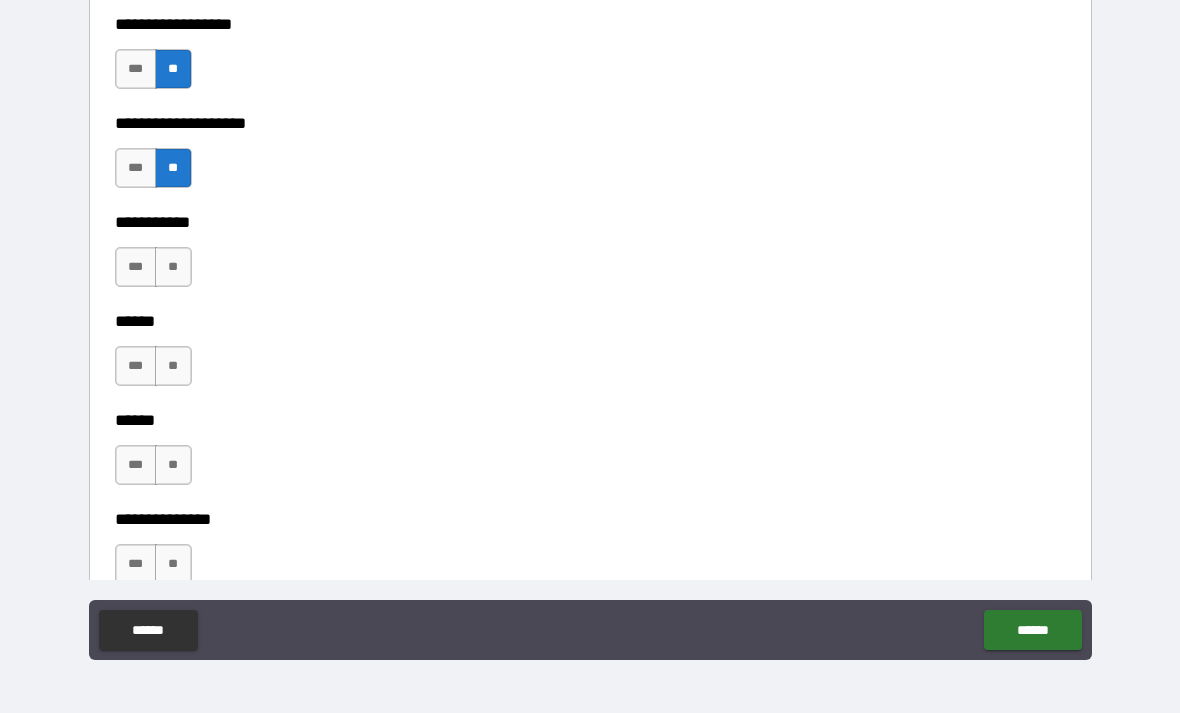 scroll, scrollTop: 2955, scrollLeft: 0, axis: vertical 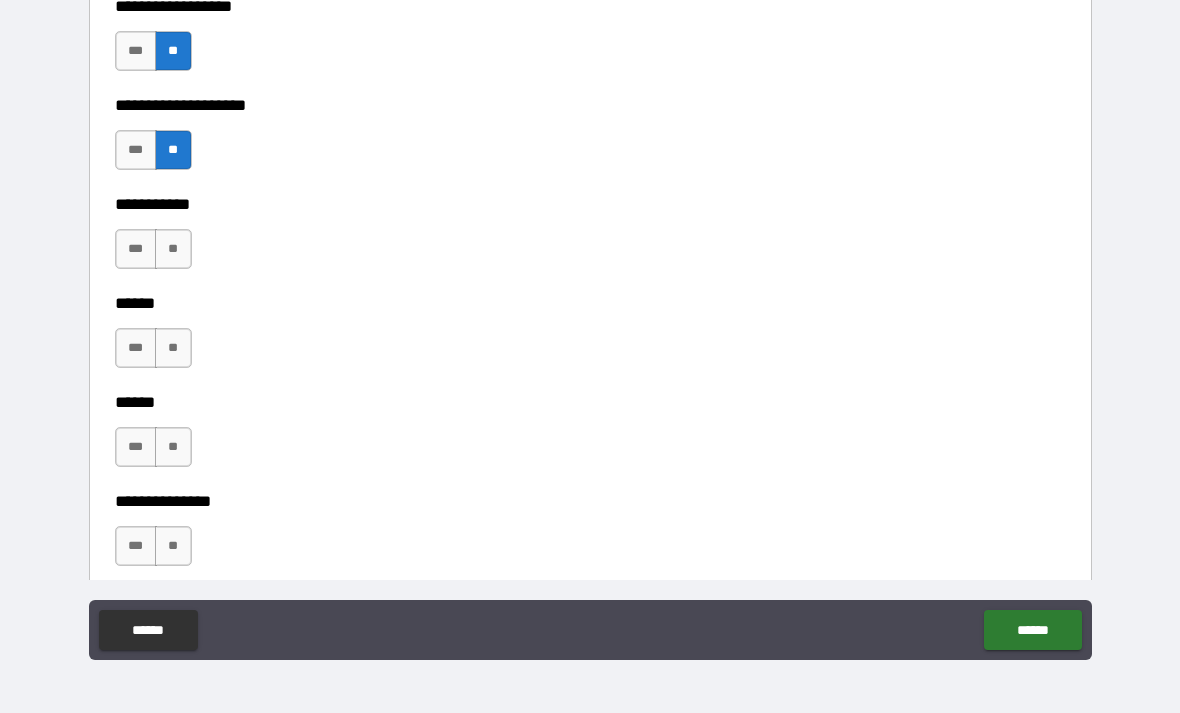 click on "**" at bounding box center [173, 249] 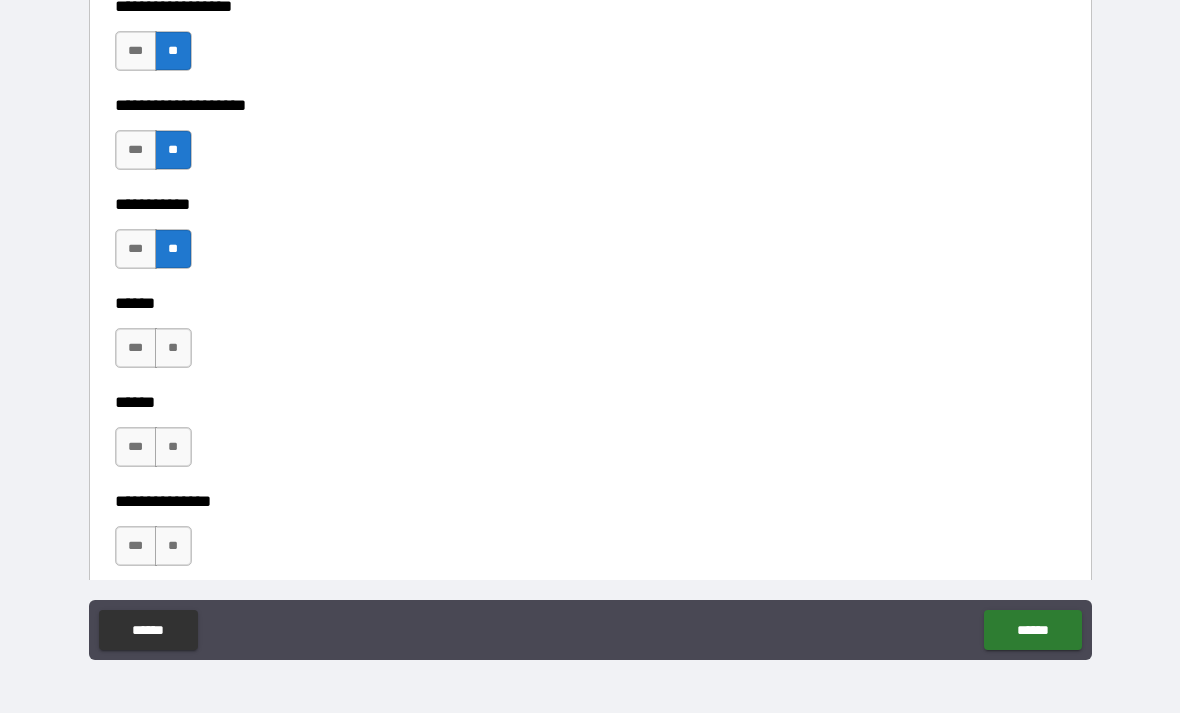 click on "**" at bounding box center (173, 348) 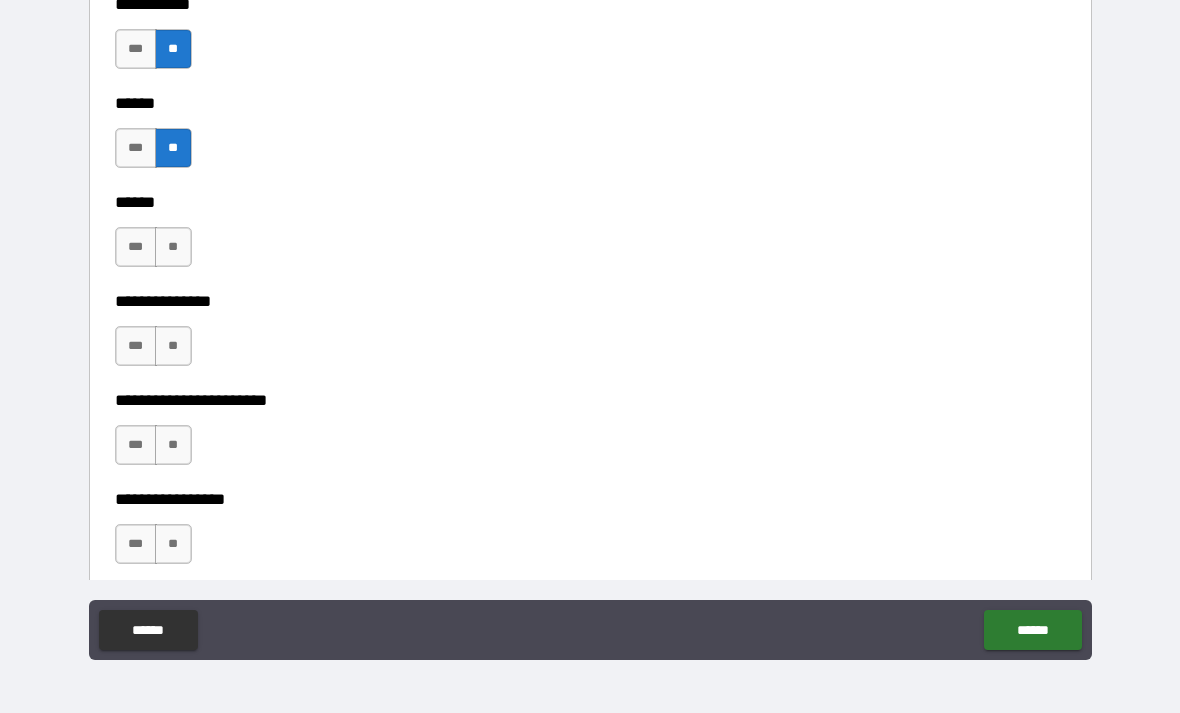 scroll, scrollTop: 3168, scrollLeft: 0, axis: vertical 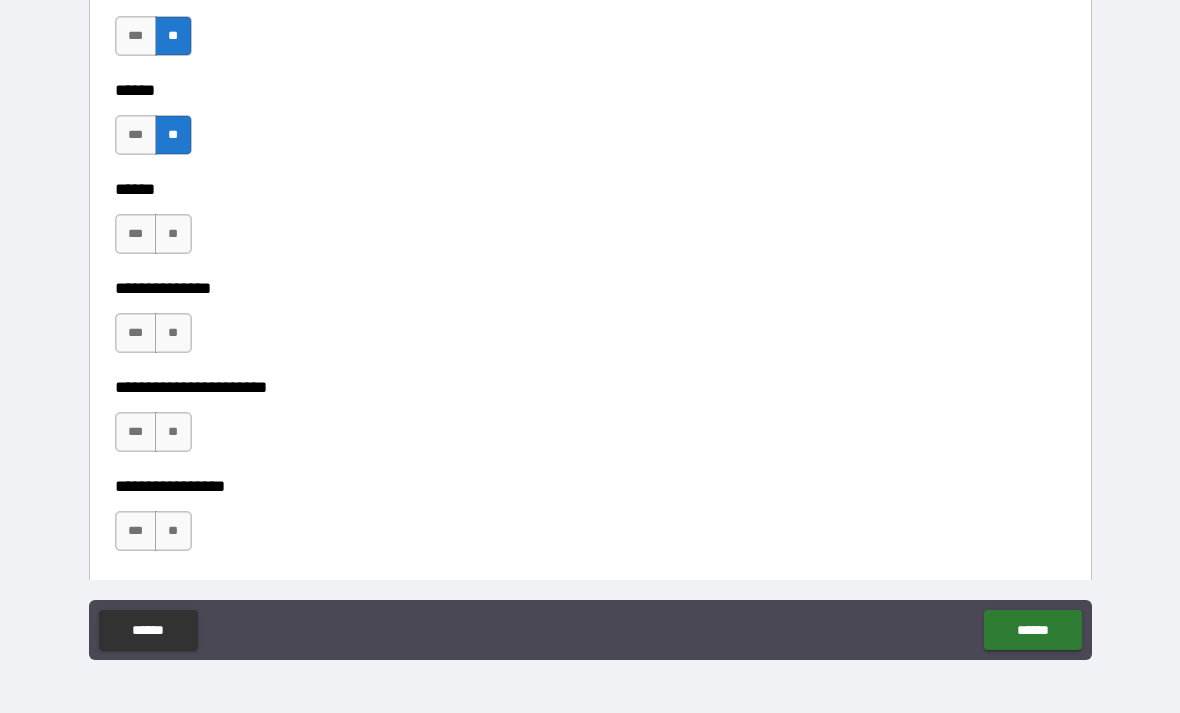 click on "**" at bounding box center [173, 234] 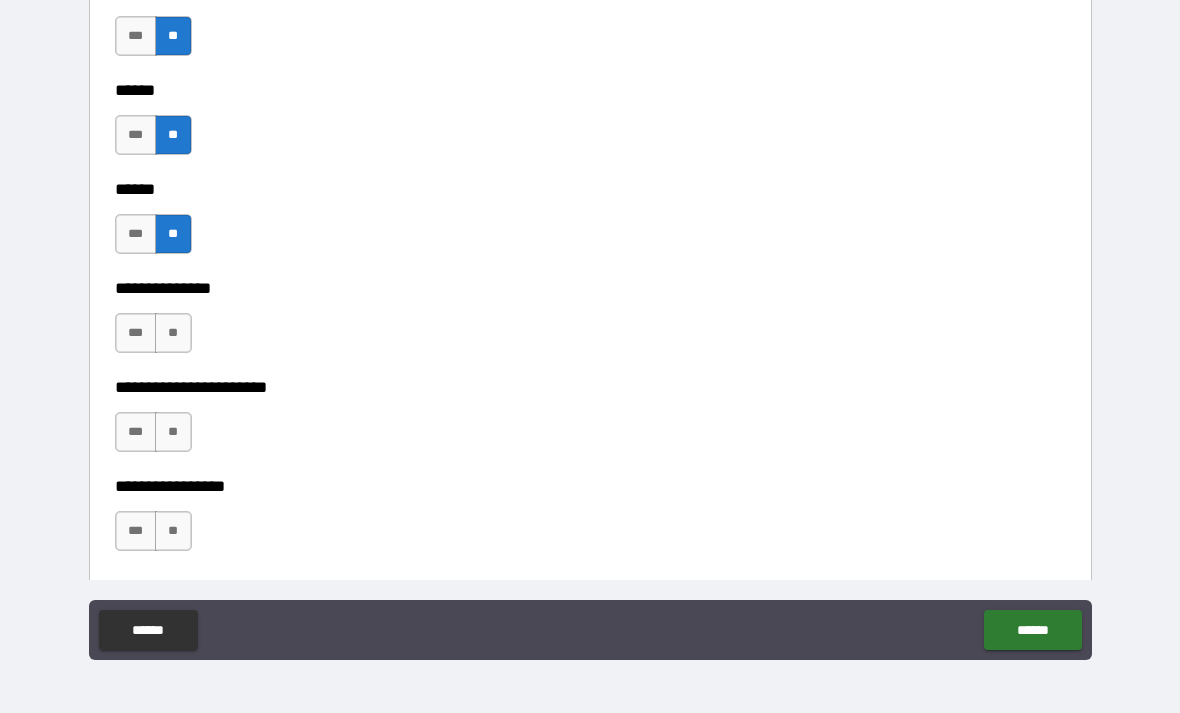 click on "**" at bounding box center (173, 333) 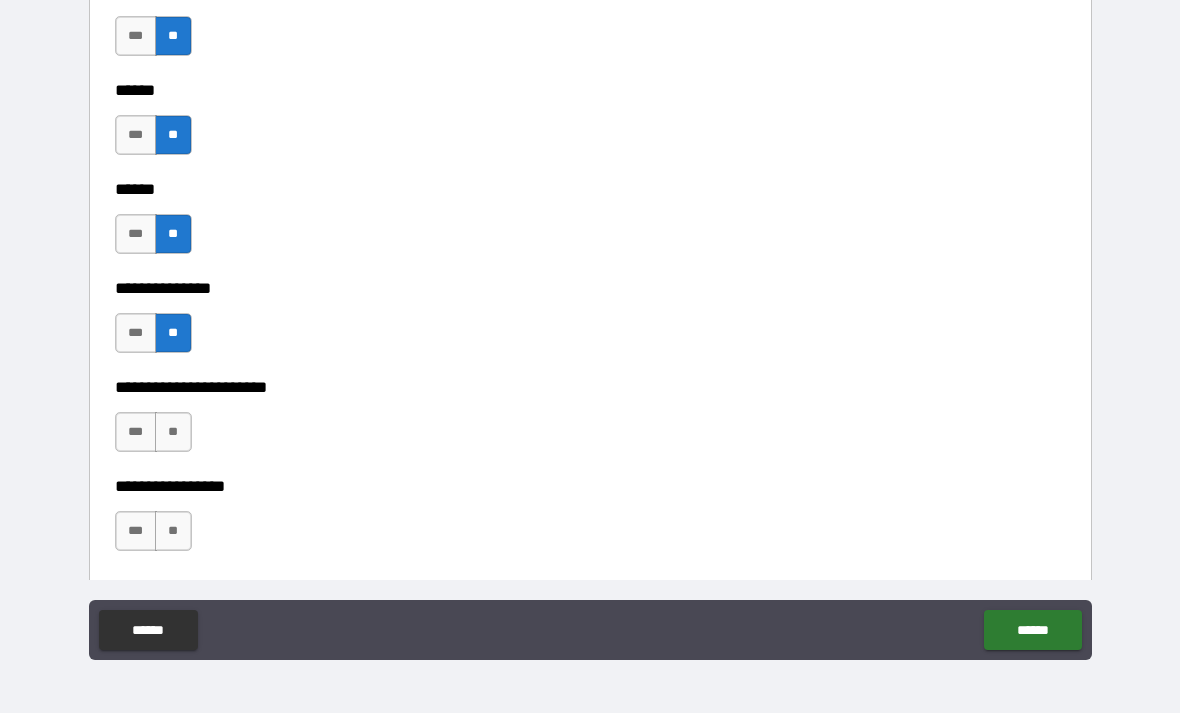 click on "**" at bounding box center [173, 432] 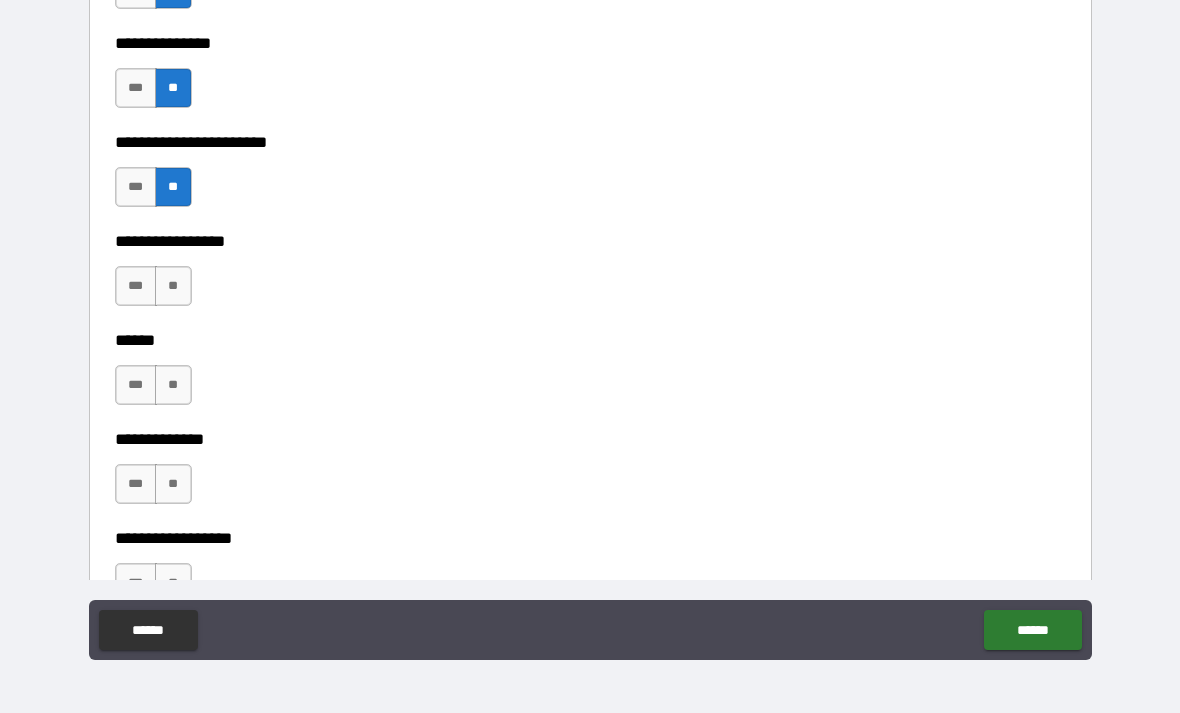 scroll, scrollTop: 3415, scrollLeft: 0, axis: vertical 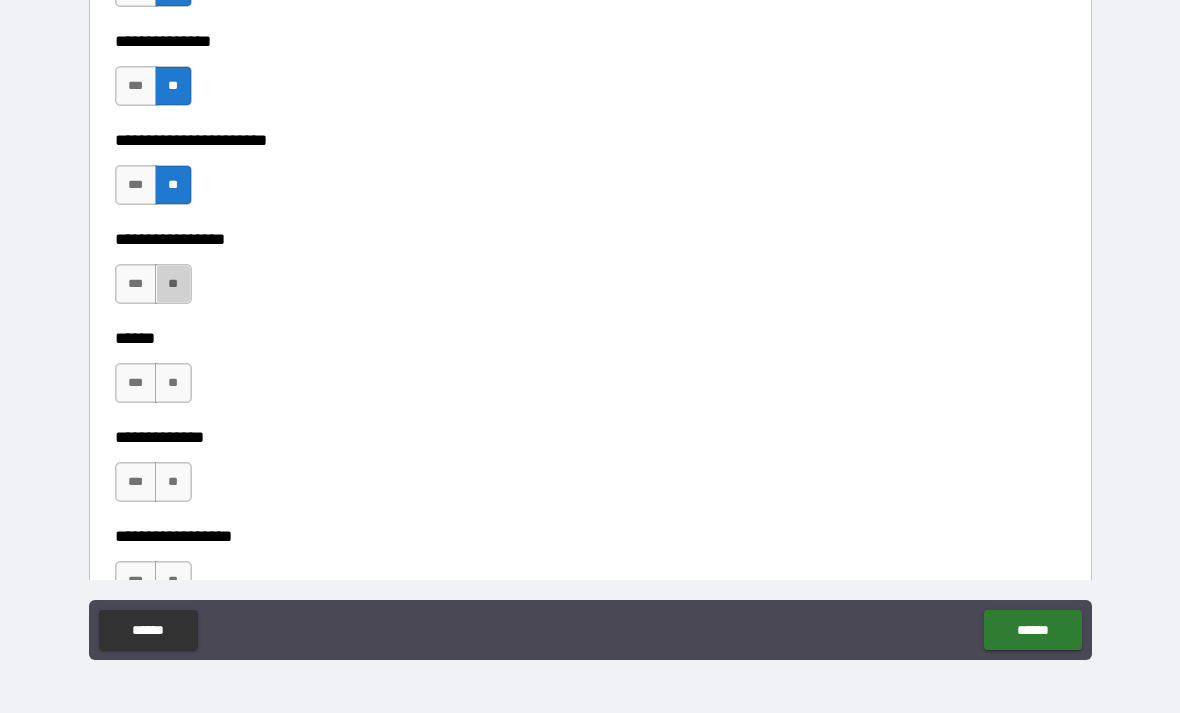click on "**" at bounding box center [173, 284] 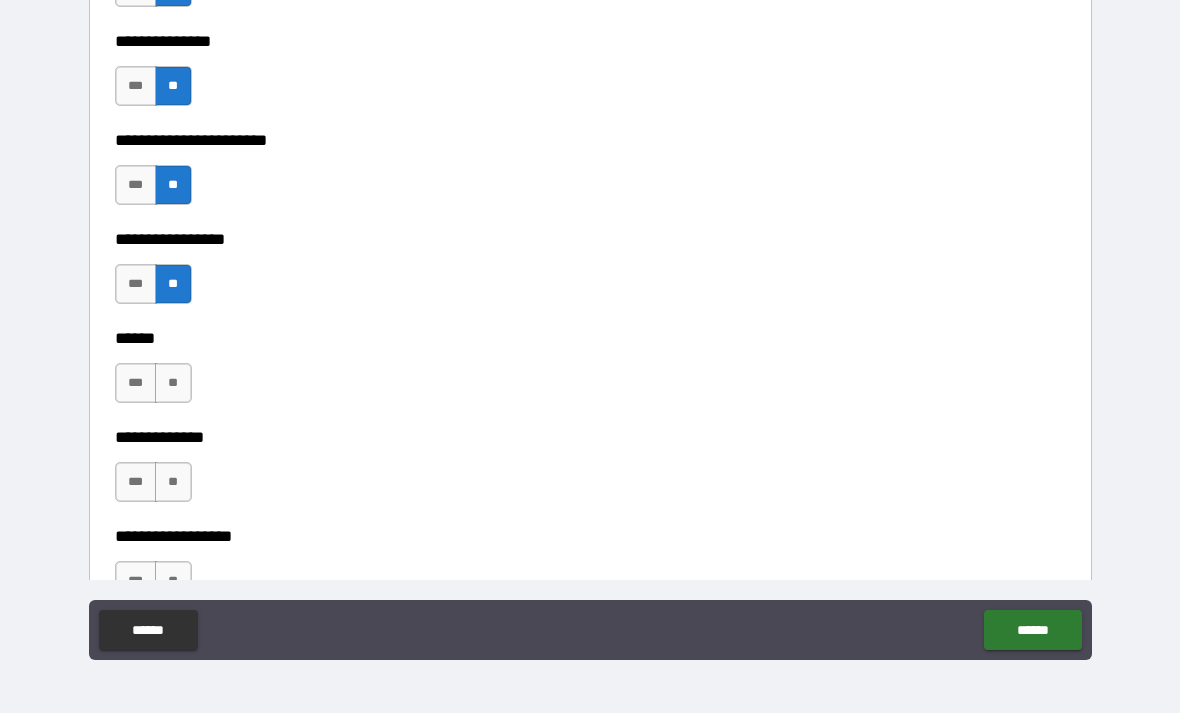 click on "**" at bounding box center [173, 383] 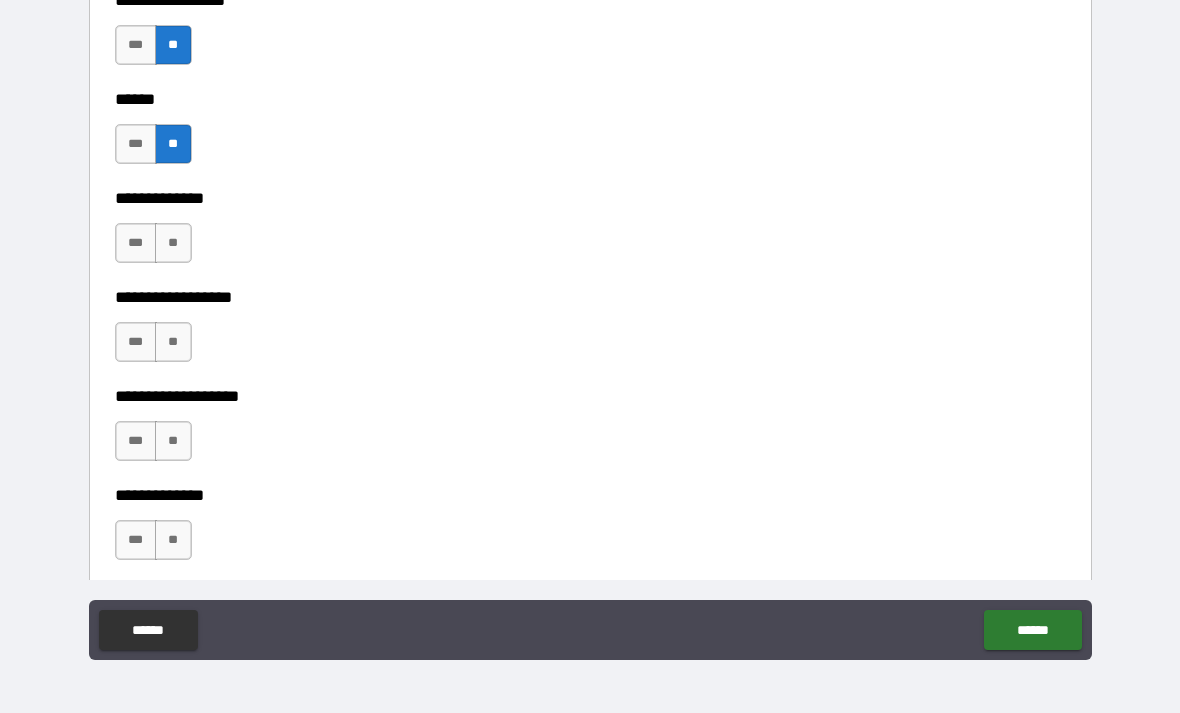scroll, scrollTop: 3661, scrollLeft: 0, axis: vertical 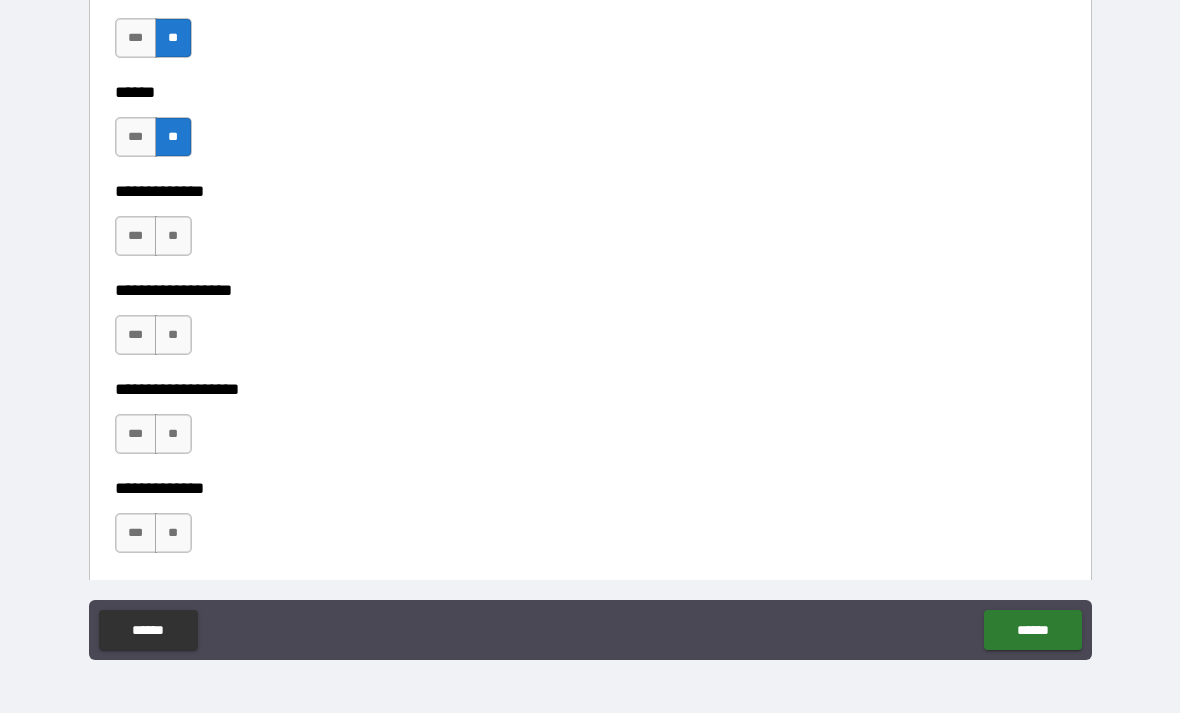 click on "**" at bounding box center [173, 236] 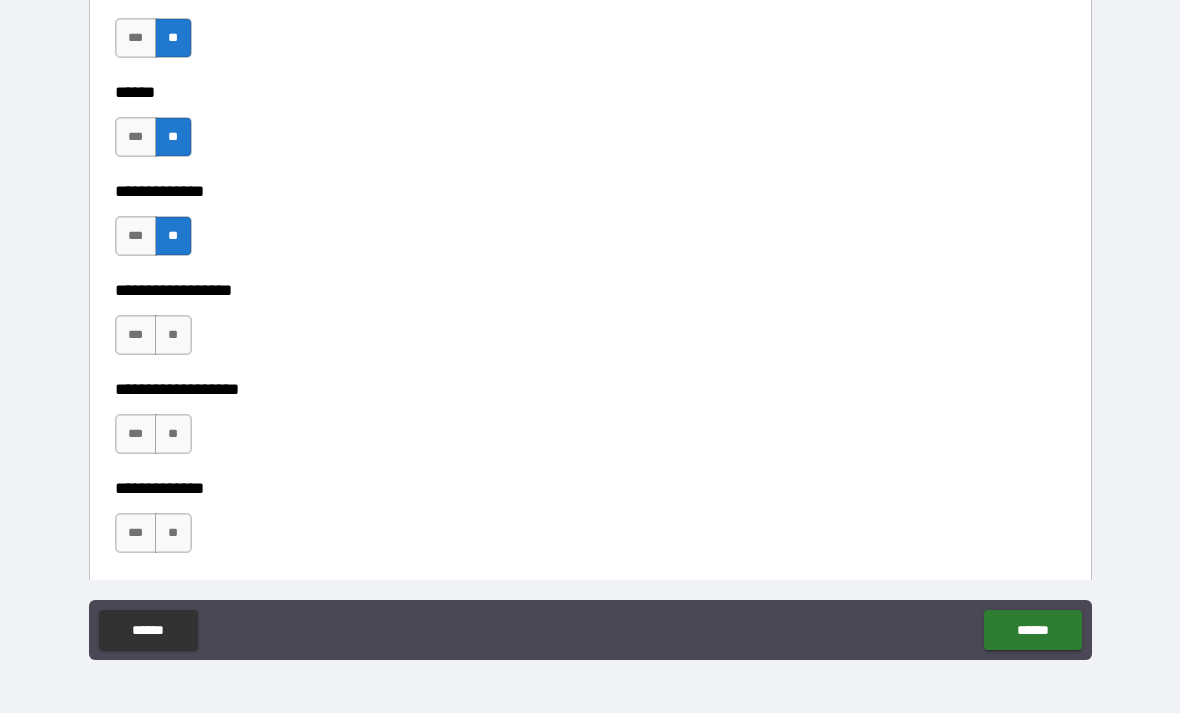 click on "**" at bounding box center (173, 335) 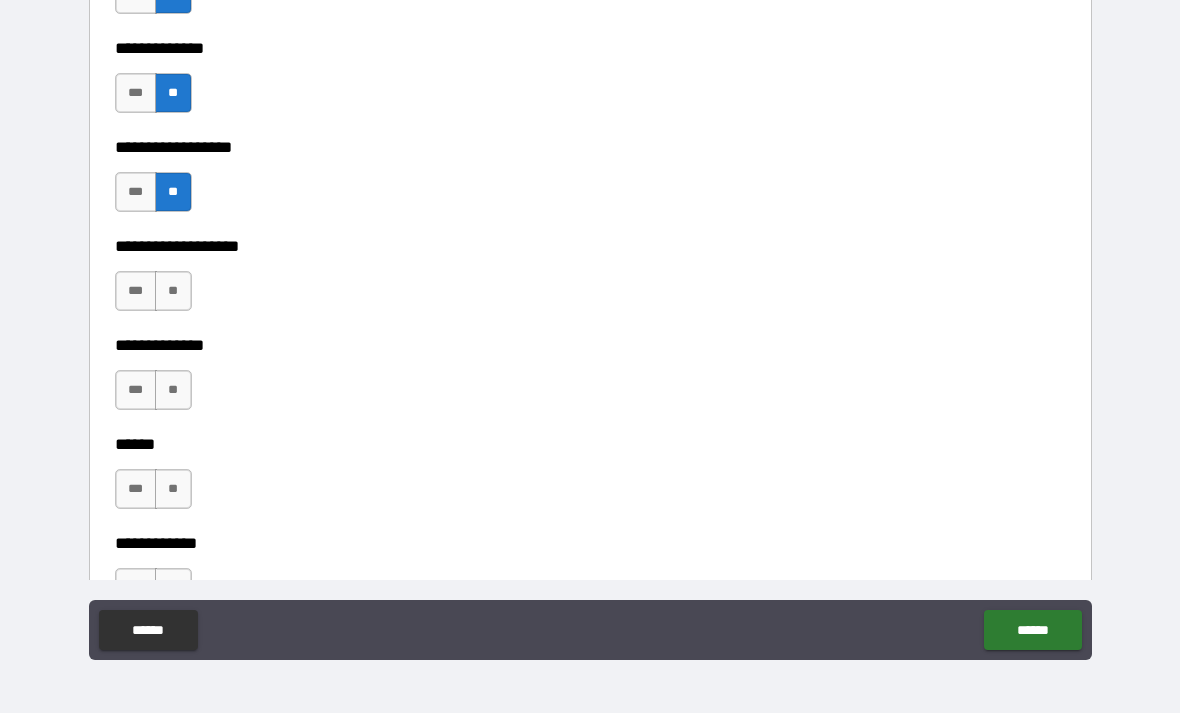 scroll, scrollTop: 3829, scrollLeft: 0, axis: vertical 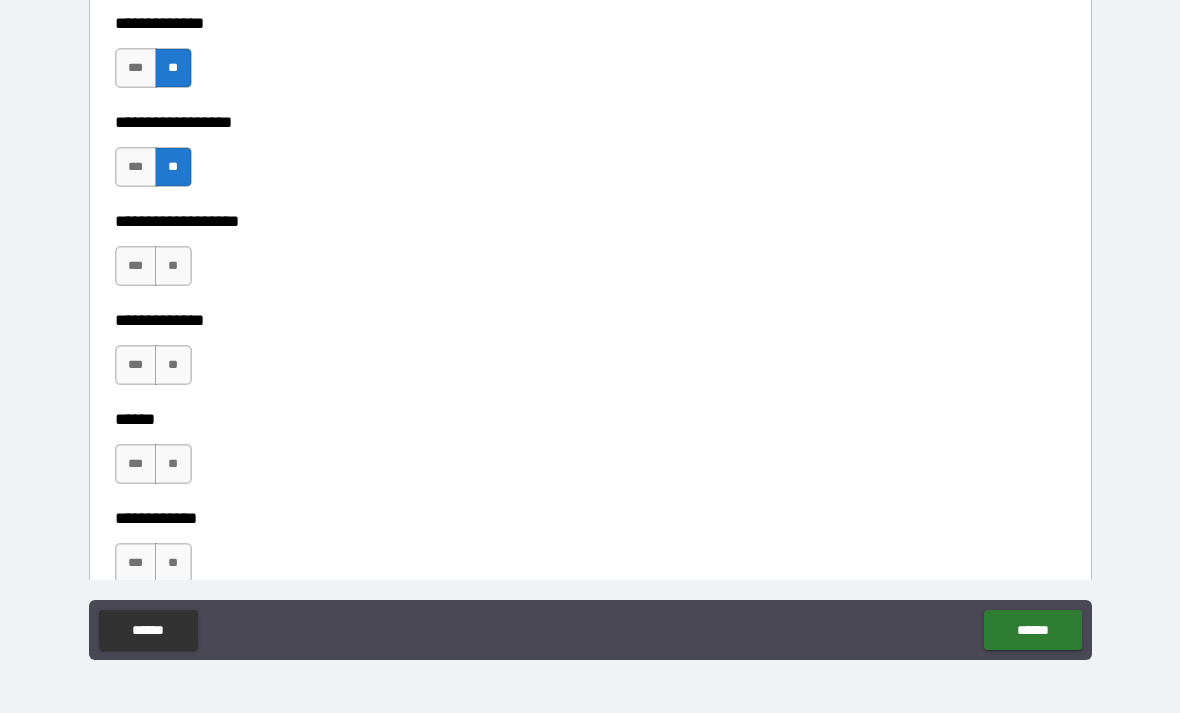 click on "**" at bounding box center (173, 266) 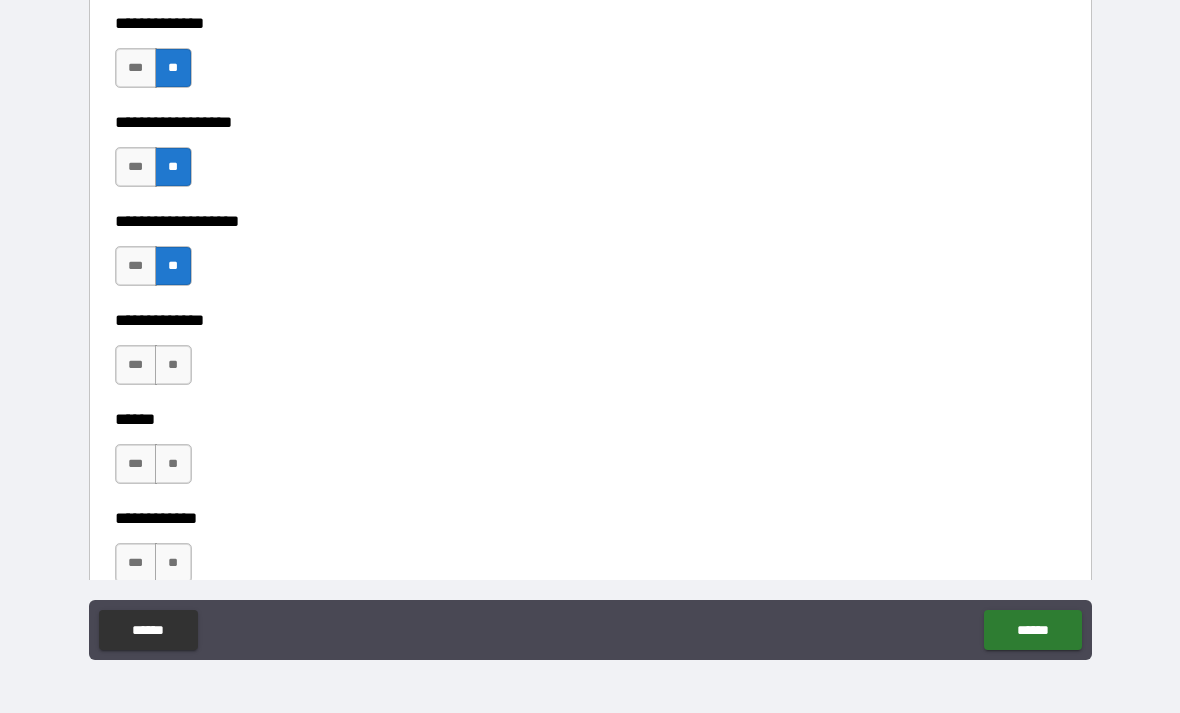 click on "**" at bounding box center [173, 365] 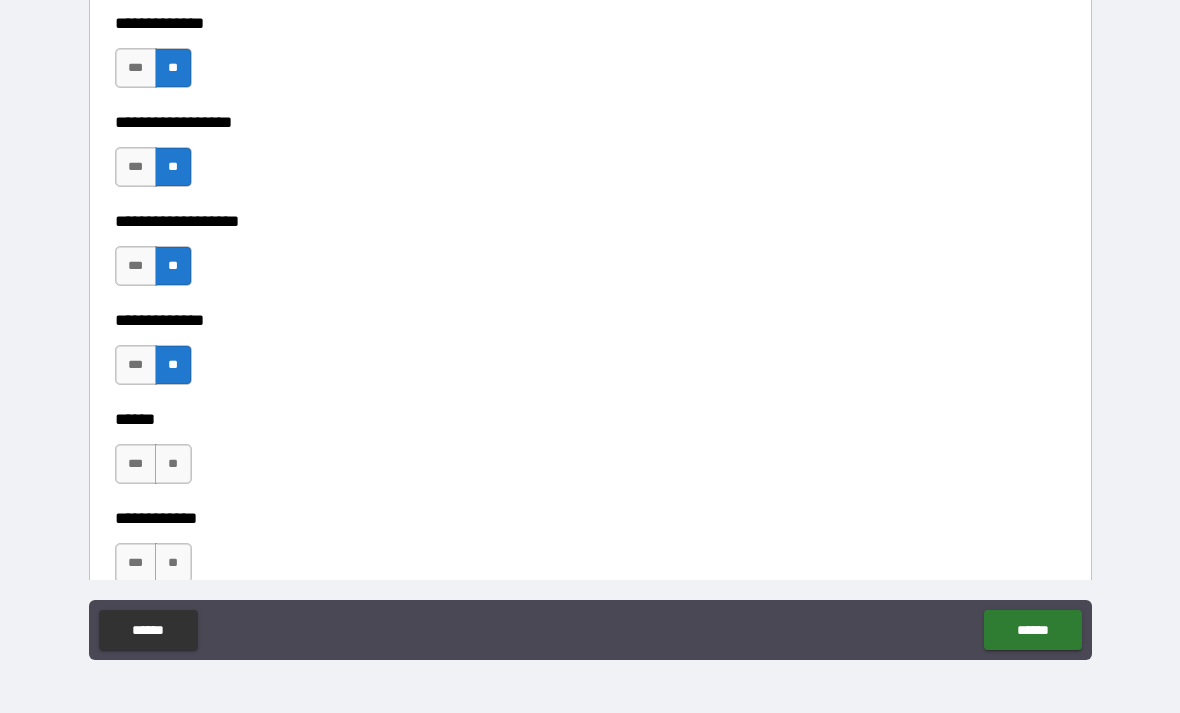 click on "***" at bounding box center (136, 365) 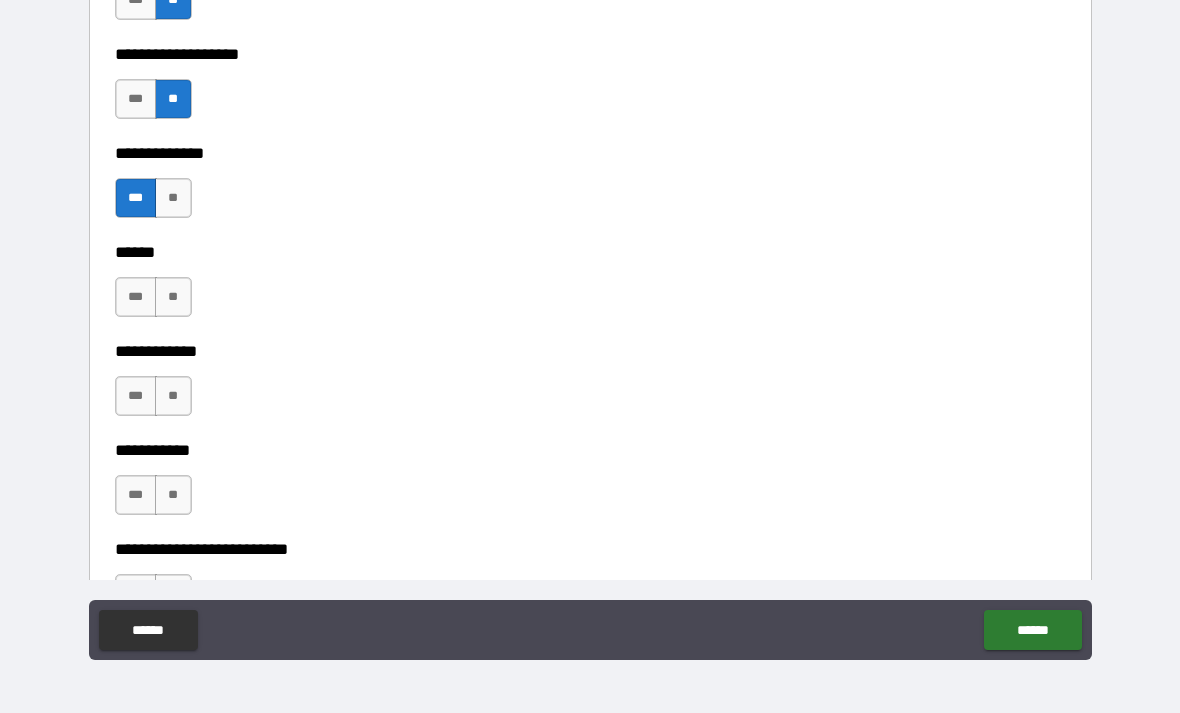 scroll, scrollTop: 4042, scrollLeft: 0, axis: vertical 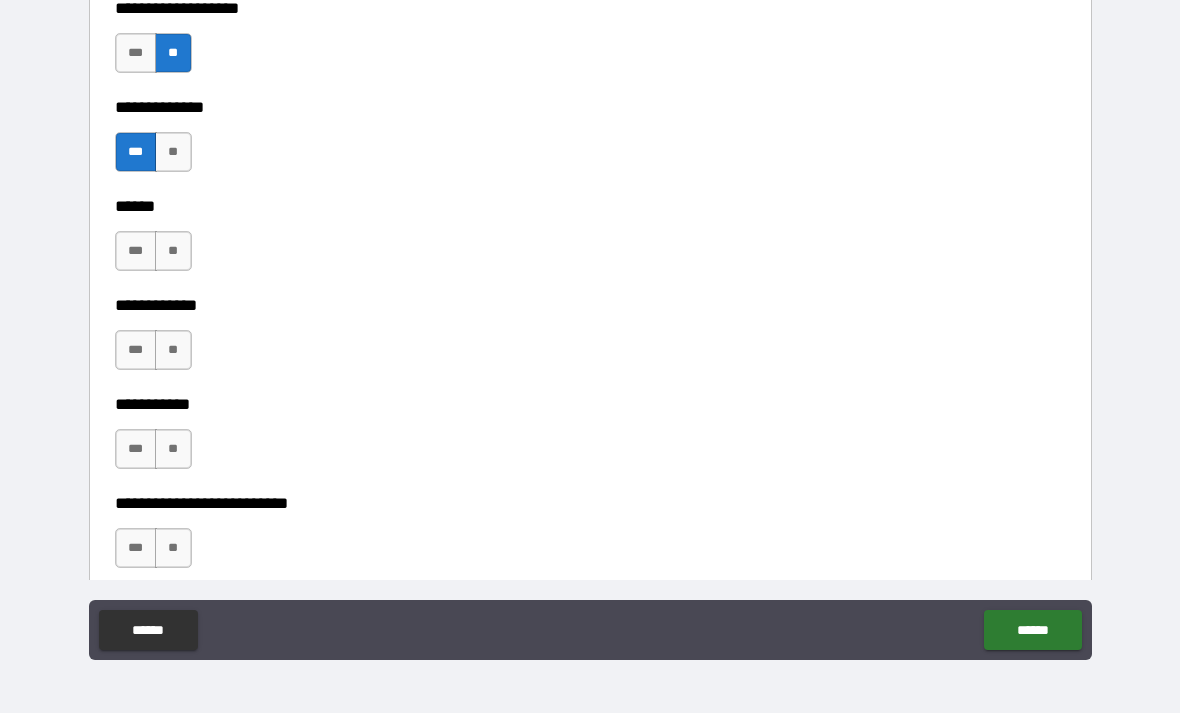 click on "**" at bounding box center [173, 251] 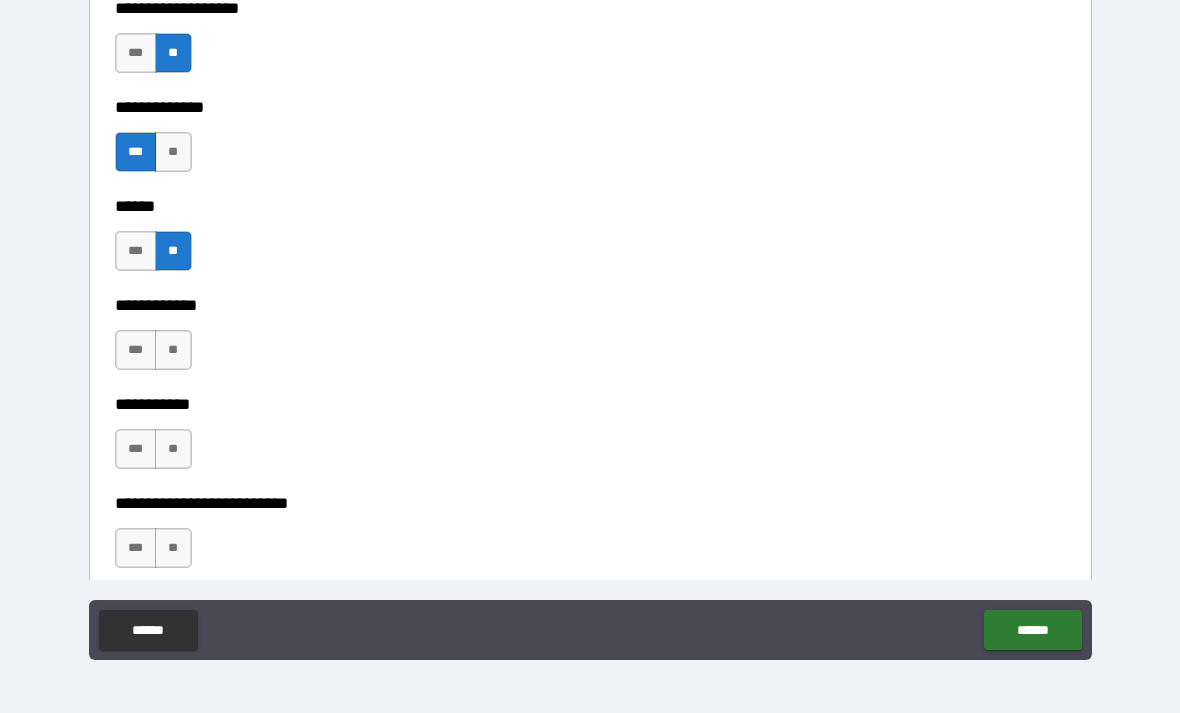 click on "**" at bounding box center [173, 350] 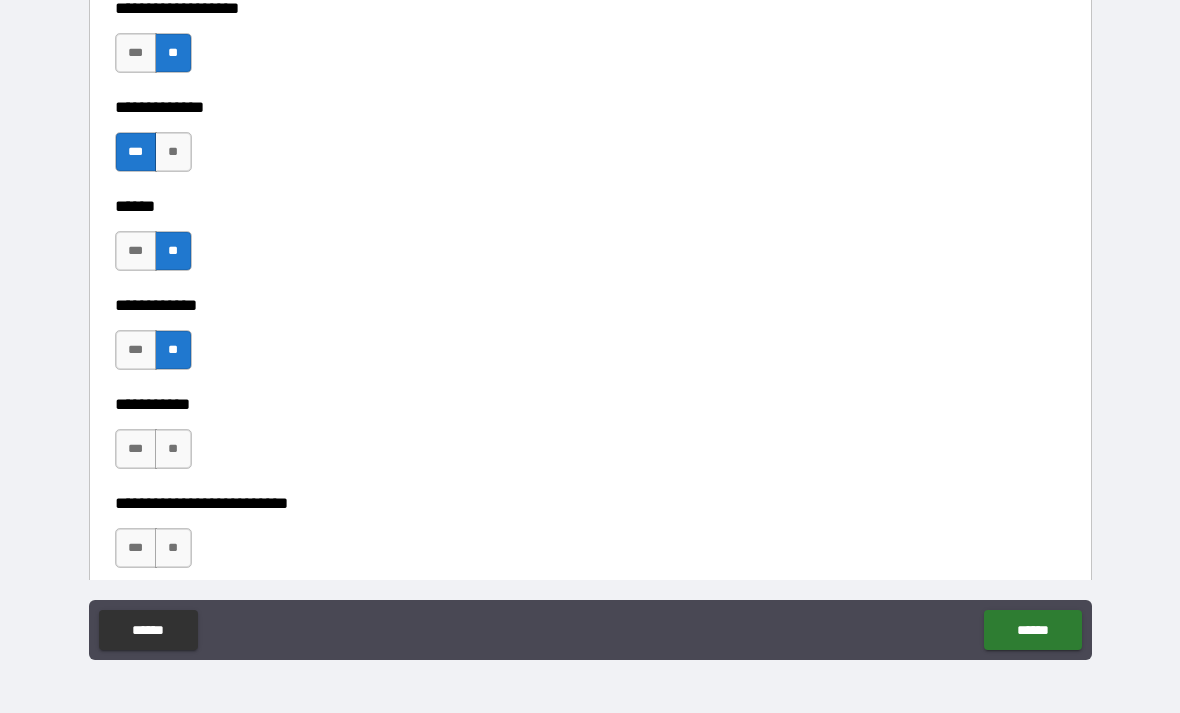 click on "**" at bounding box center (173, 449) 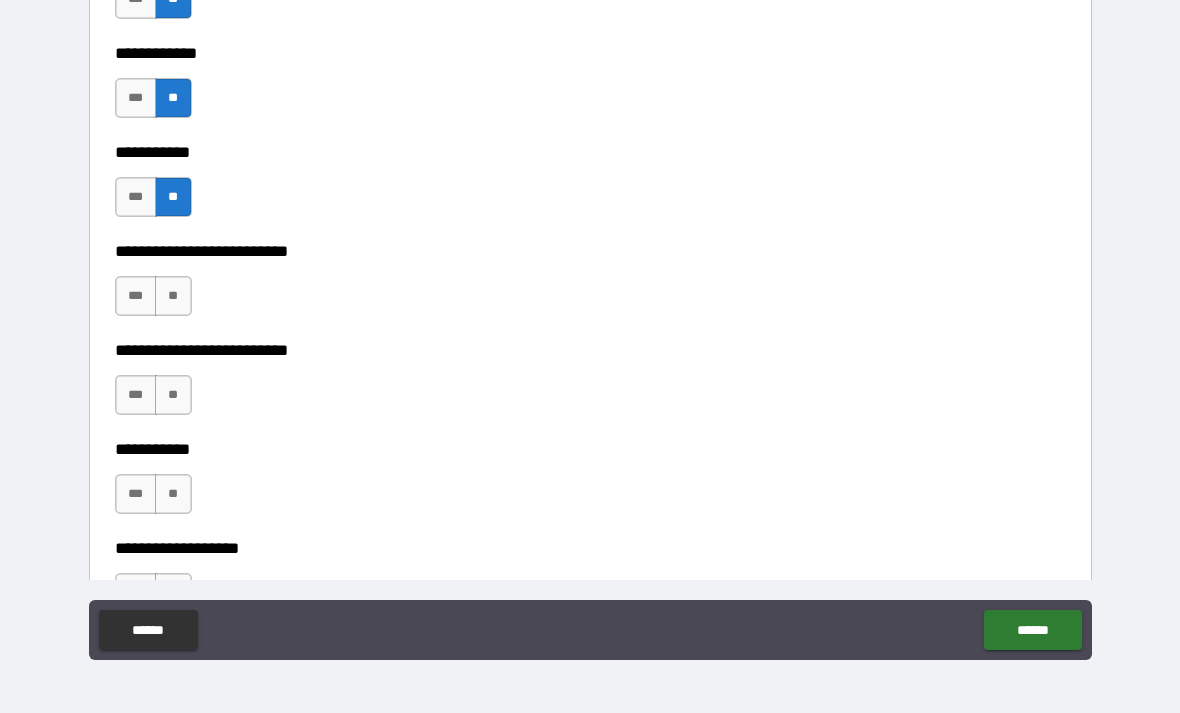 scroll, scrollTop: 4303, scrollLeft: 0, axis: vertical 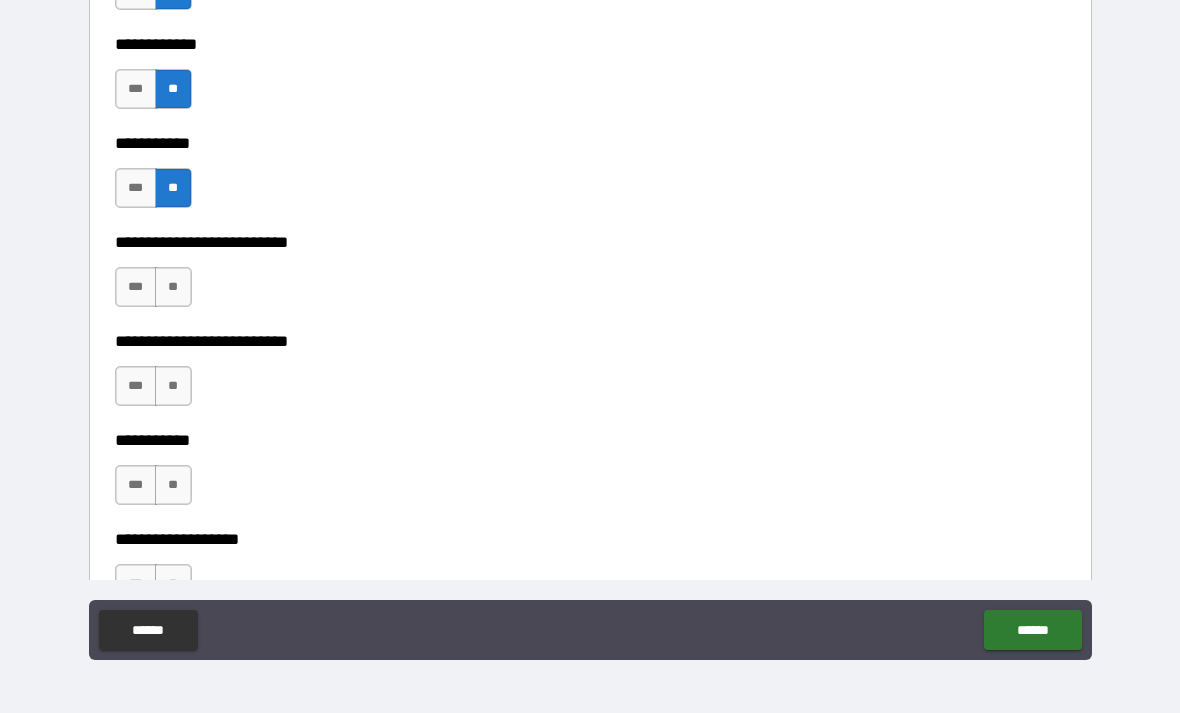 click on "**" at bounding box center [173, 287] 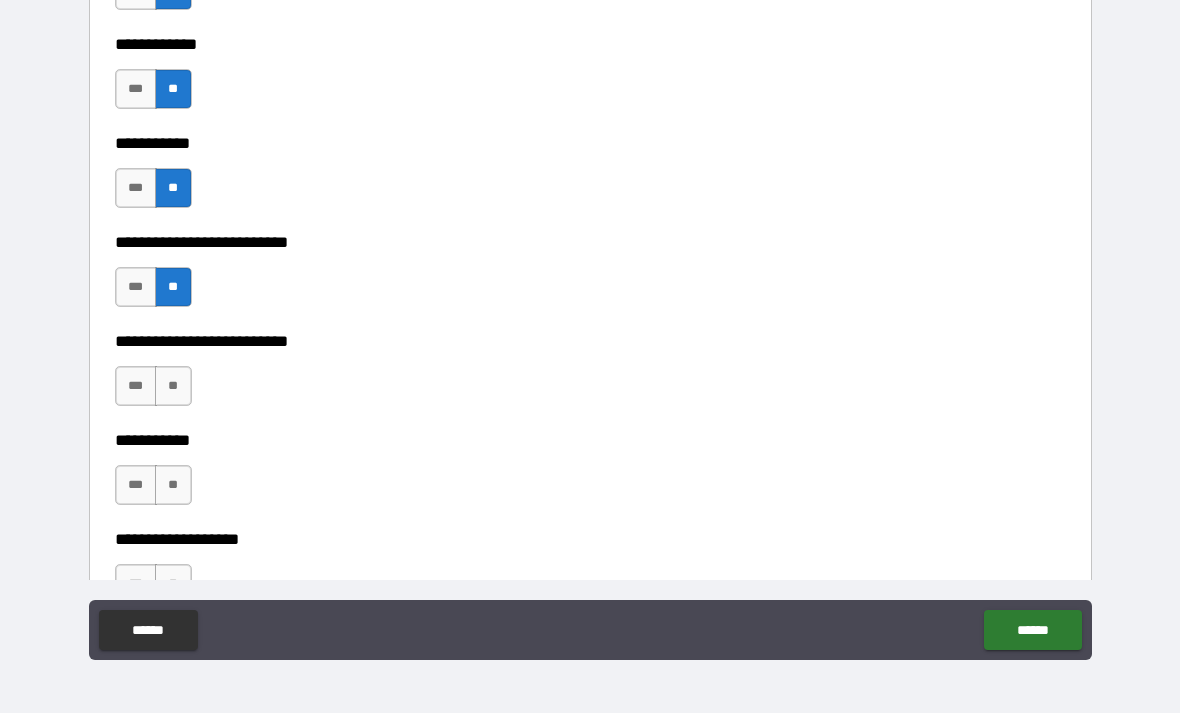 click on "**" at bounding box center (173, 386) 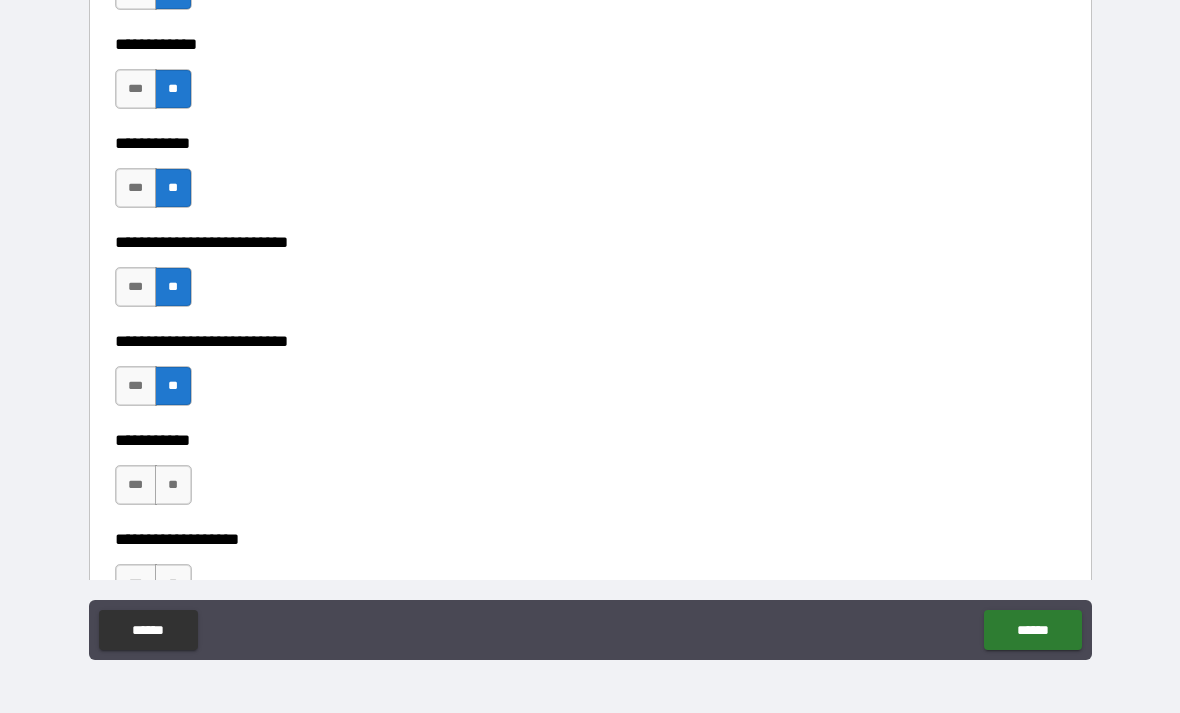 click on "**" at bounding box center (173, 485) 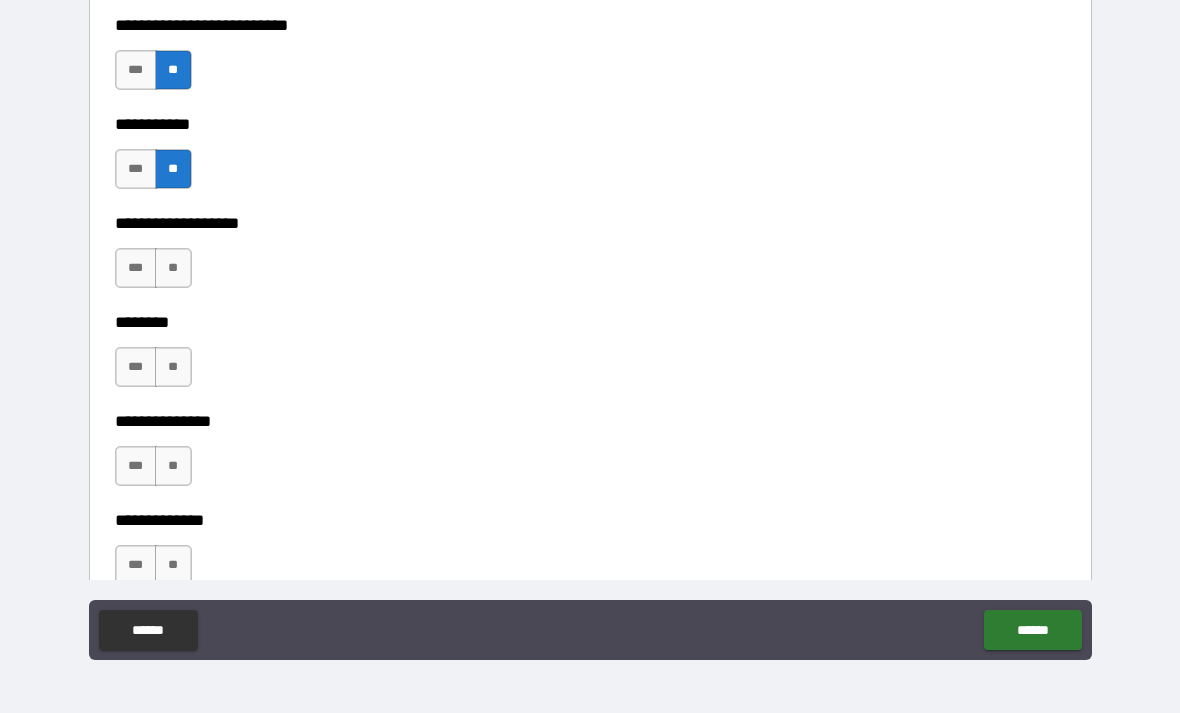 scroll, scrollTop: 4620, scrollLeft: 0, axis: vertical 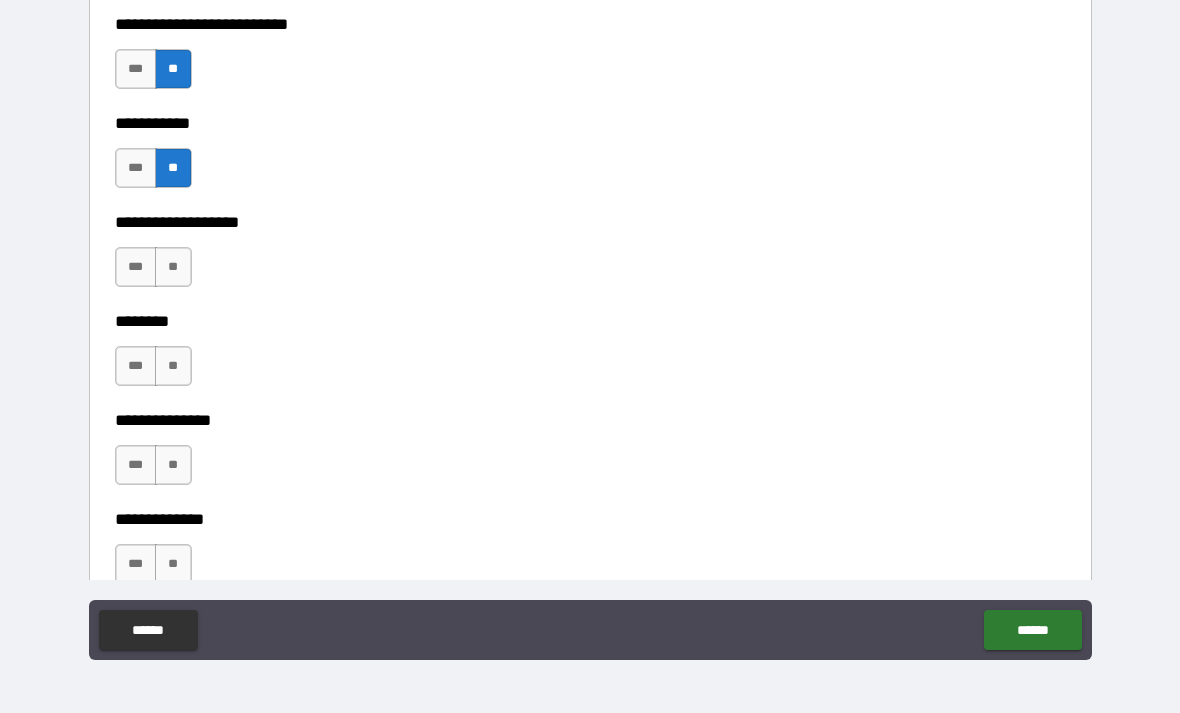 click on "**" at bounding box center (173, 267) 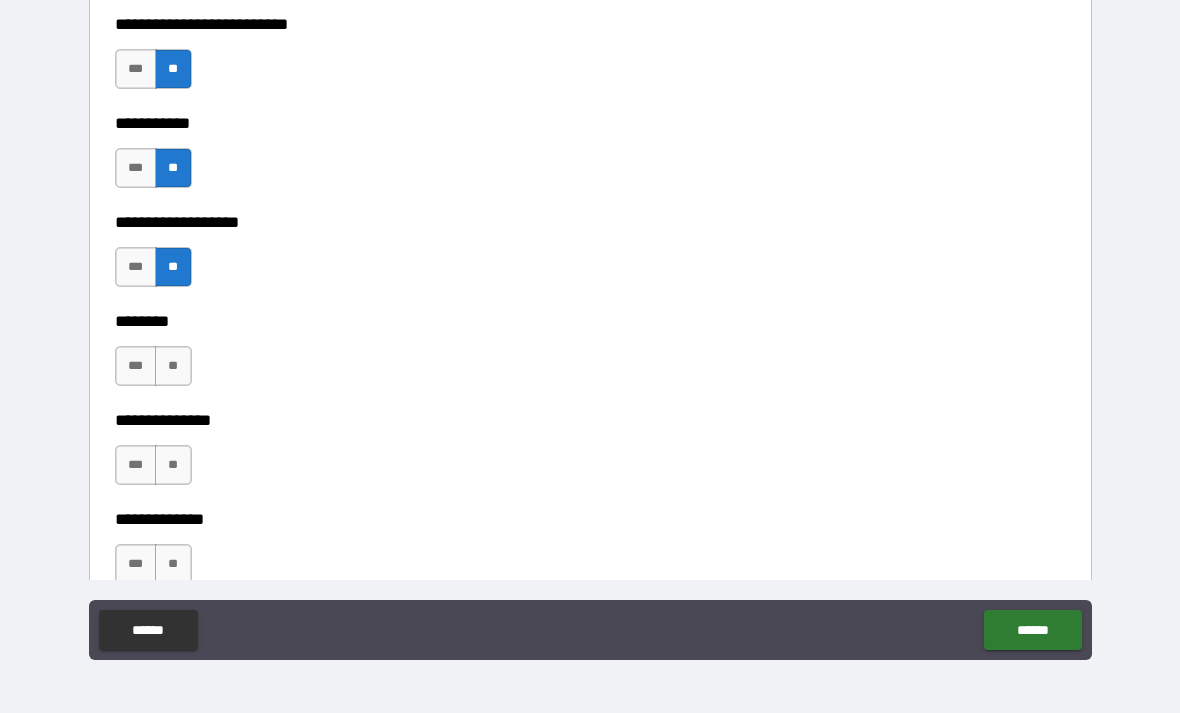 click on "**" at bounding box center (173, 366) 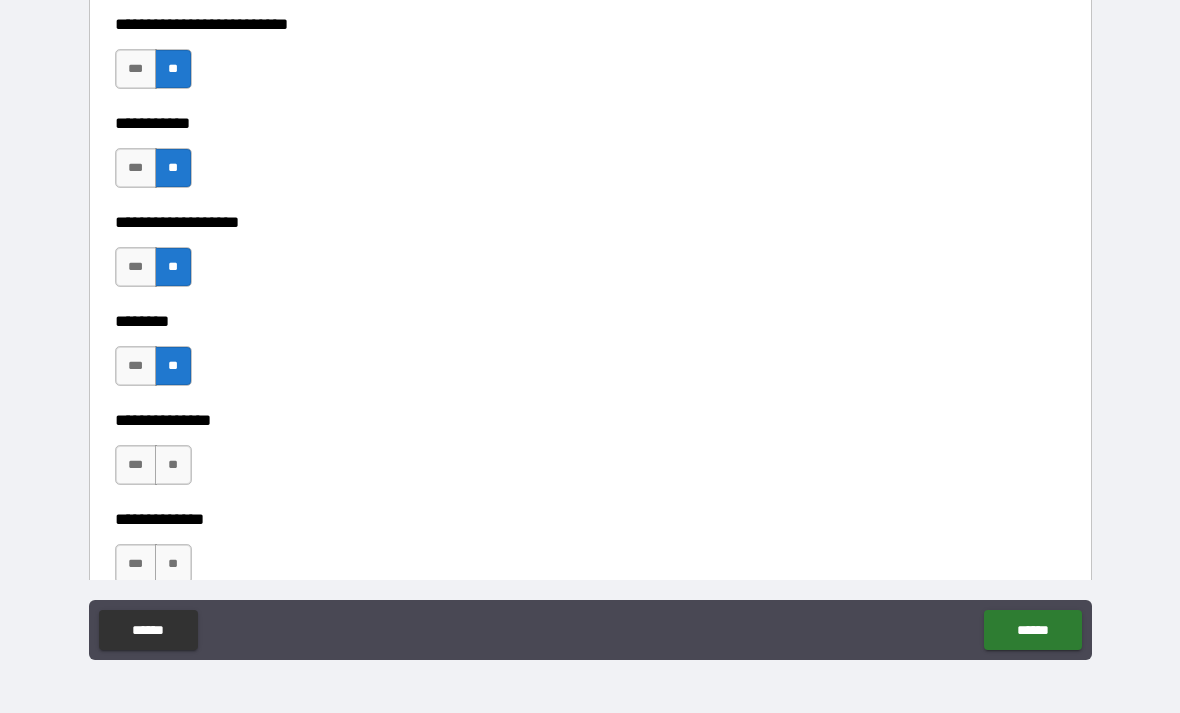 click on "**" at bounding box center (173, 465) 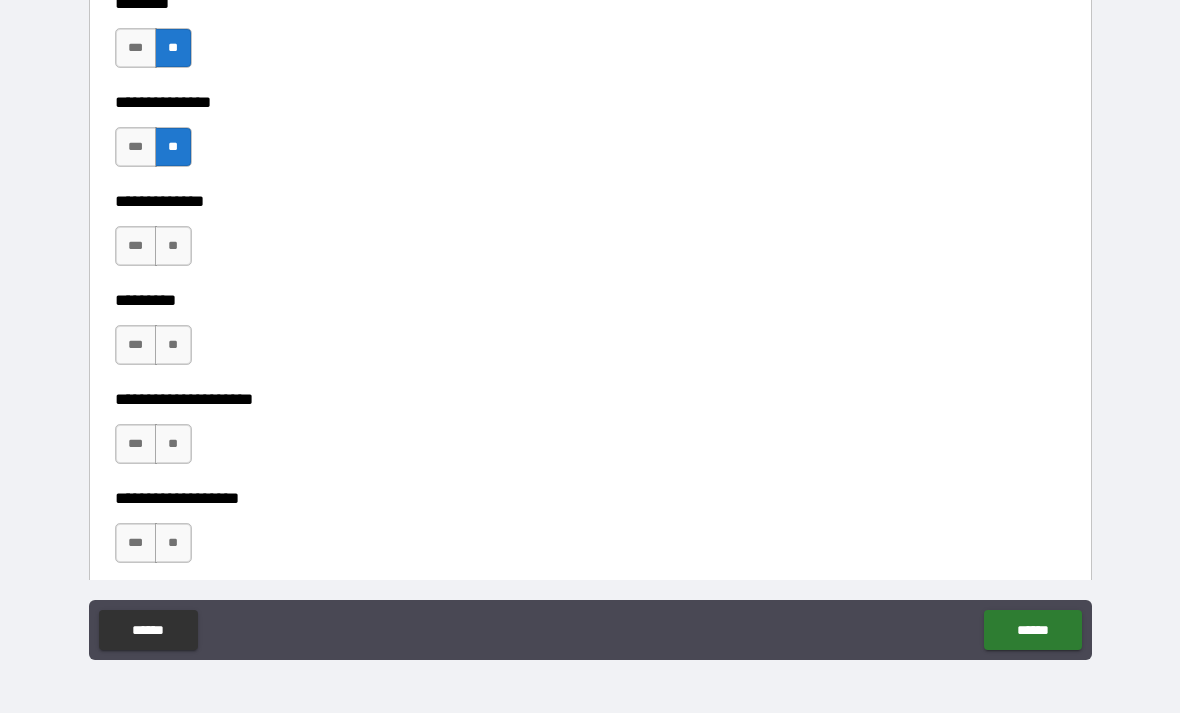 scroll, scrollTop: 4945, scrollLeft: 0, axis: vertical 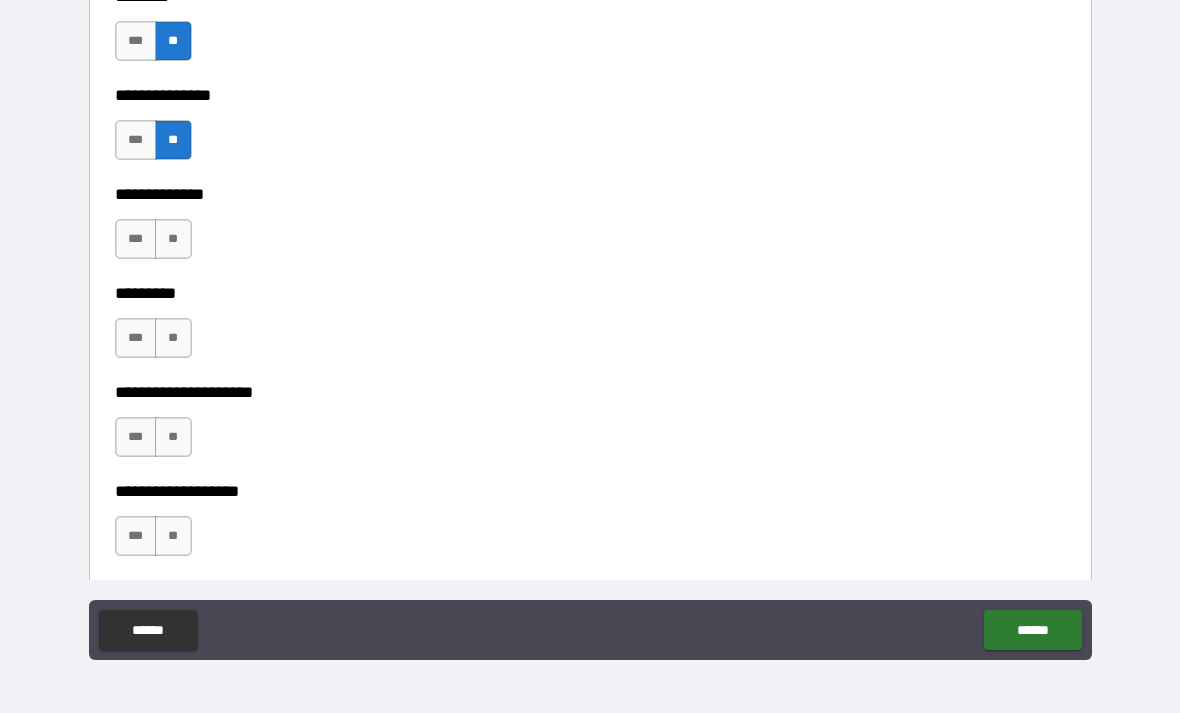 click on "**" at bounding box center (173, 239) 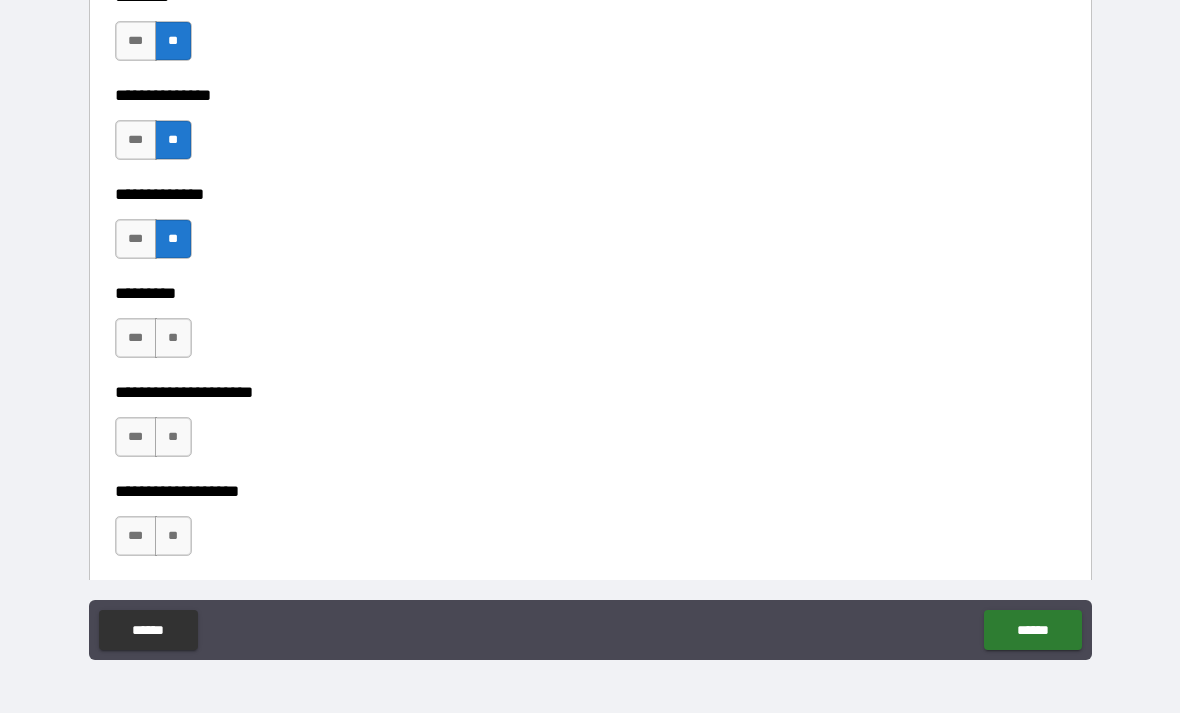 click on "**" at bounding box center (173, 338) 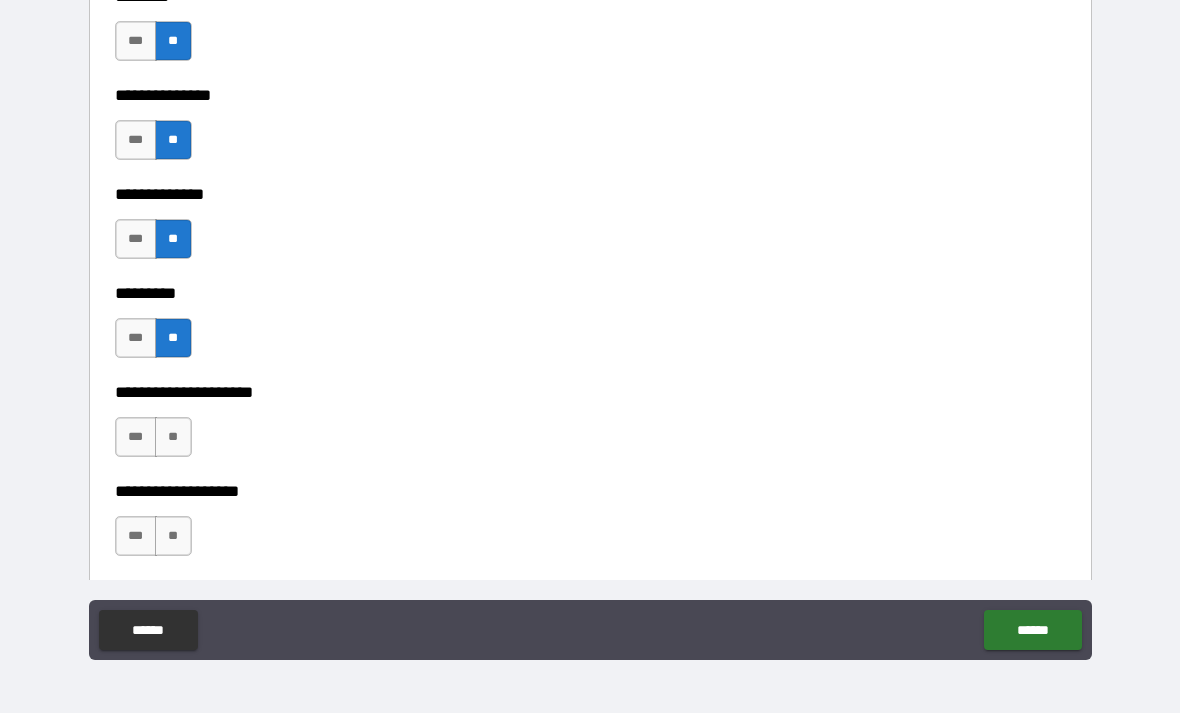 click on "**" at bounding box center [173, 437] 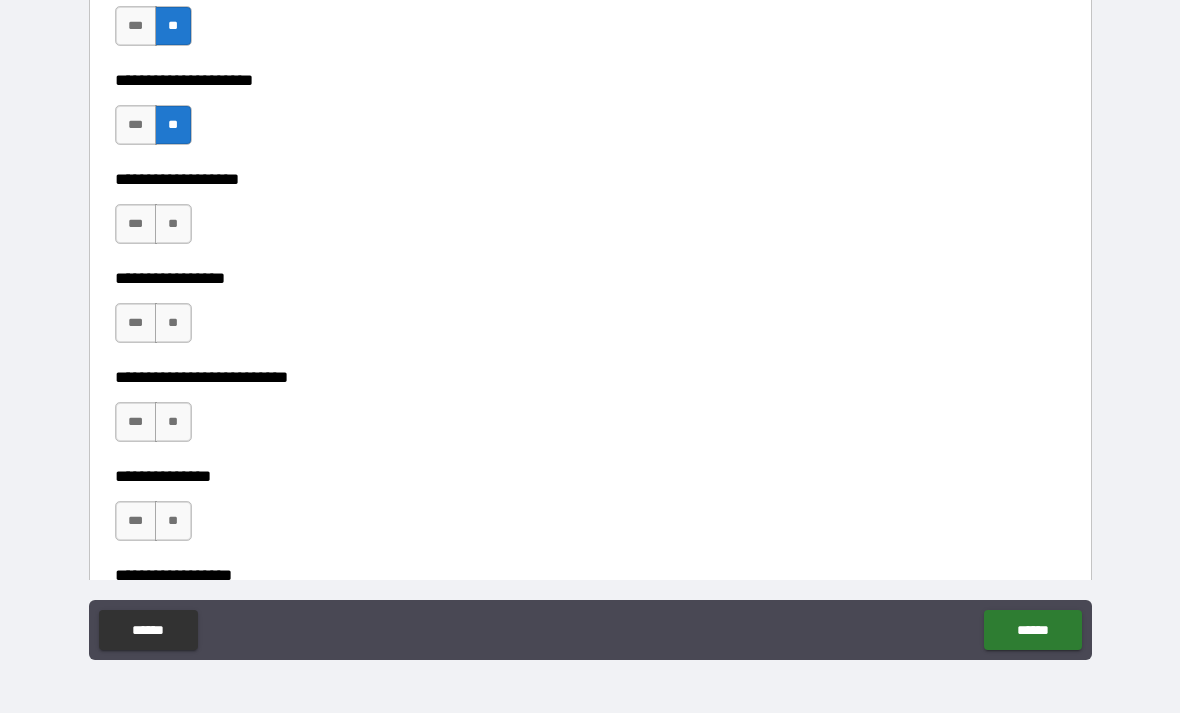 scroll, scrollTop: 5262, scrollLeft: 0, axis: vertical 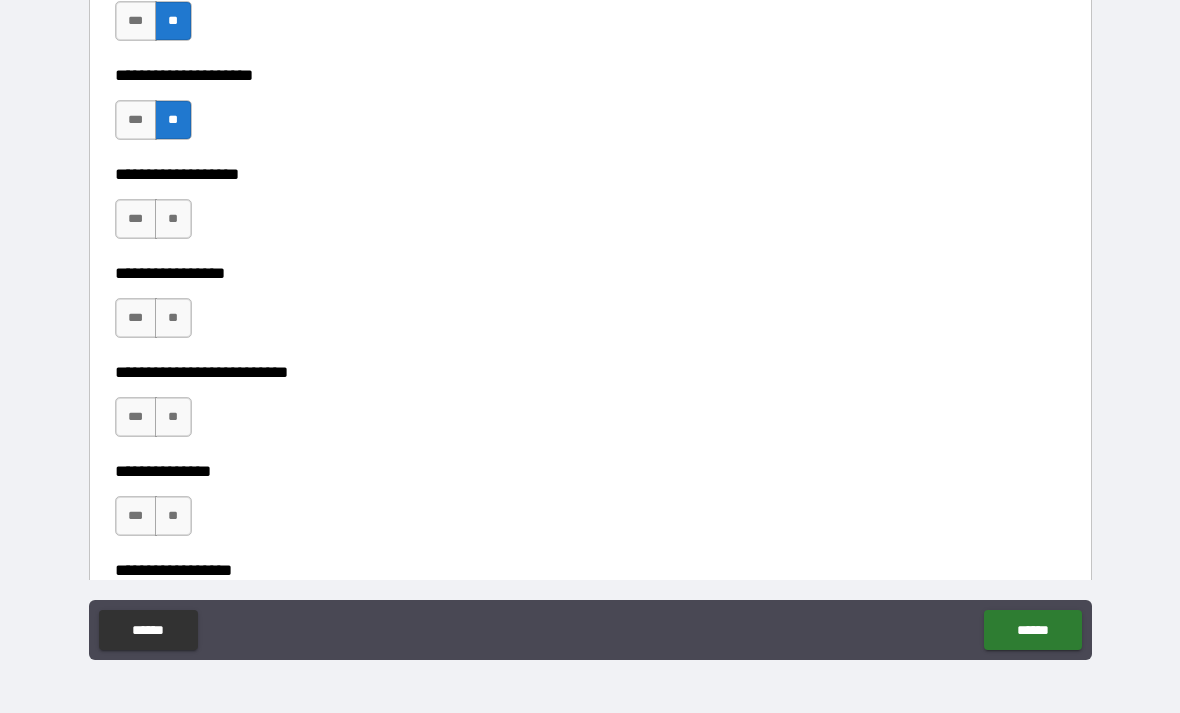click on "**" at bounding box center (173, 219) 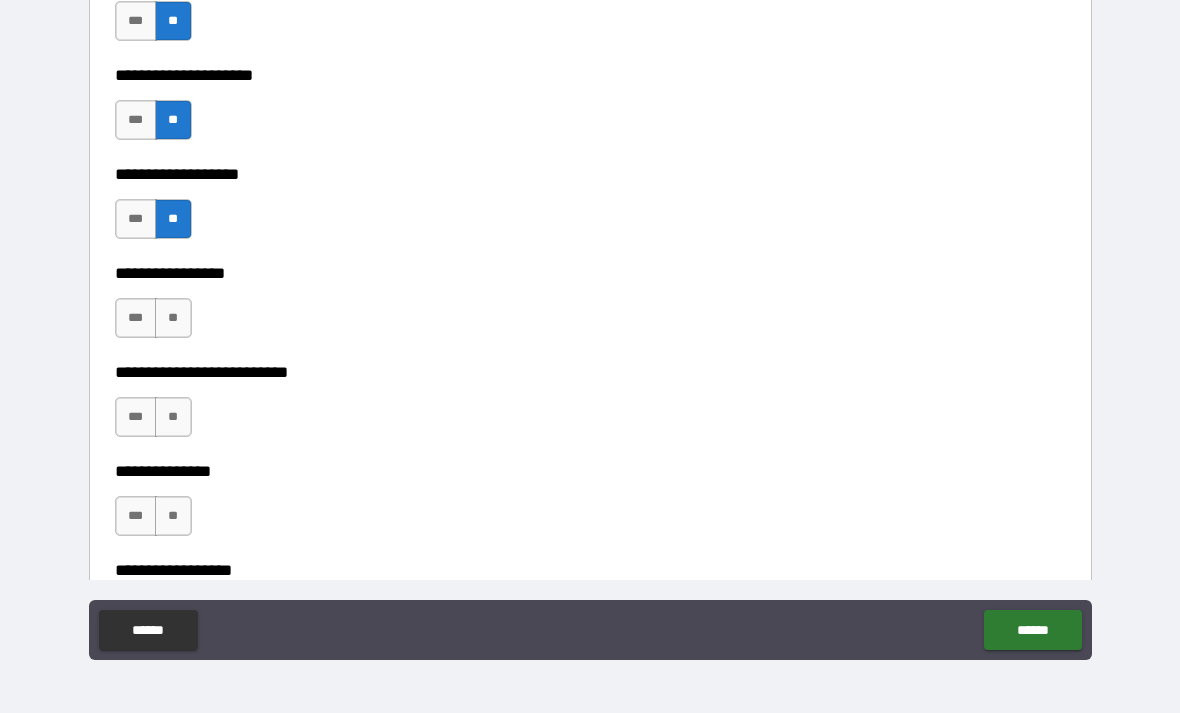 click on "**" at bounding box center [173, 318] 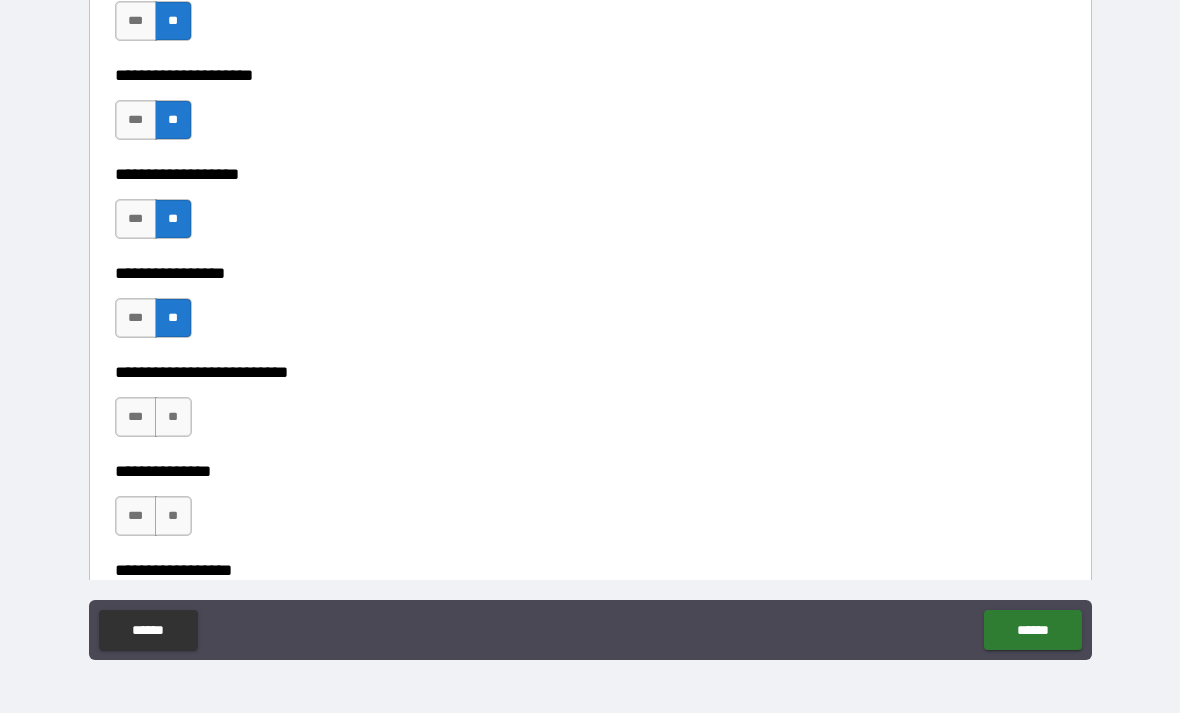 click on "**" at bounding box center [173, 417] 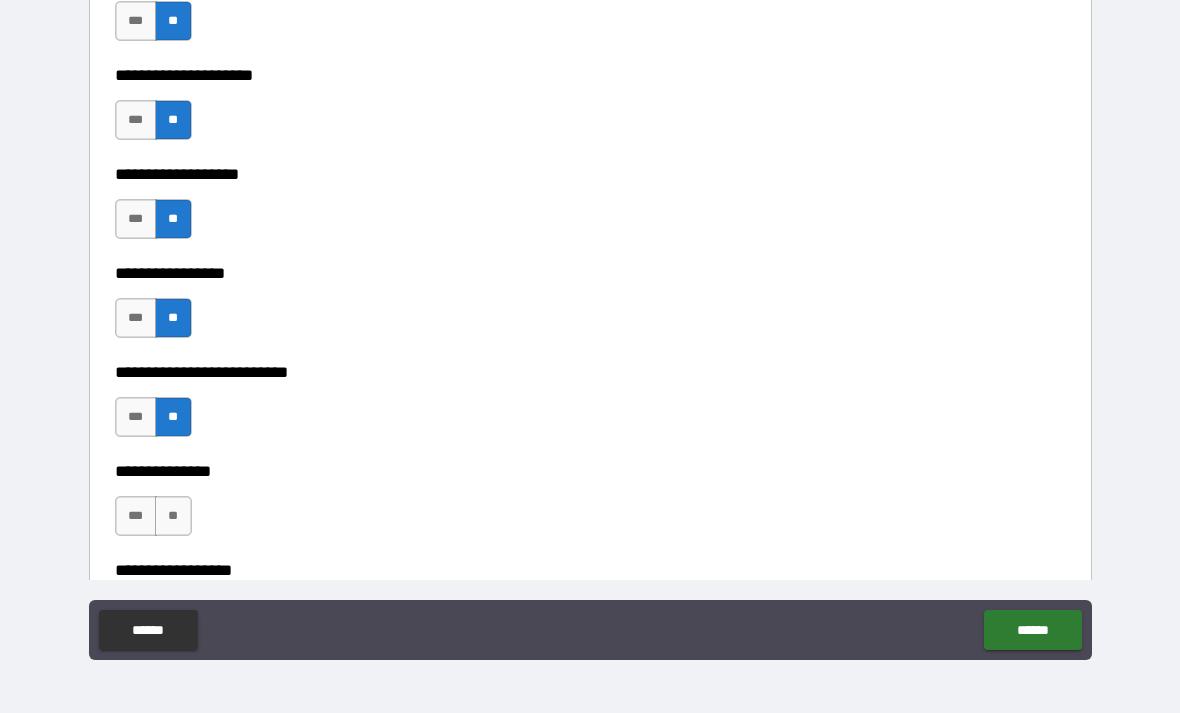 click on "**" at bounding box center (173, 516) 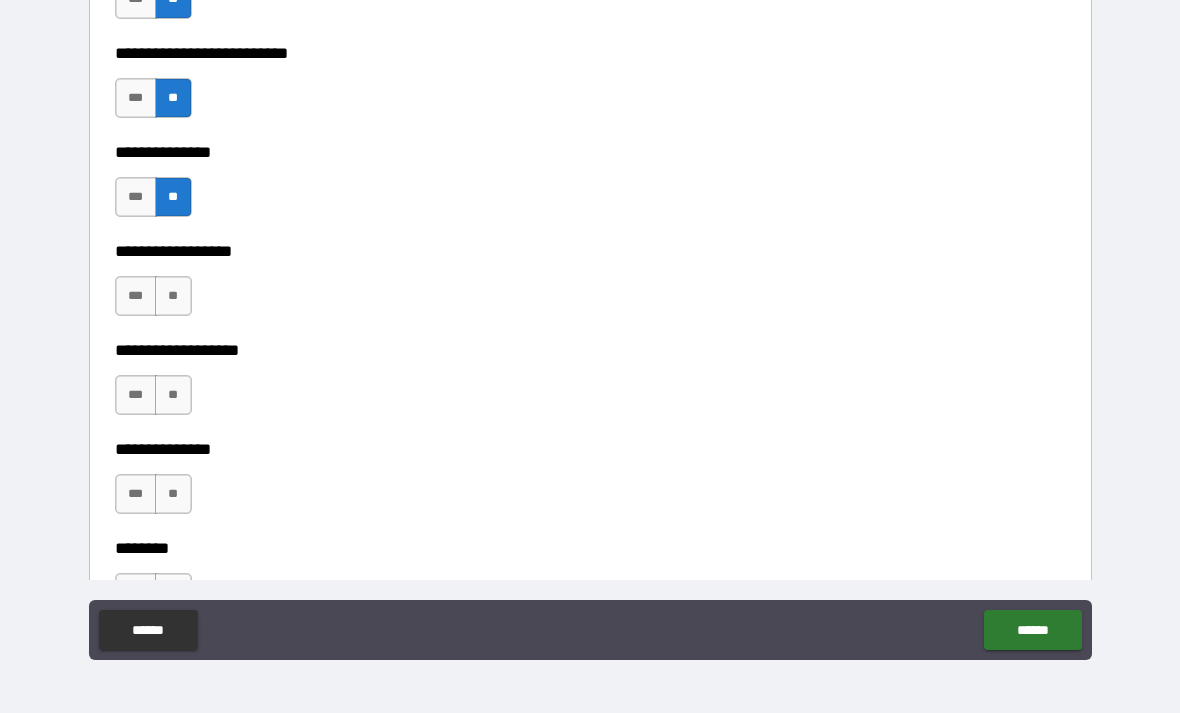 scroll, scrollTop: 5593, scrollLeft: 0, axis: vertical 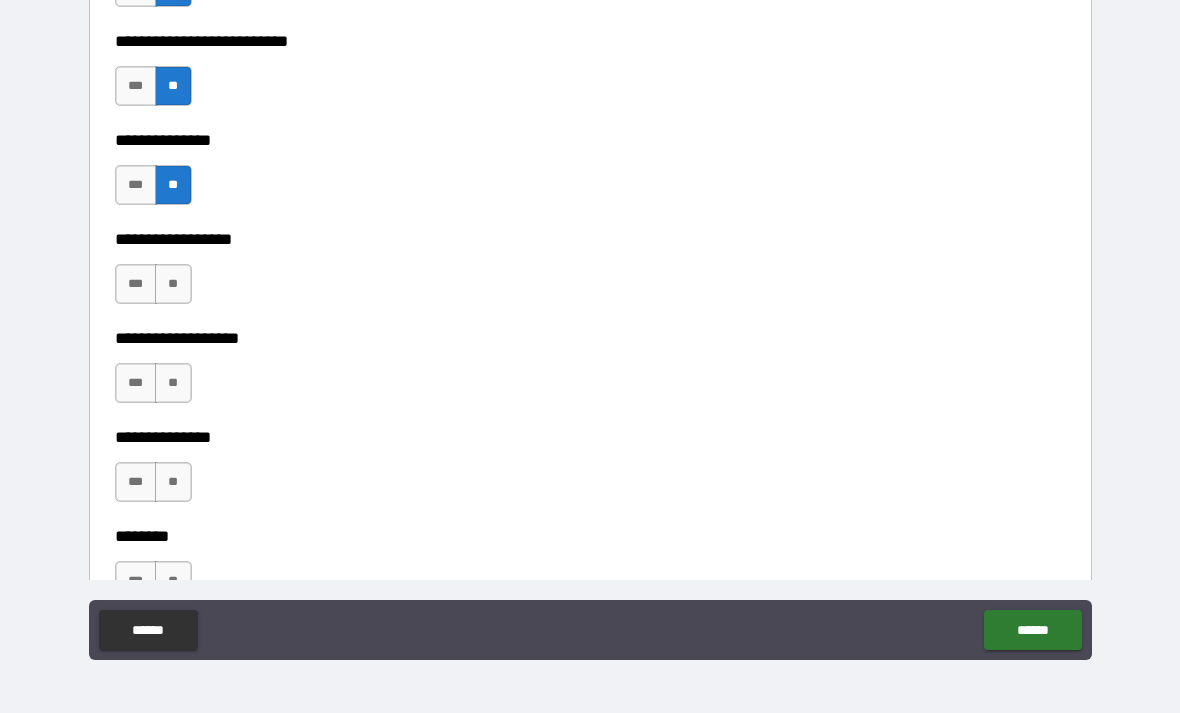 click on "**" at bounding box center (173, 284) 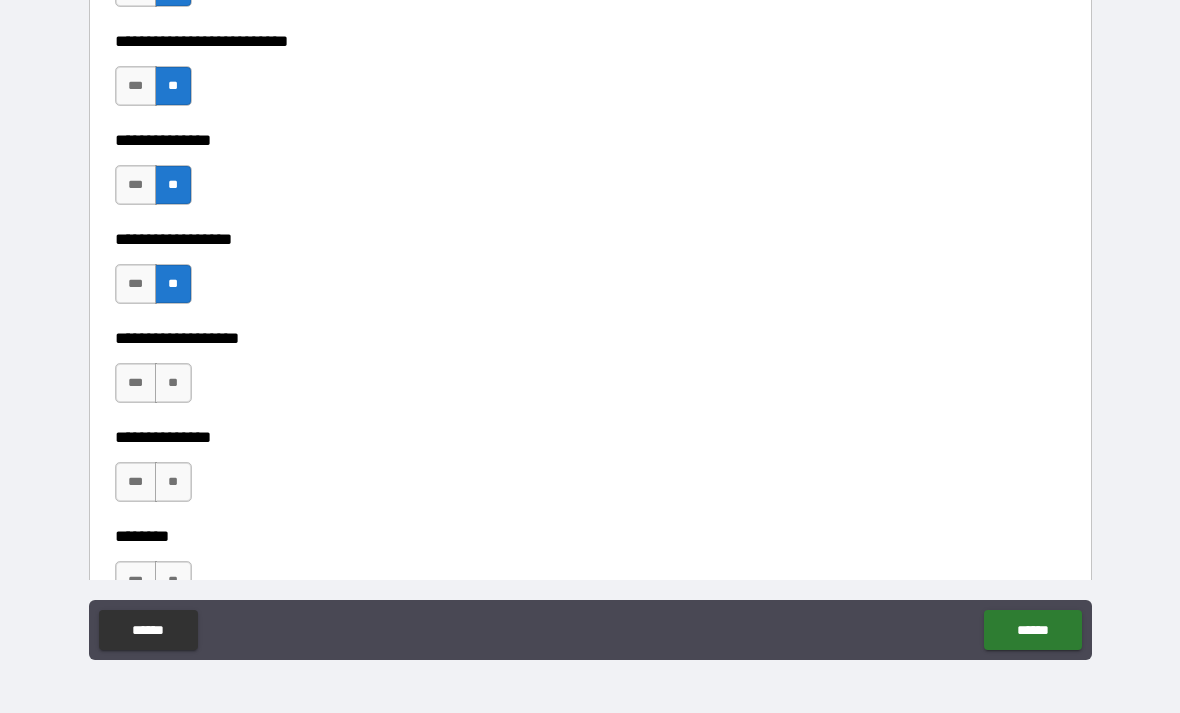 click on "**" at bounding box center (173, 383) 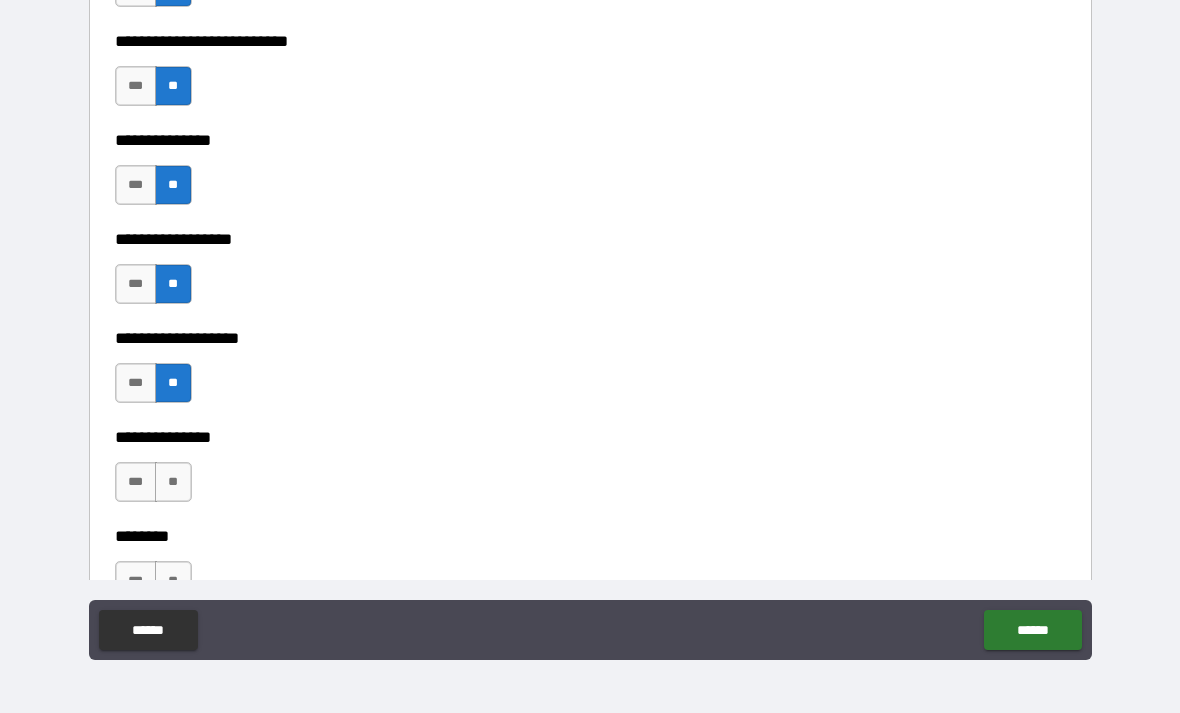 click on "**" at bounding box center [173, 482] 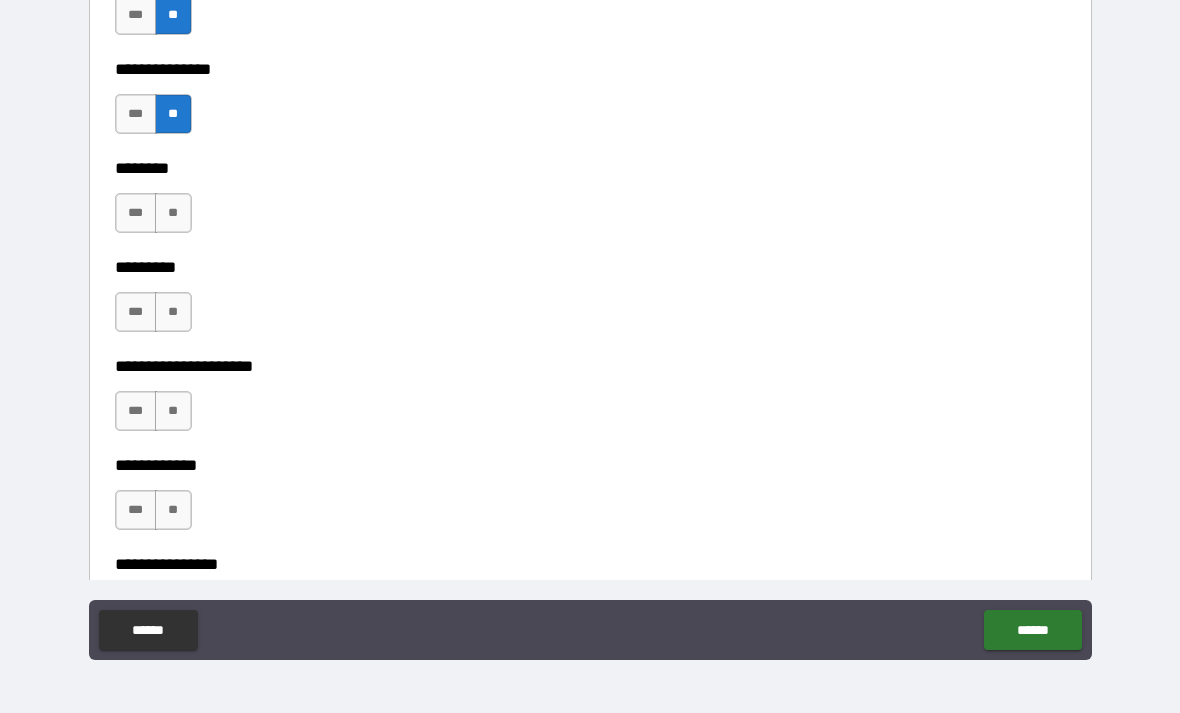 scroll, scrollTop: 5978, scrollLeft: 0, axis: vertical 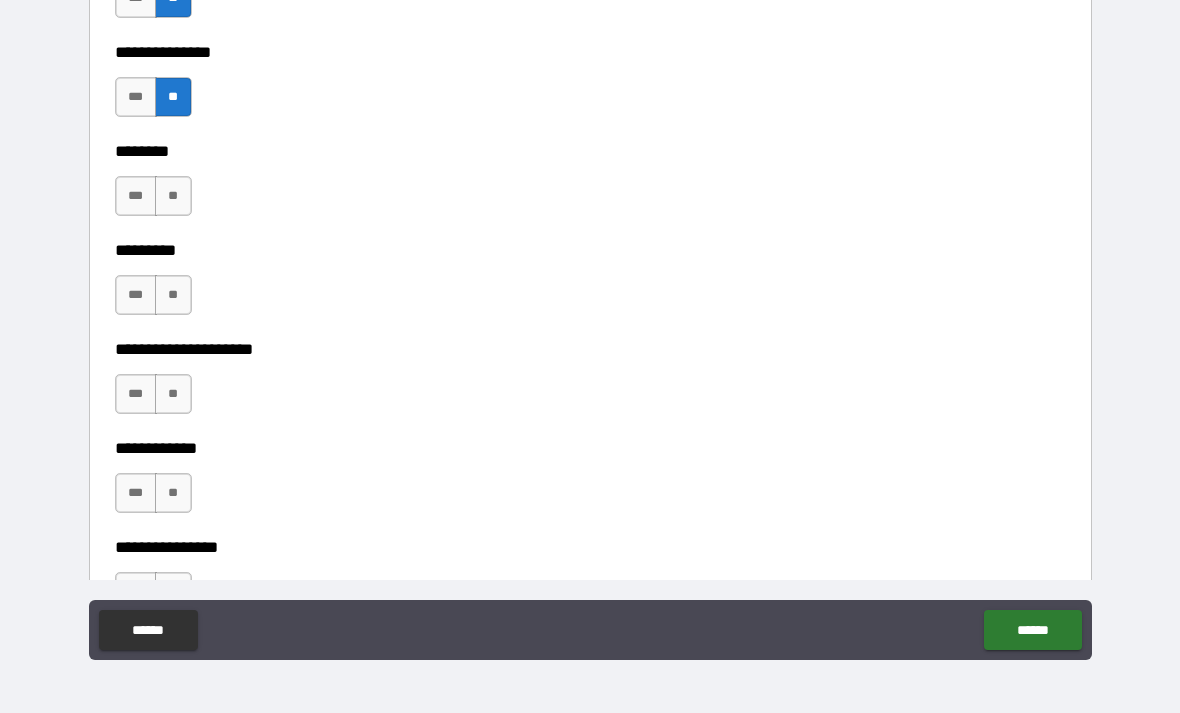 click on "**" at bounding box center [173, 196] 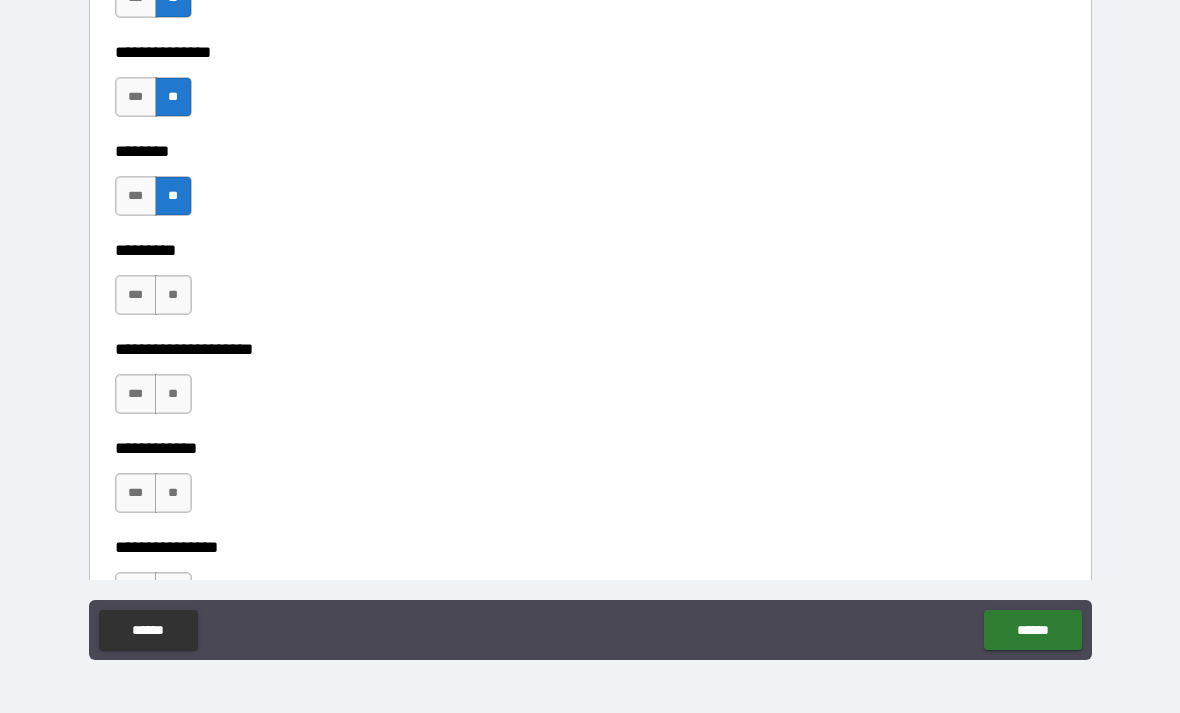 click on "**" at bounding box center (173, 295) 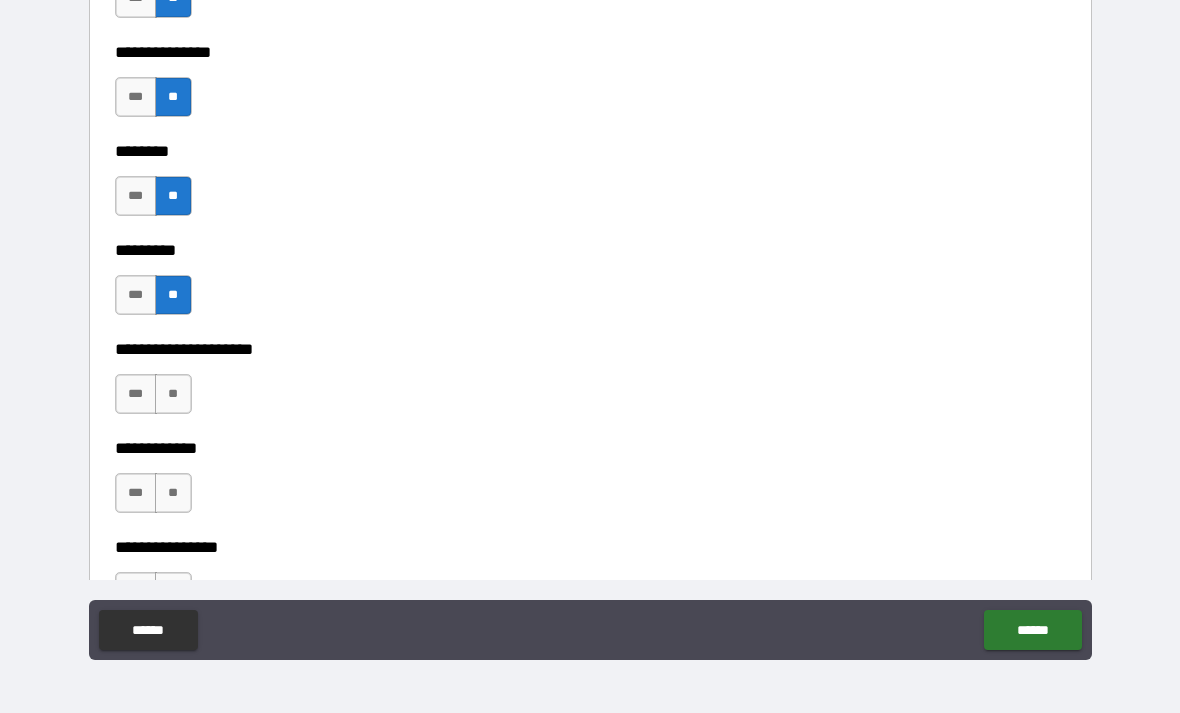 click on "**" at bounding box center [173, 394] 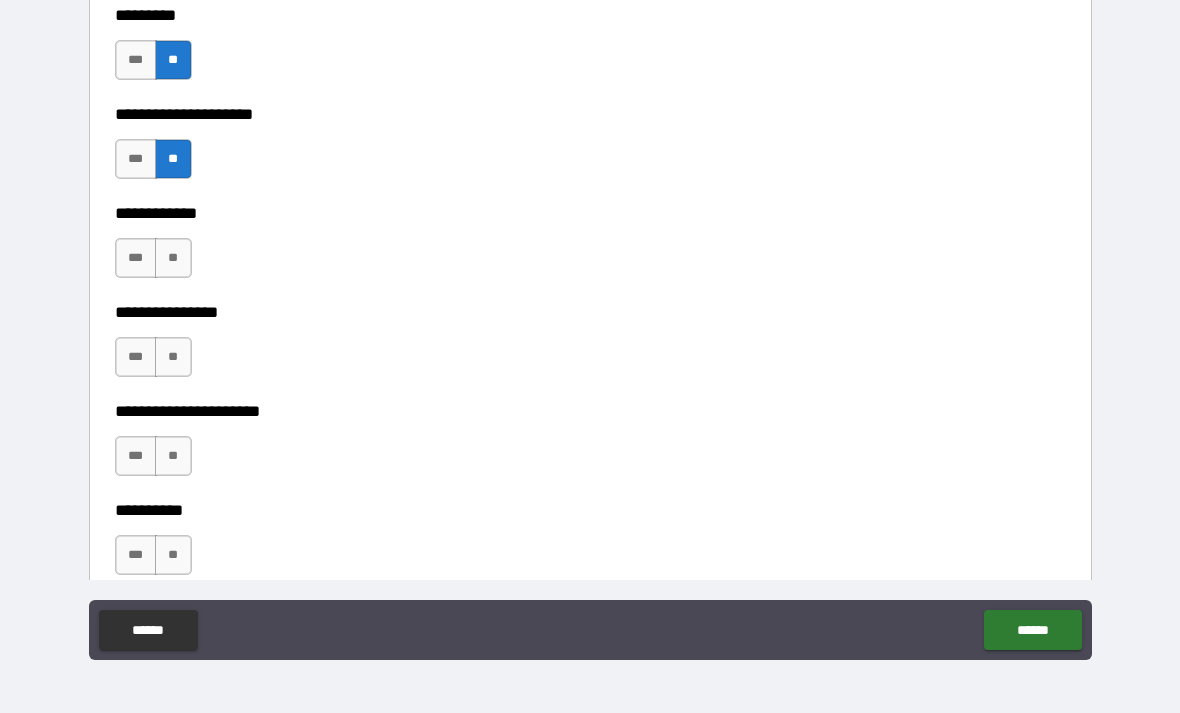 scroll, scrollTop: 6214, scrollLeft: 0, axis: vertical 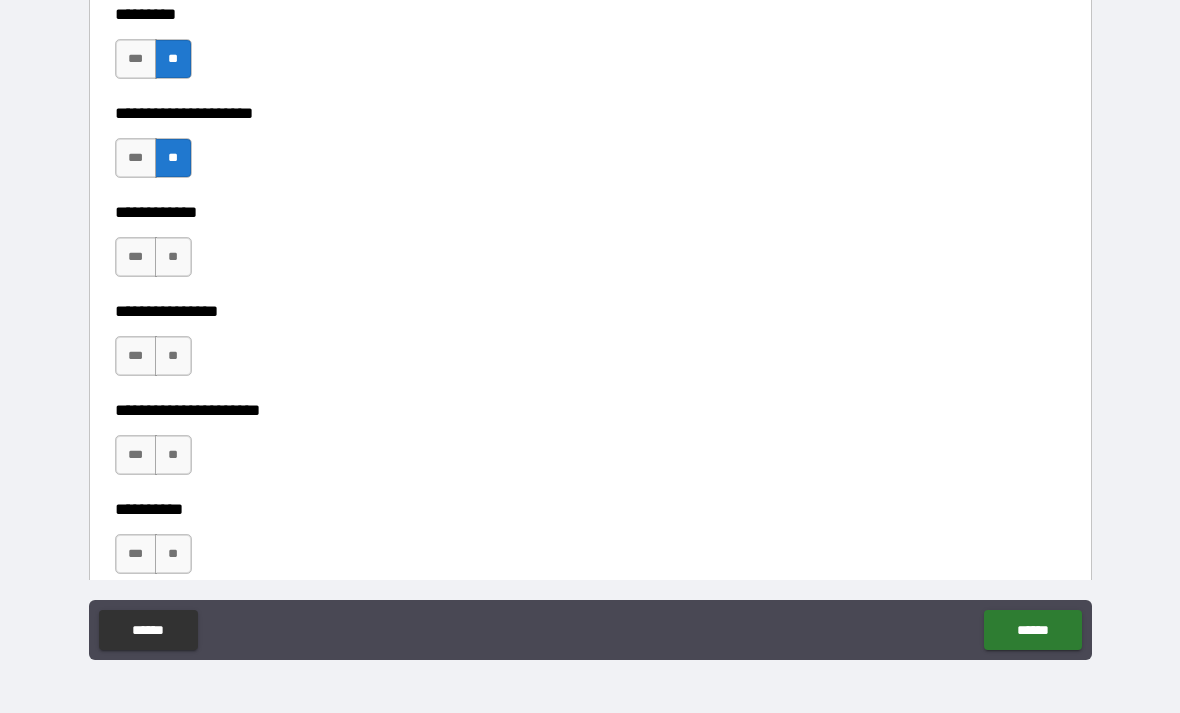 click on "**" at bounding box center (173, 257) 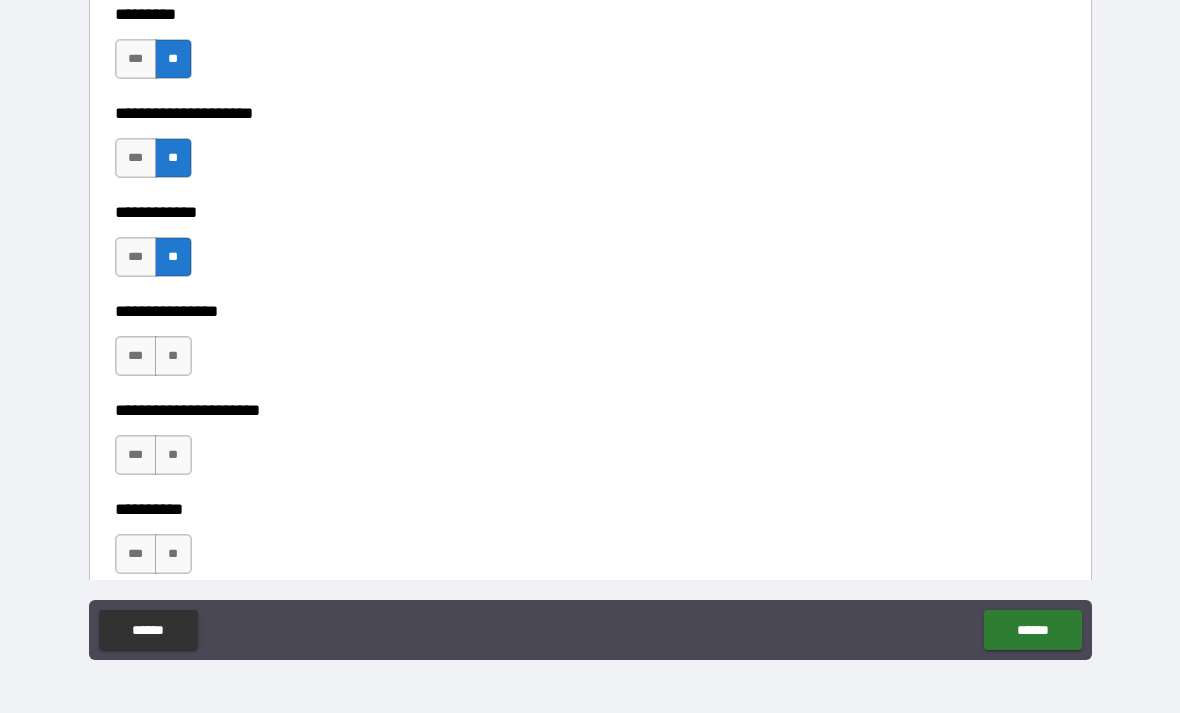 click on "**" at bounding box center (173, 356) 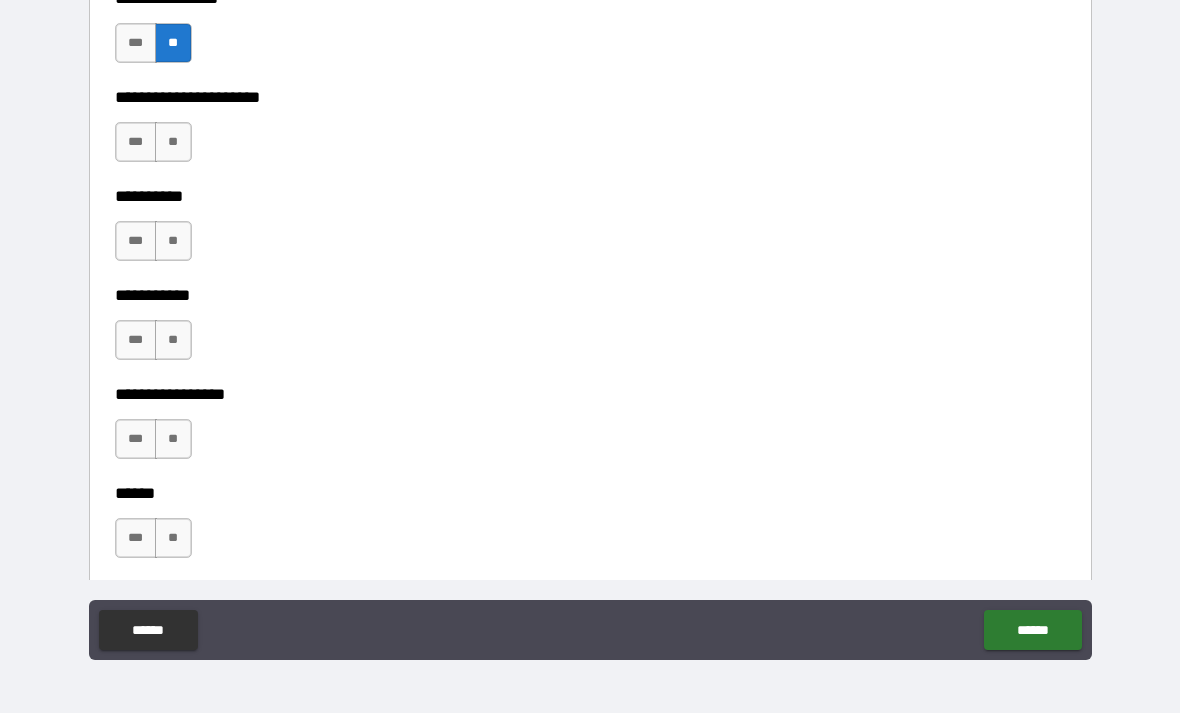 scroll, scrollTop: 6528, scrollLeft: 0, axis: vertical 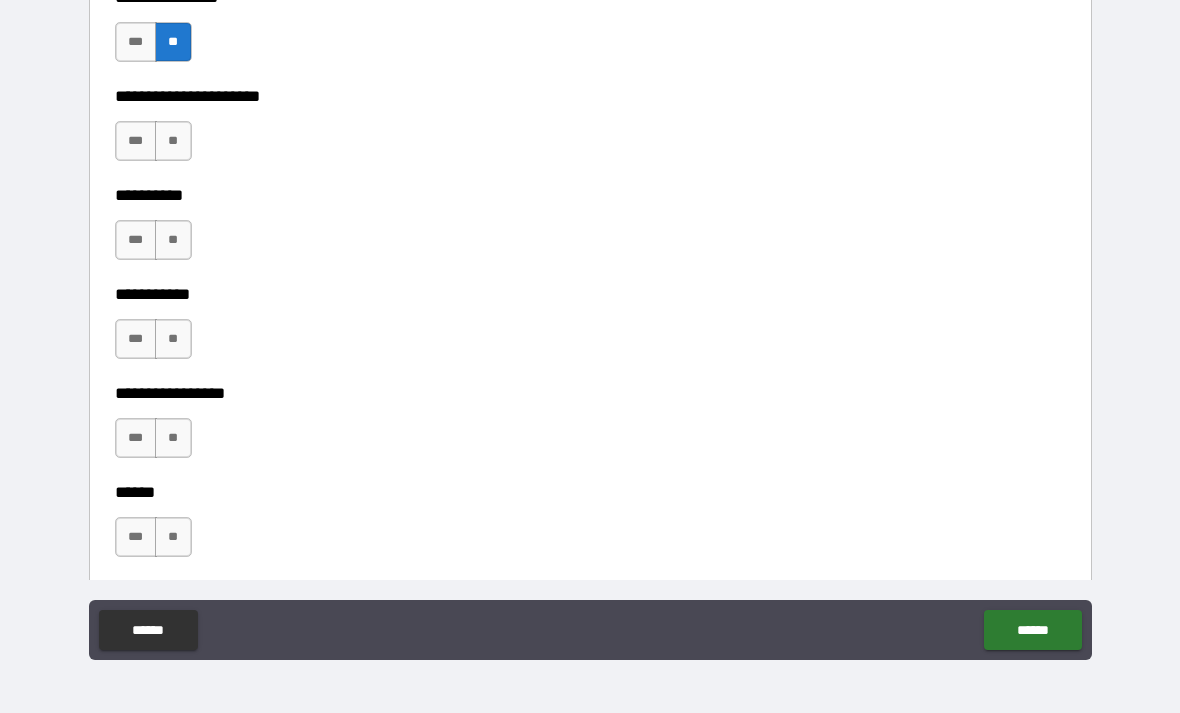 click on "**" at bounding box center [173, 141] 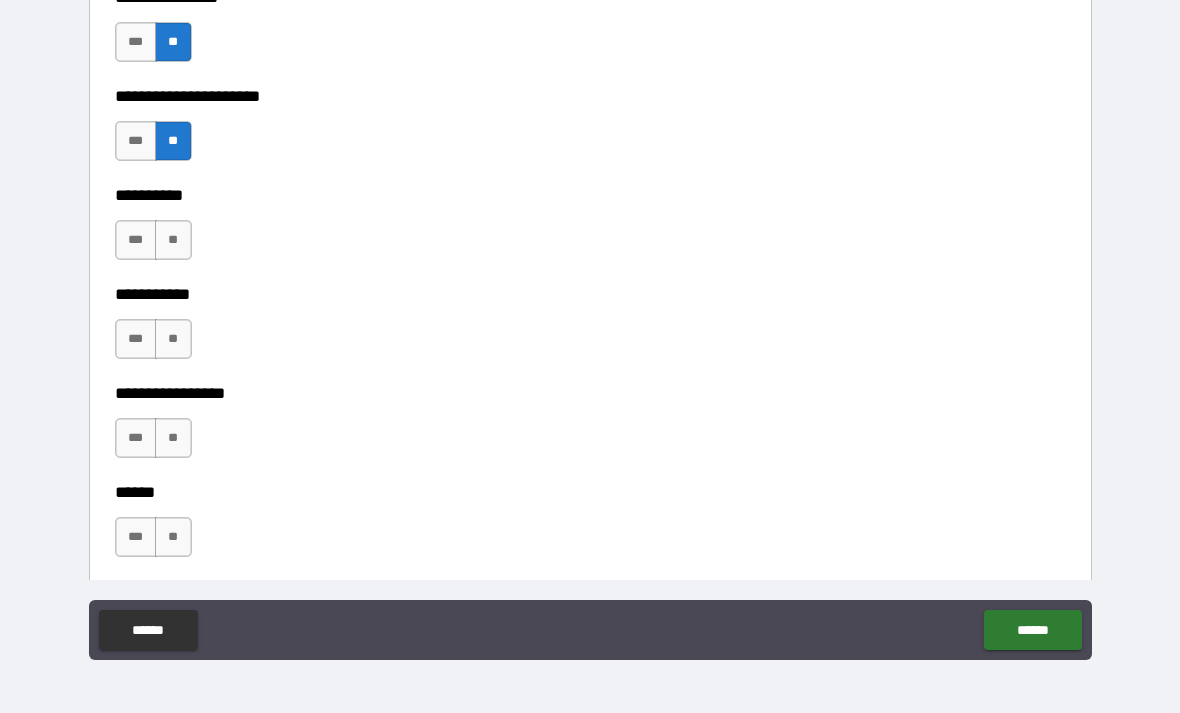 click on "**" at bounding box center [173, 240] 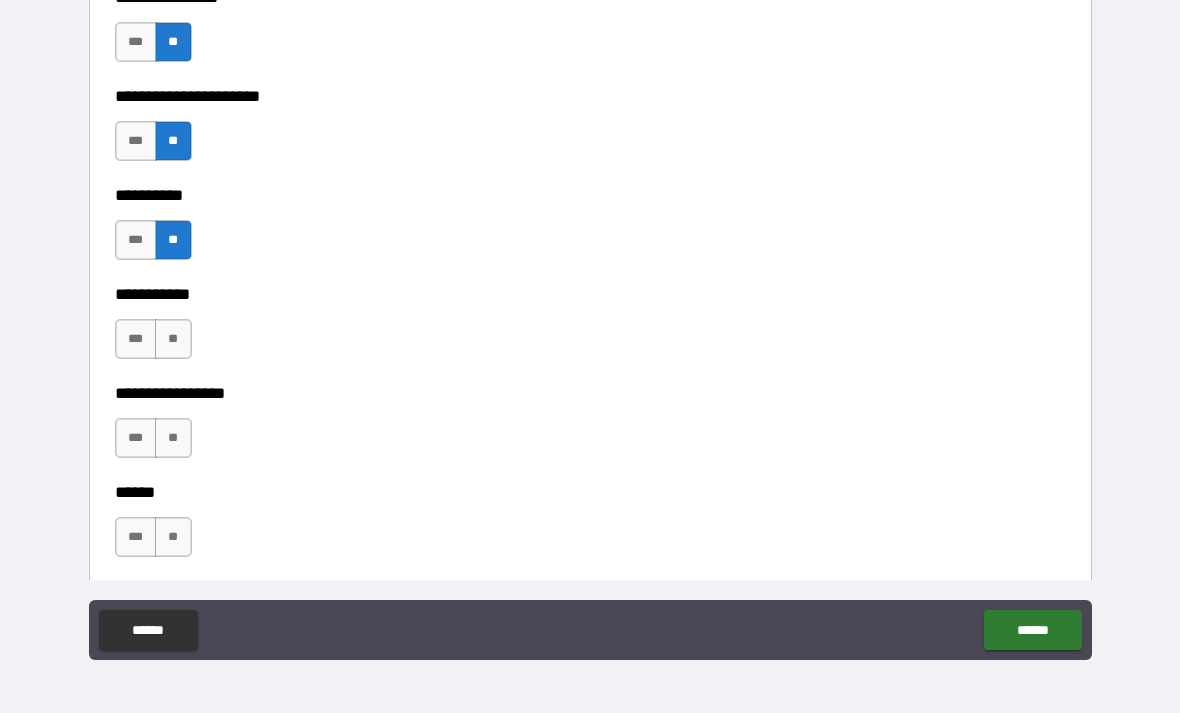 click on "**" at bounding box center [173, 339] 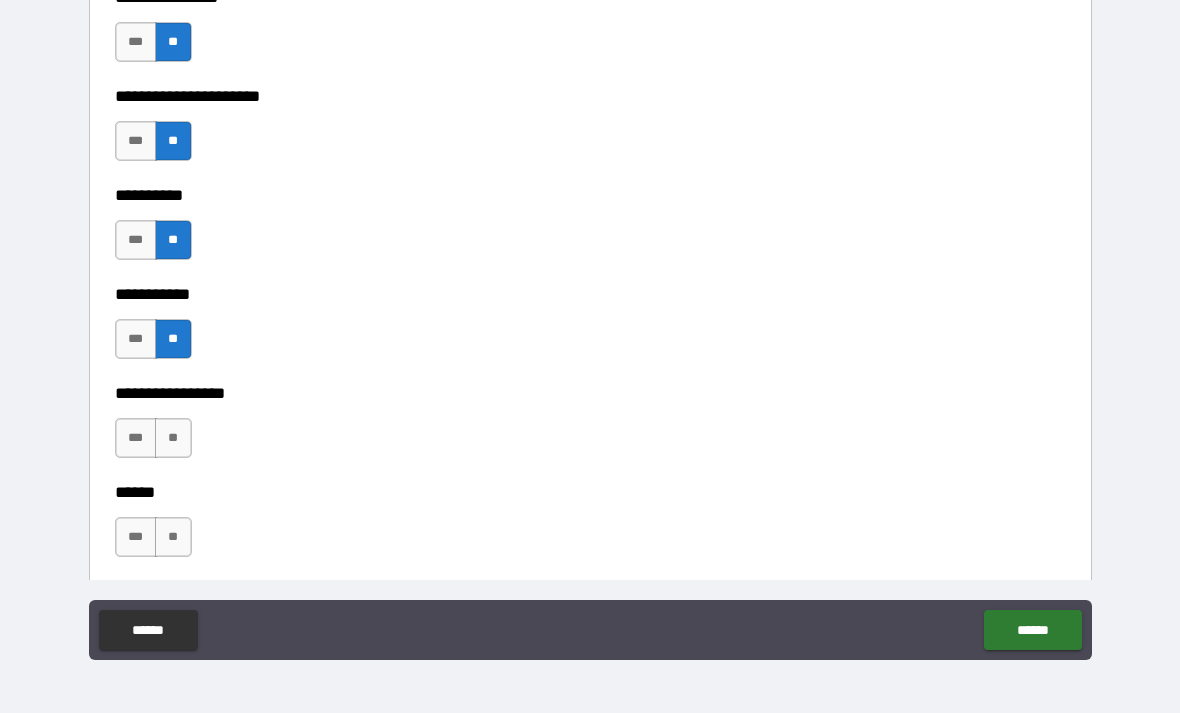 click on "**" at bounding box center [173, 438] 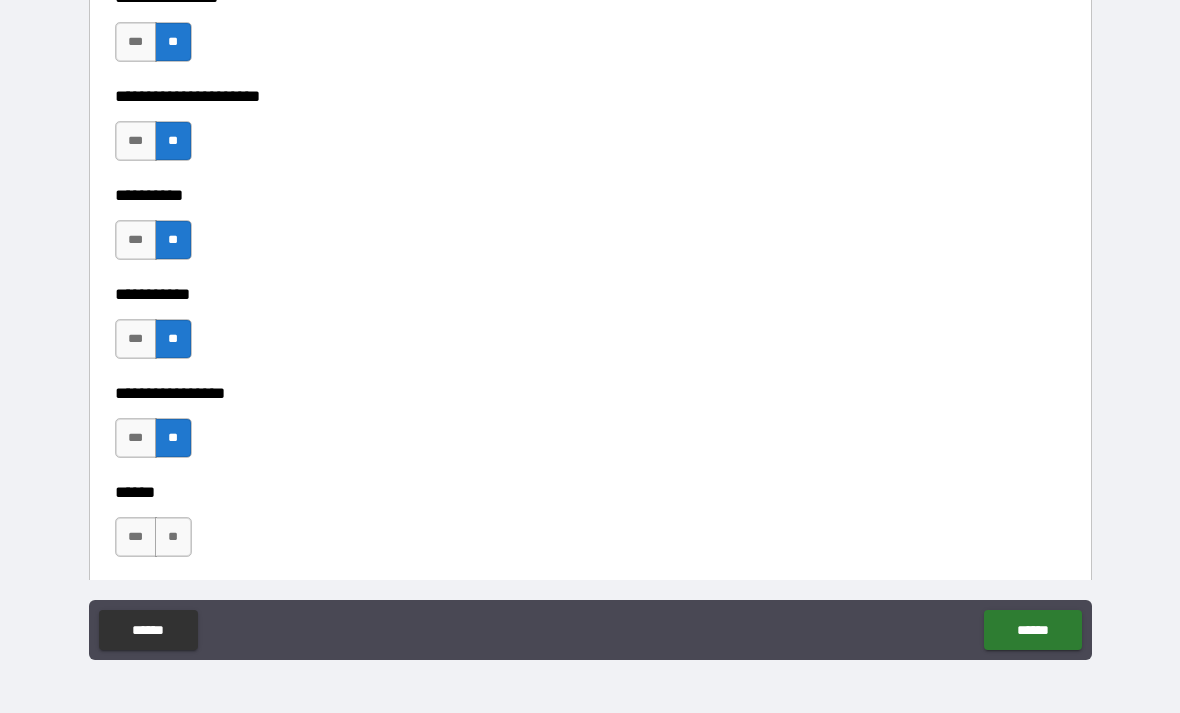 click on "**" at bounding box center [173, 537] 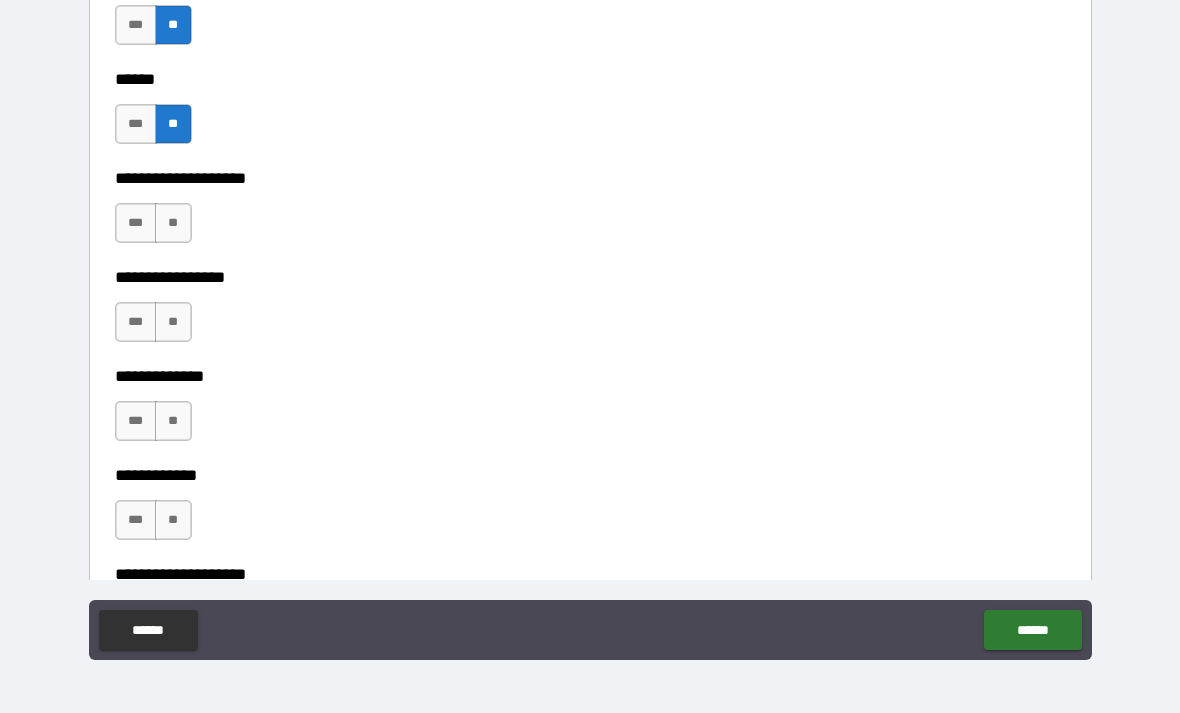 scroll, scrollTop: 6942, scrollLeft: 0, axis: vertical 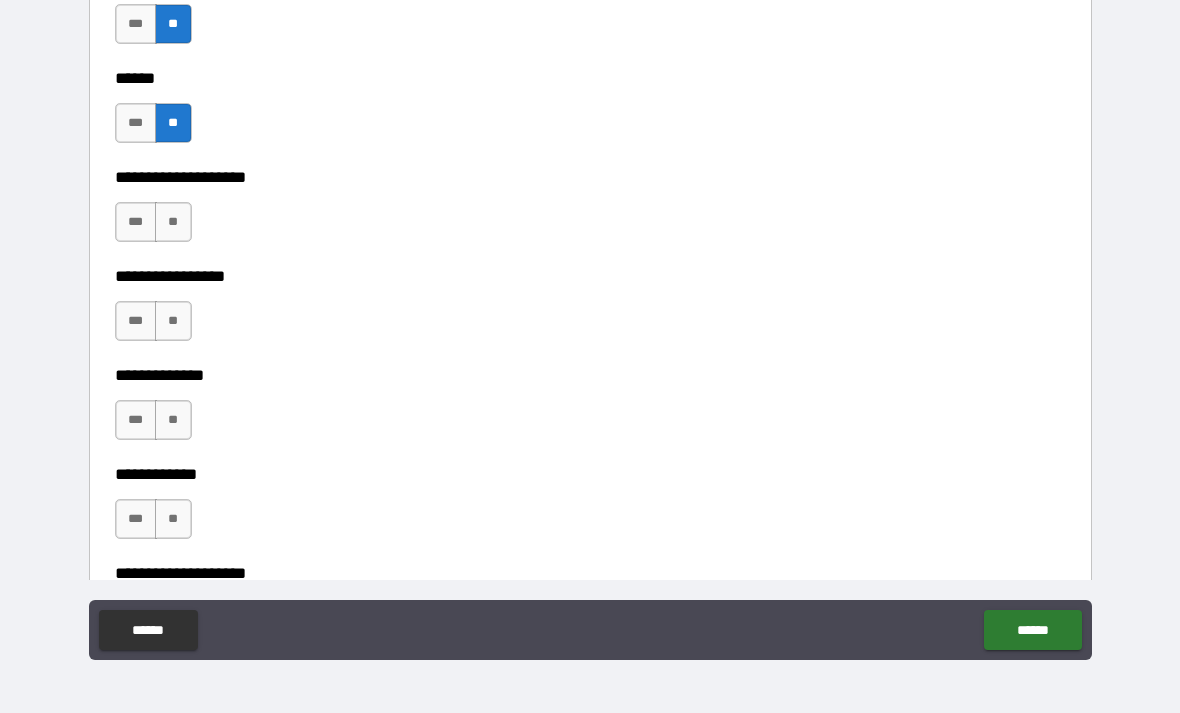 click on "**" at bounding box center [173, 222] 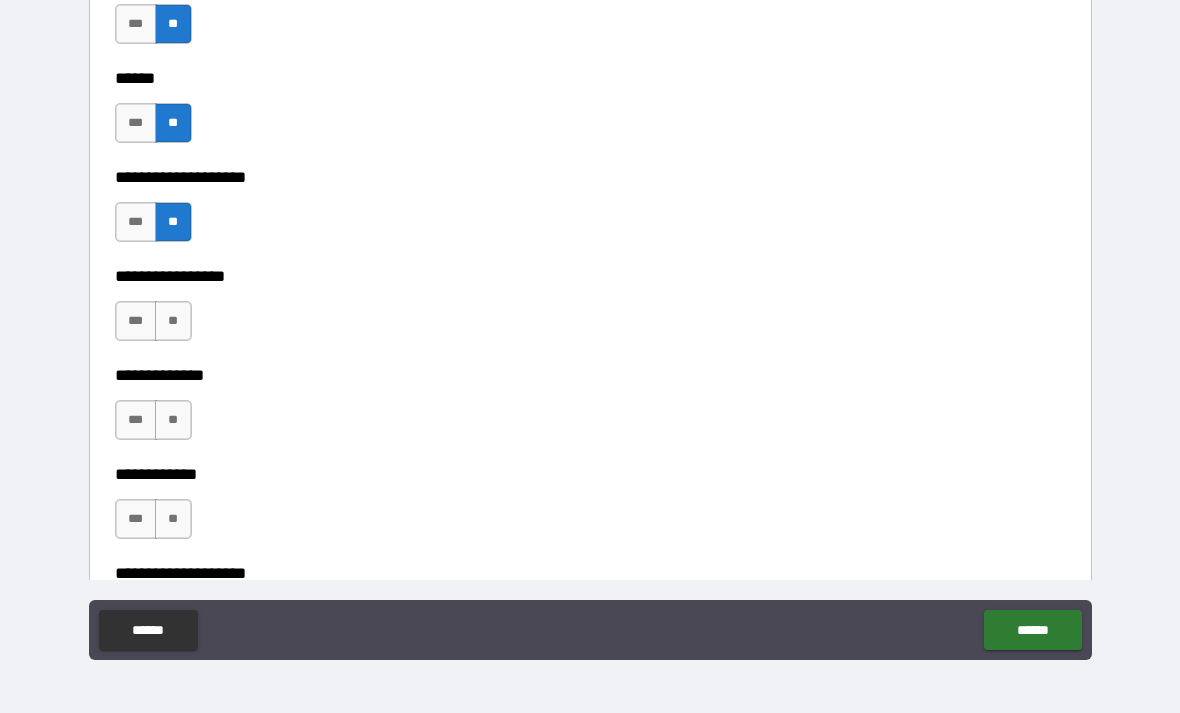 click on "**" at bounding box center (173, 321) 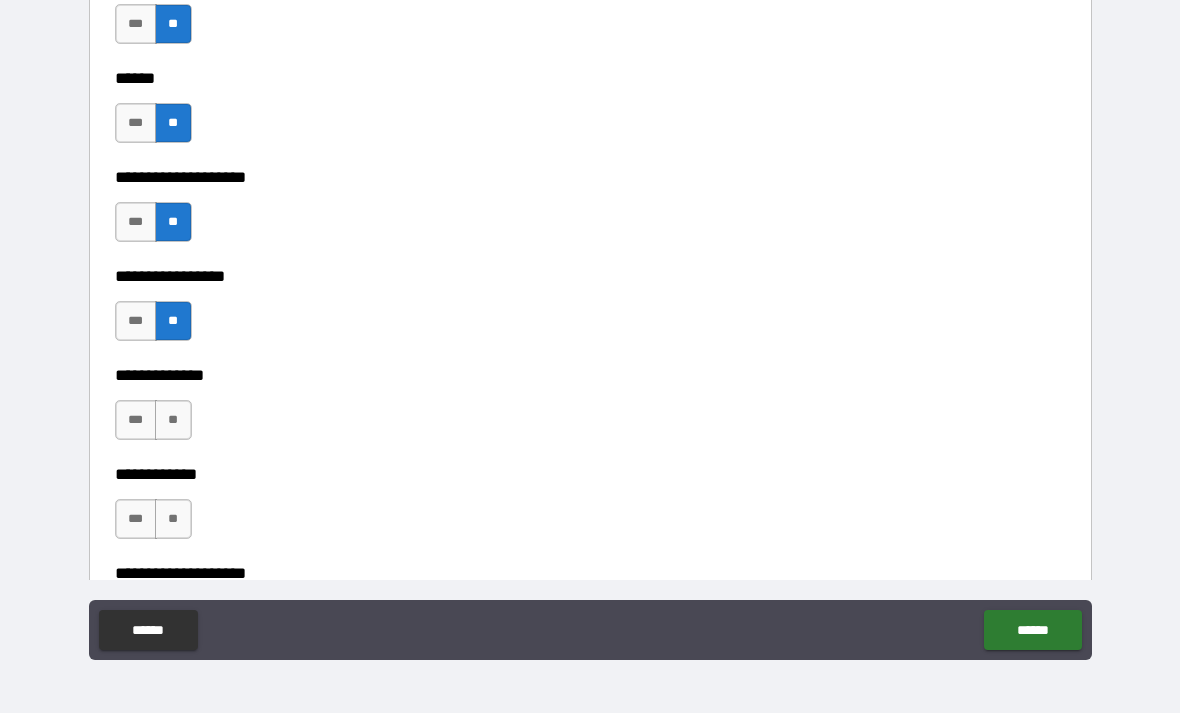 click on "**" at bounding box center (173, 420) 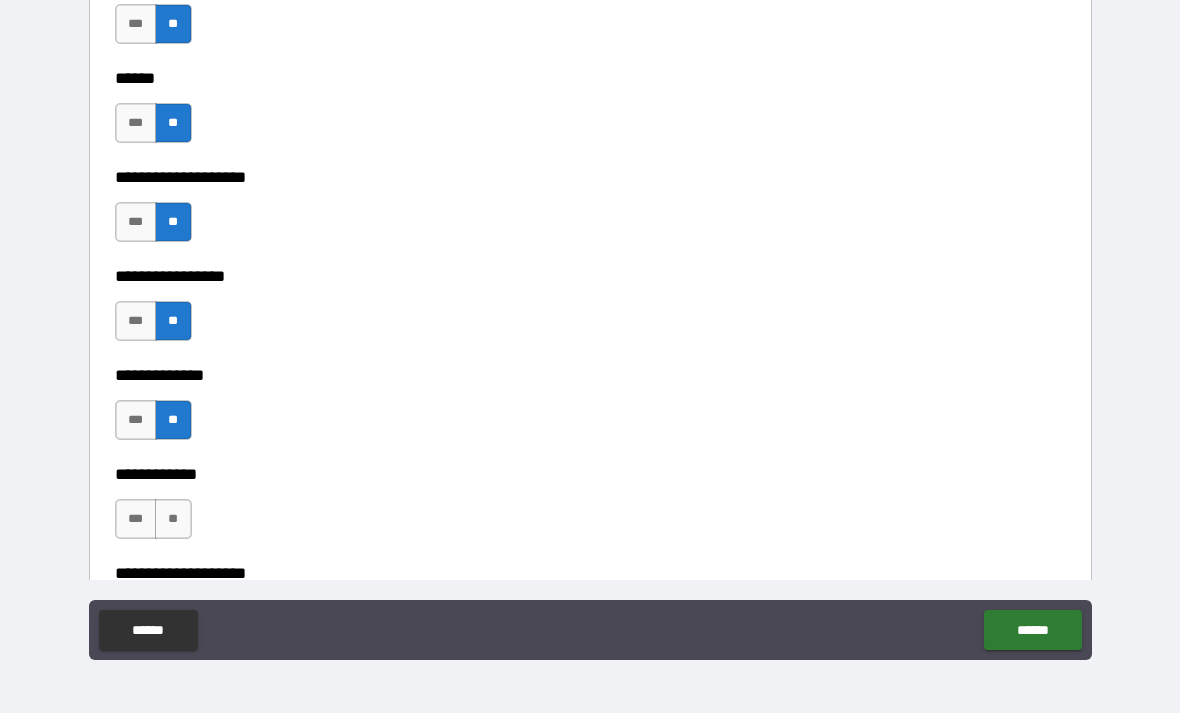 click on "**" at bounding box center (173, 519) 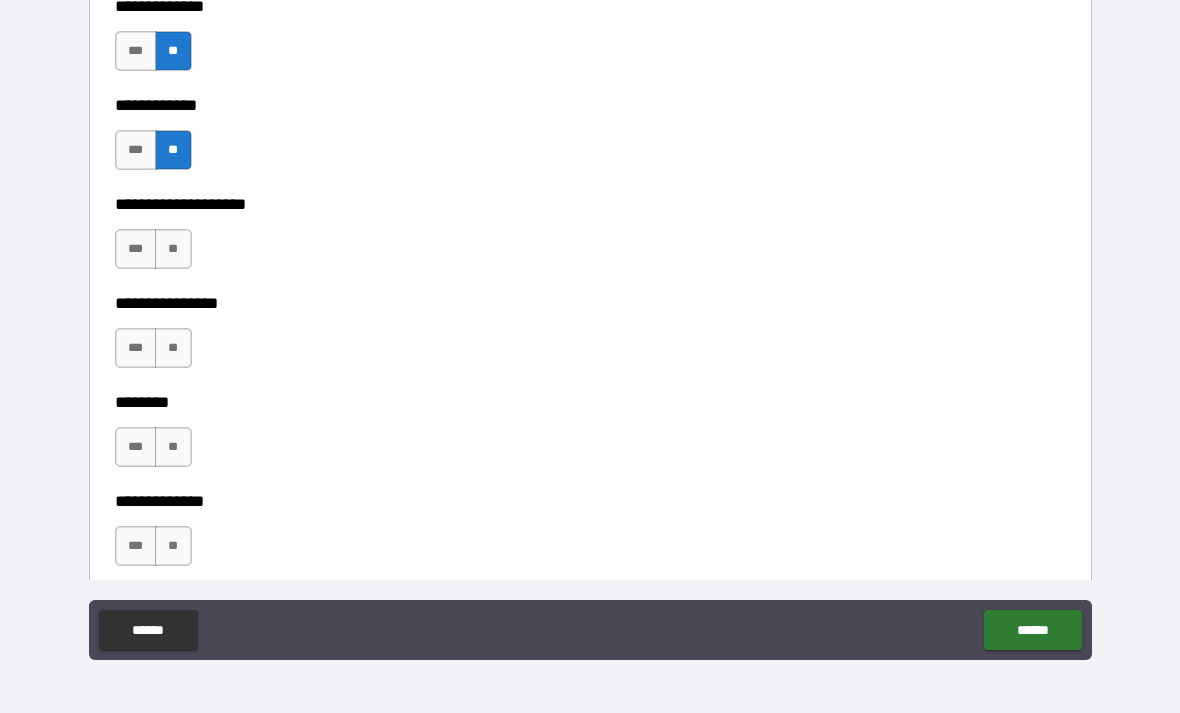 scroll, scrollTop: 7313, scrollLeft: 0, axis: vertical 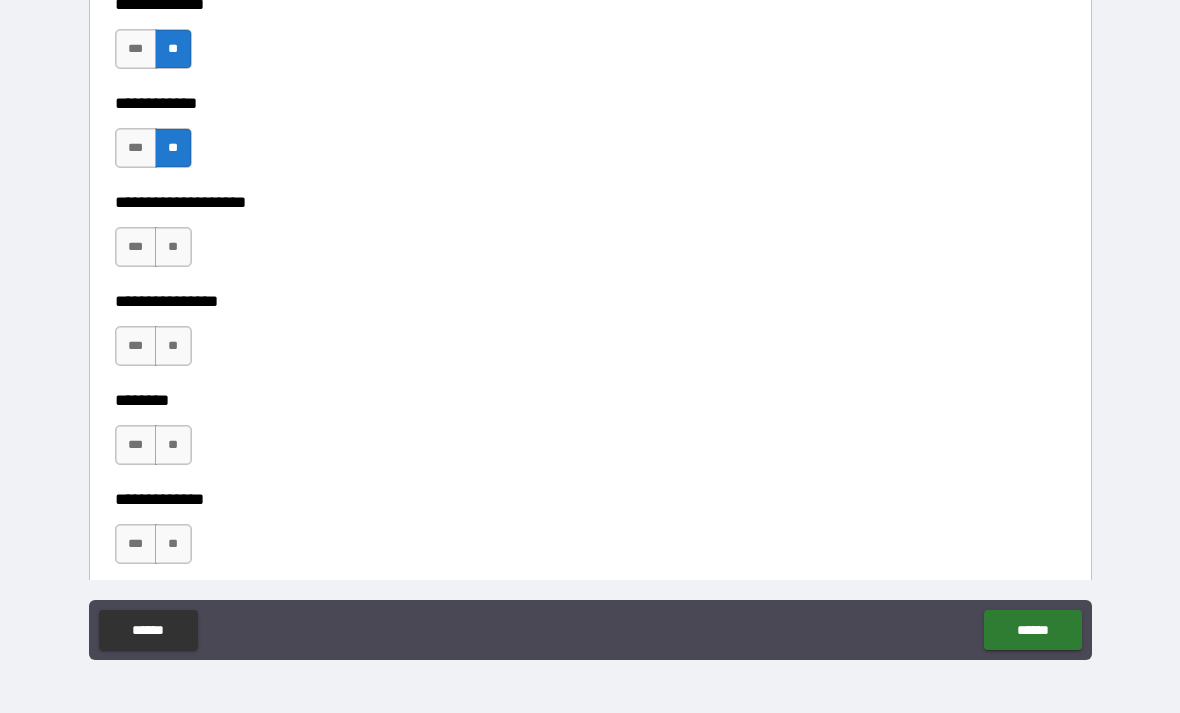 click on "**" at bounding box center [173, 247] 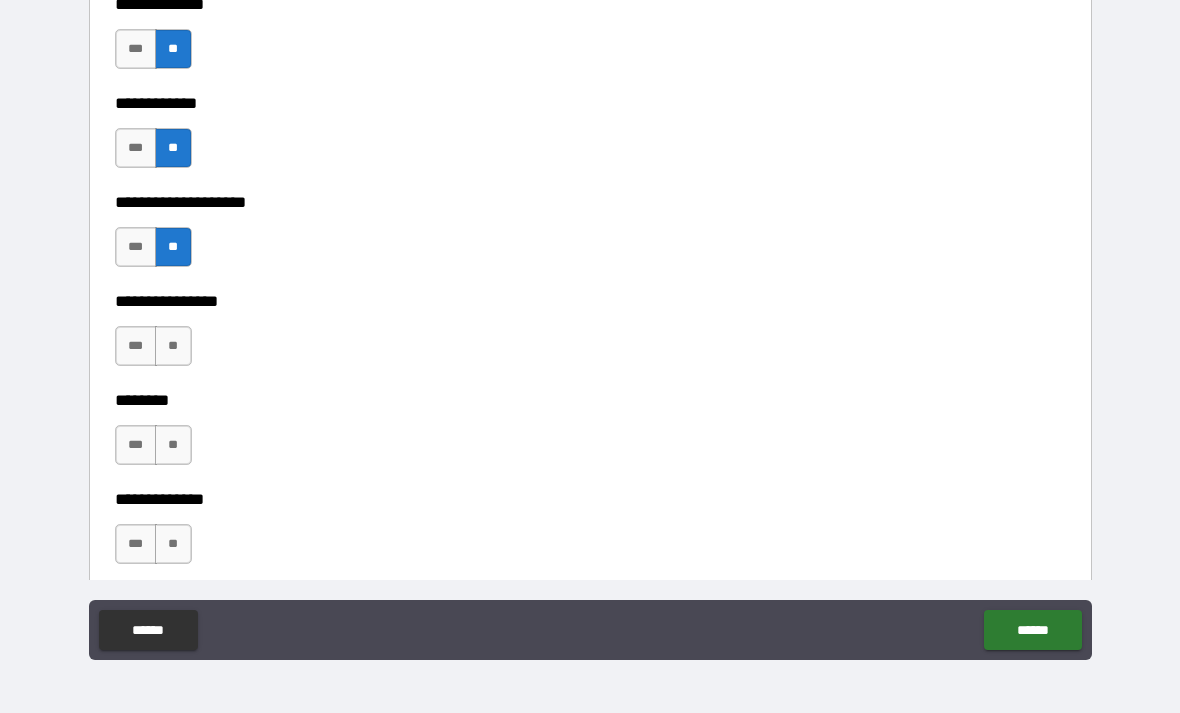 click on "**" at bounding box center [173, 346] 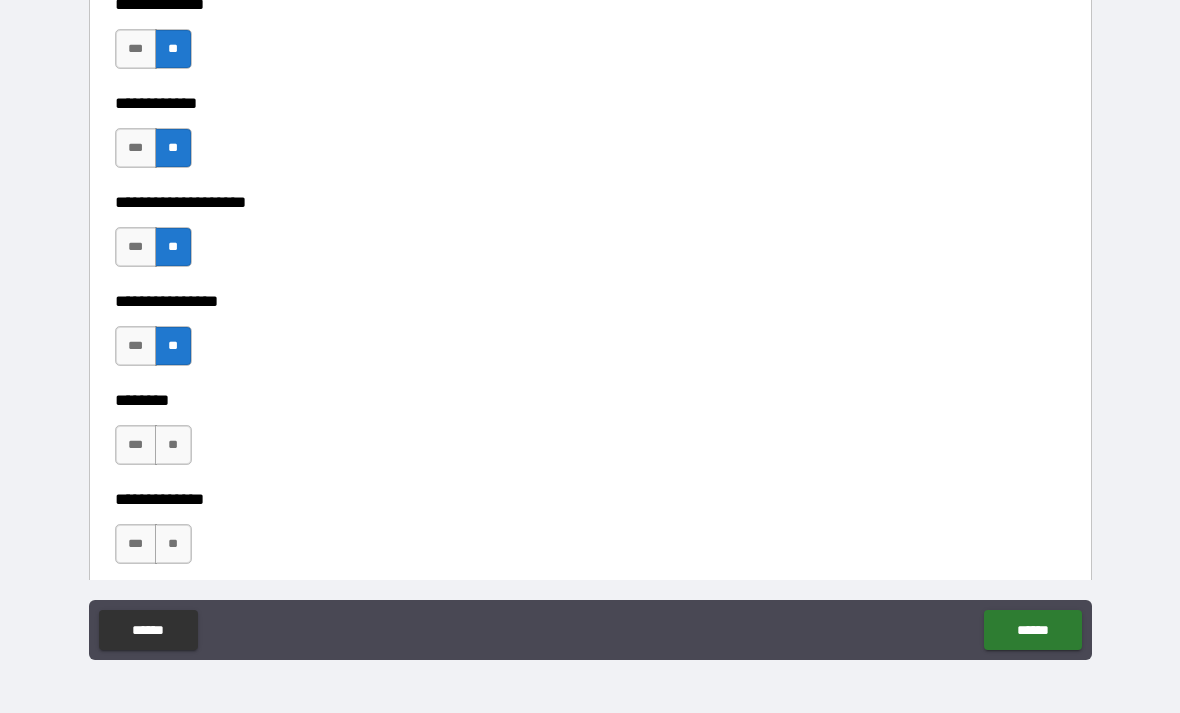 click on "**" at bounding box center [173, 445] 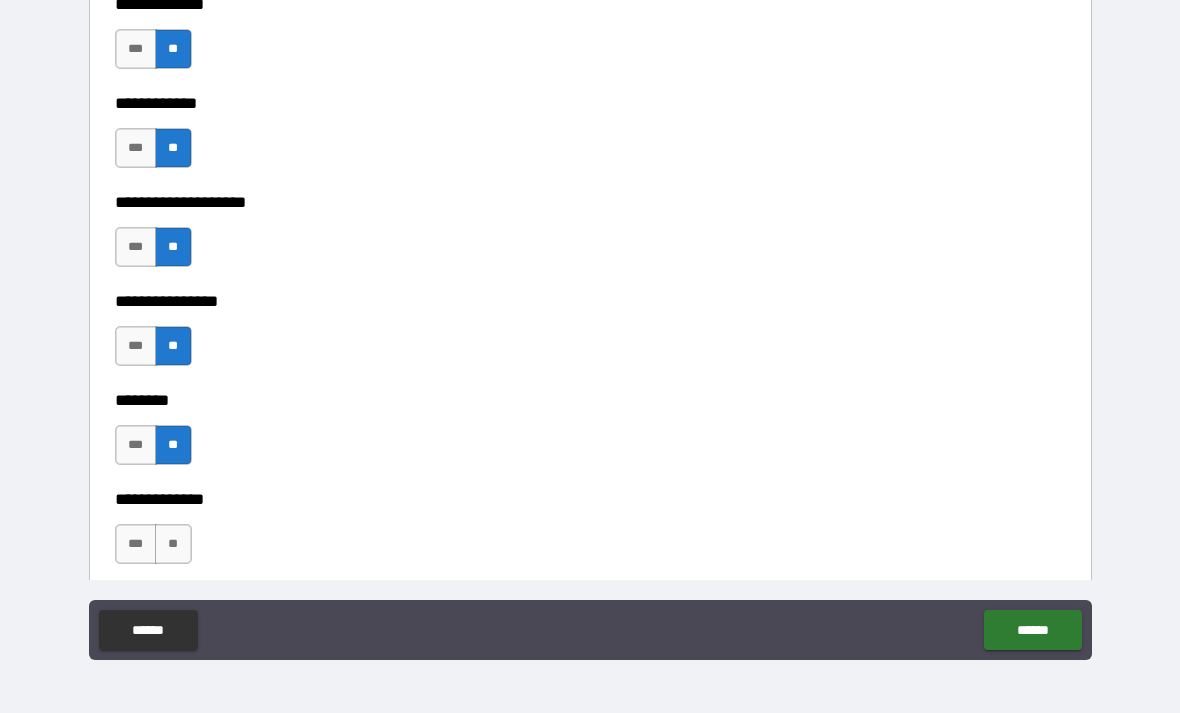 click on "*** **" at bounding box center (156, 549) 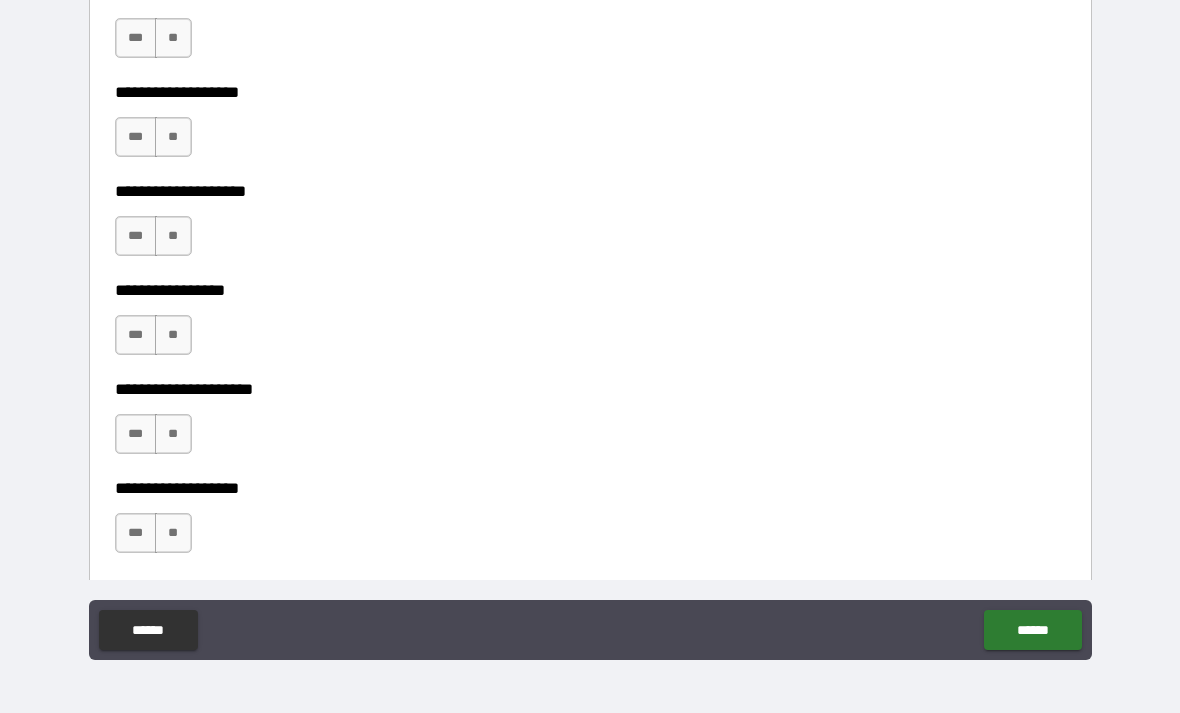 scroll, scrollTop: 8216, scrollLeft: 0, axis: vertical 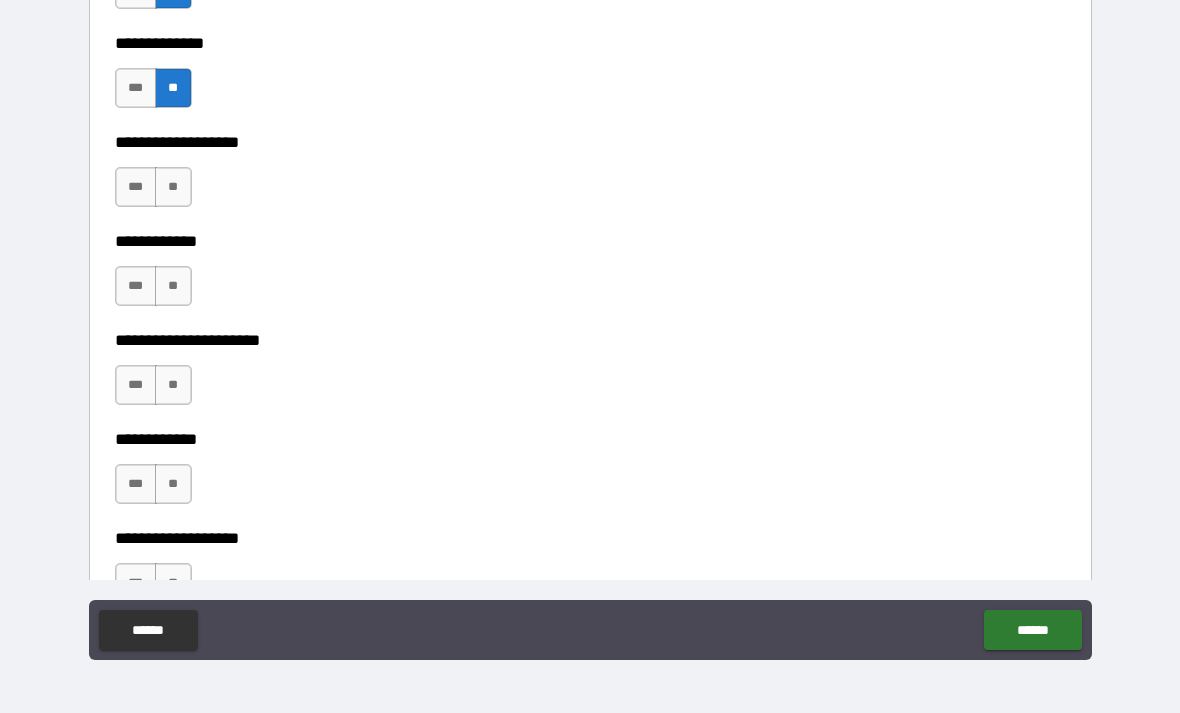 click on "**" at bounding box center [173, 187] 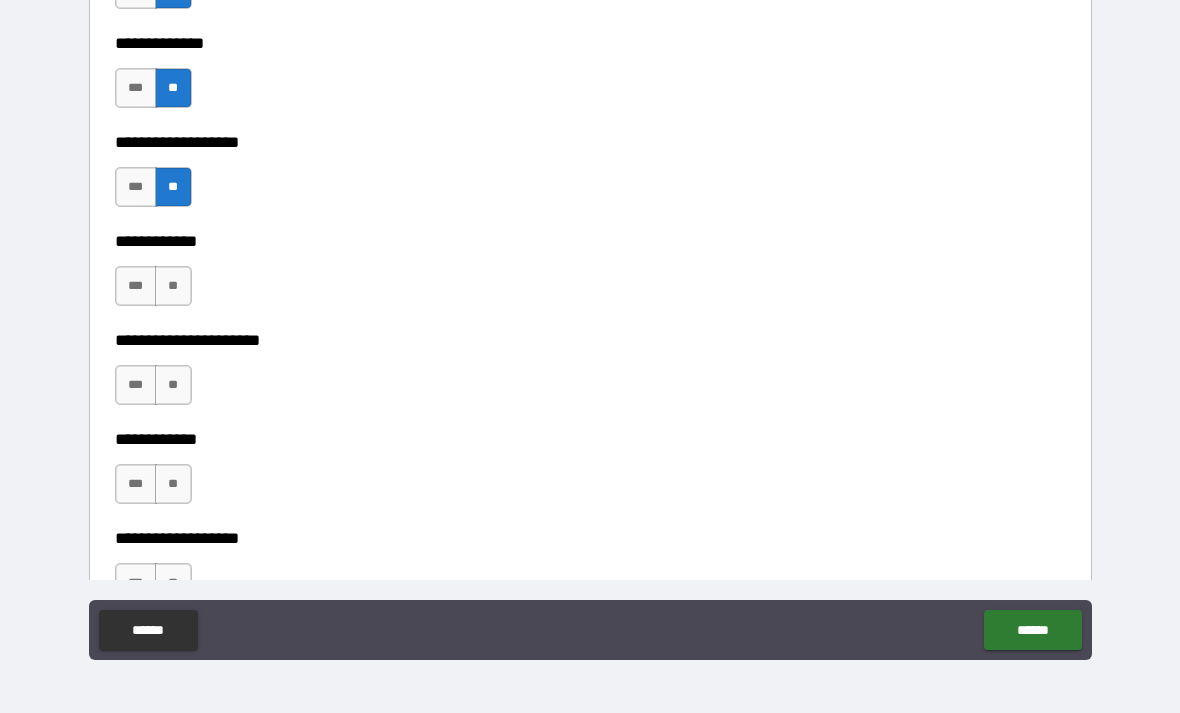 click on "**" at bounding box center (173, 286) 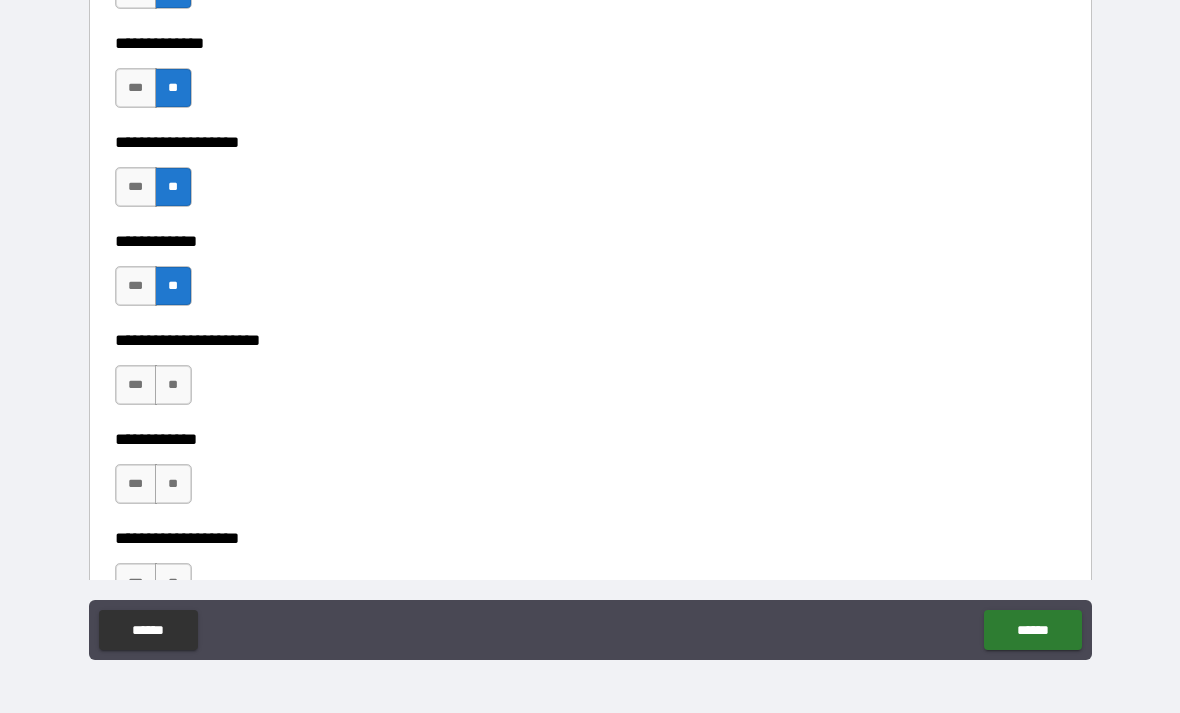 click on "**" at bounding box center [173, 385] 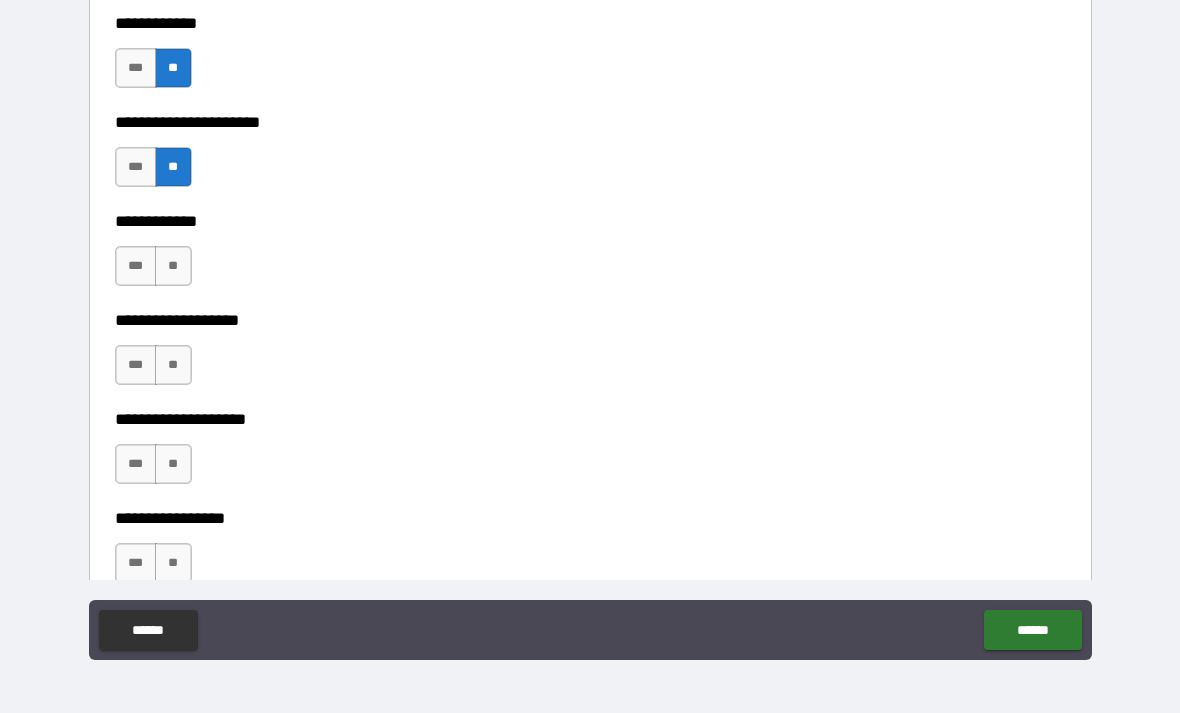scroll, scrollTop: 7988, scrollLeft: 0, axis: vertical 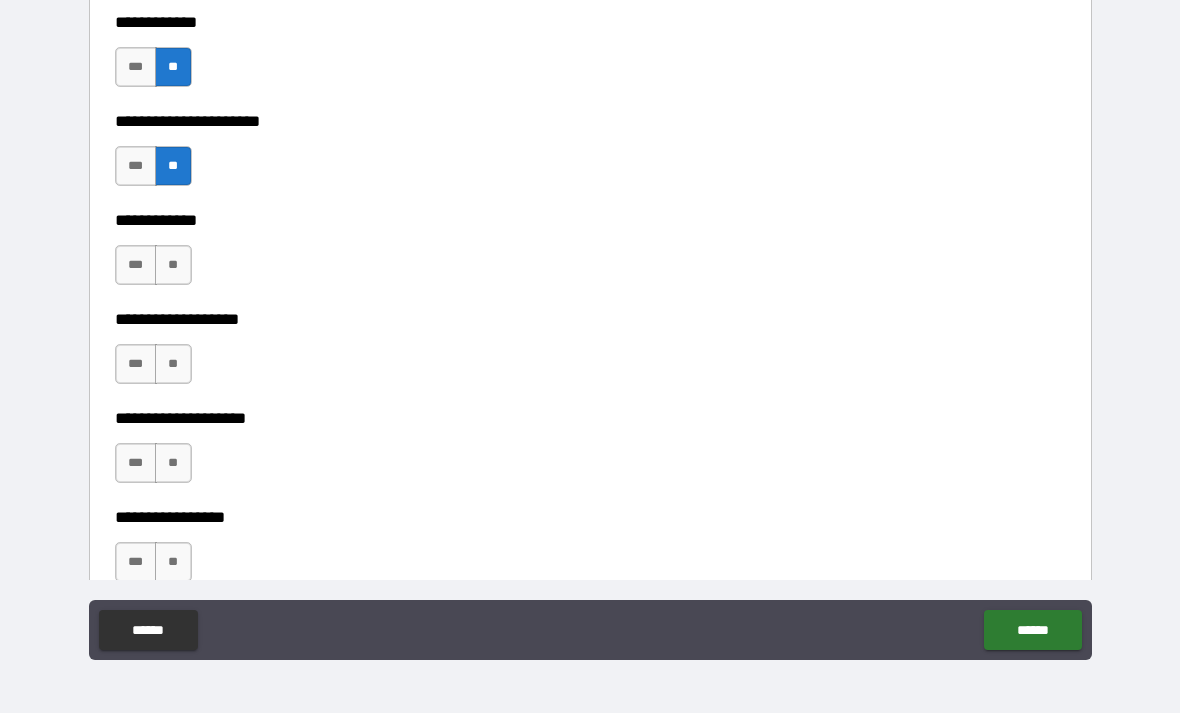 click on "**" at bounding box center (173, 265) 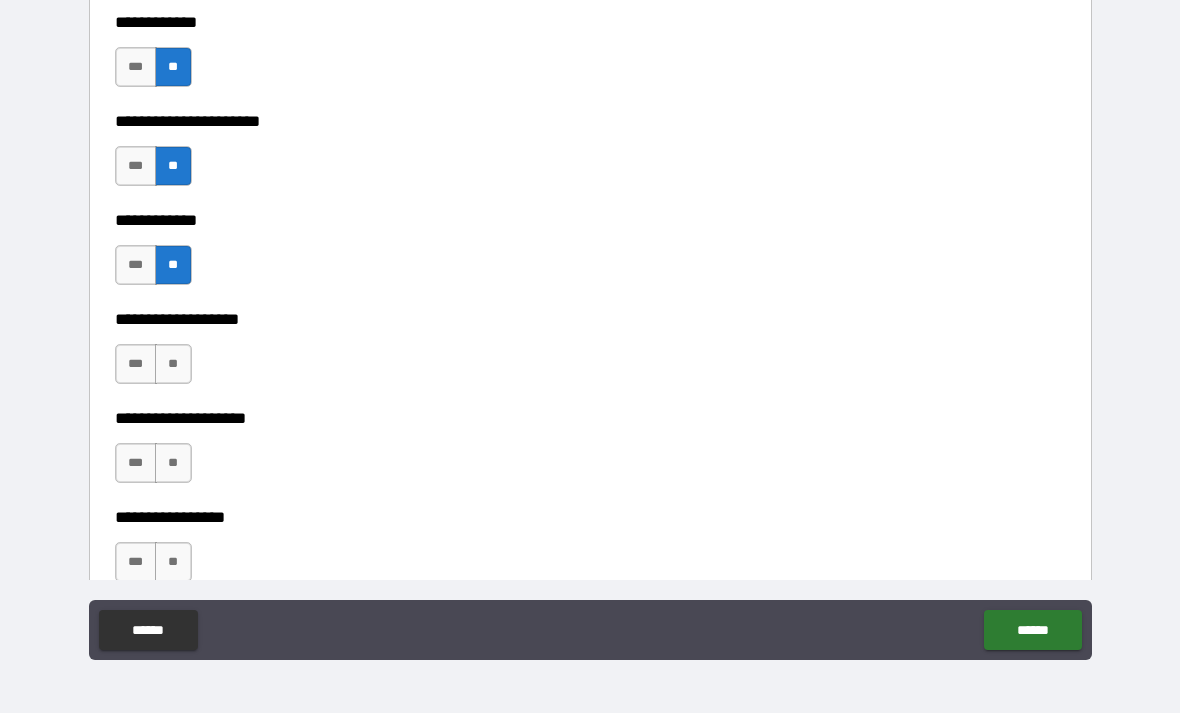 click on "**" at bounding box center [173, 364] 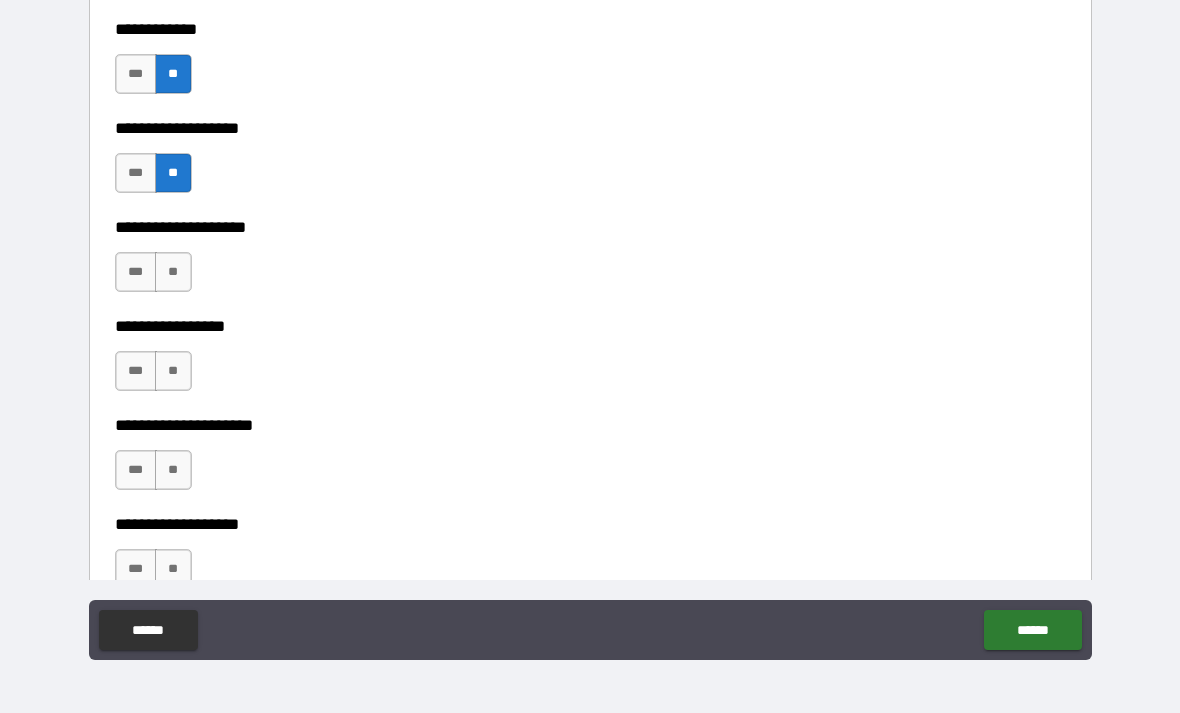 scroll, scrollTop: 8187, scrollLeft: 0, axis: vertical 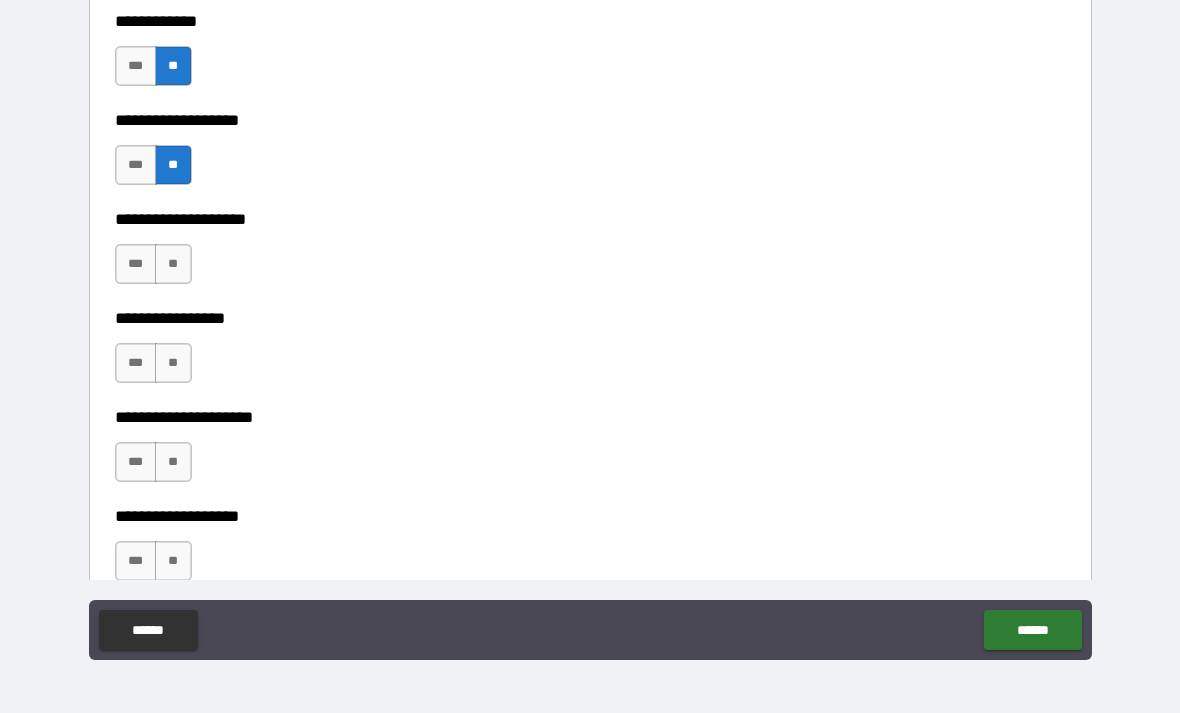 click on "**" at bounding box center [173, 264] 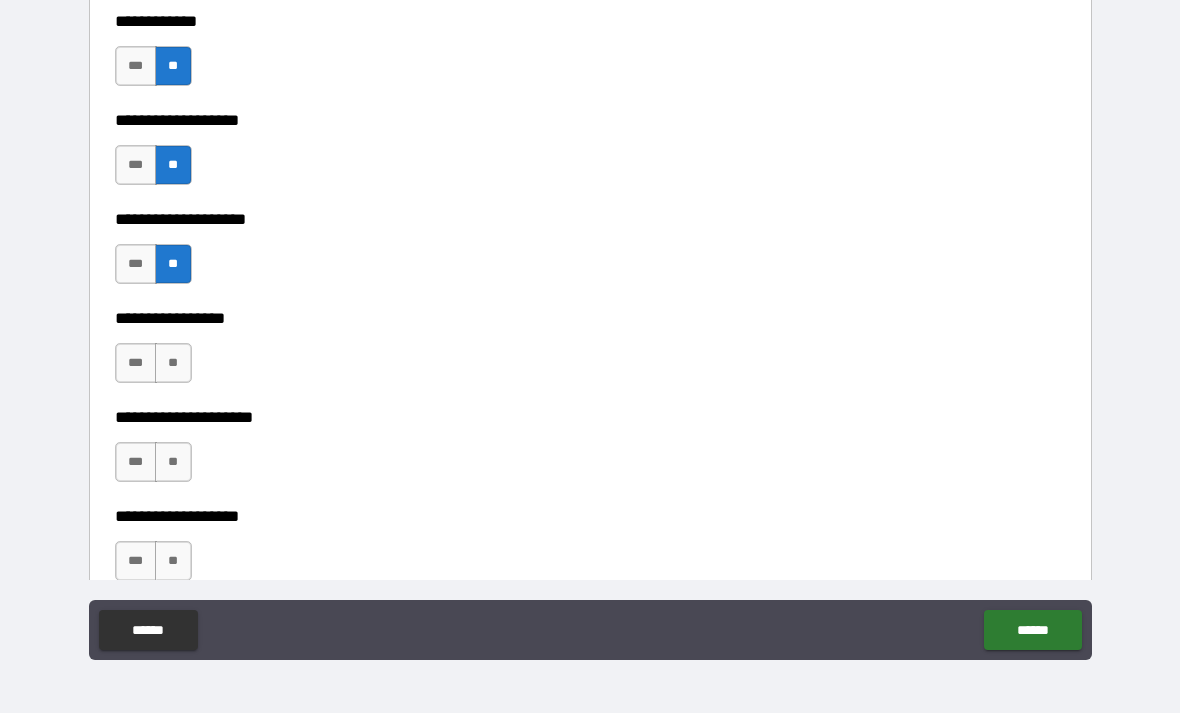 click on "**" at bounding box center [173, 363] 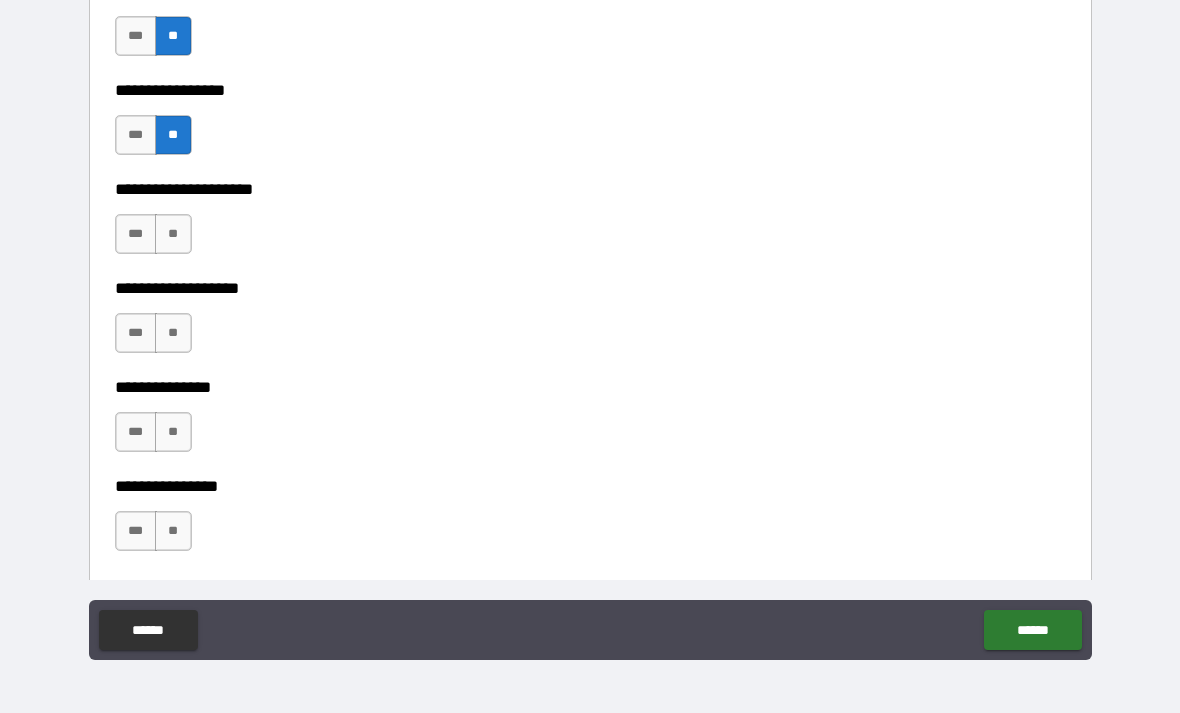 scroll, scrollTop: 8436, scrollLeft: 0, axis: vertical 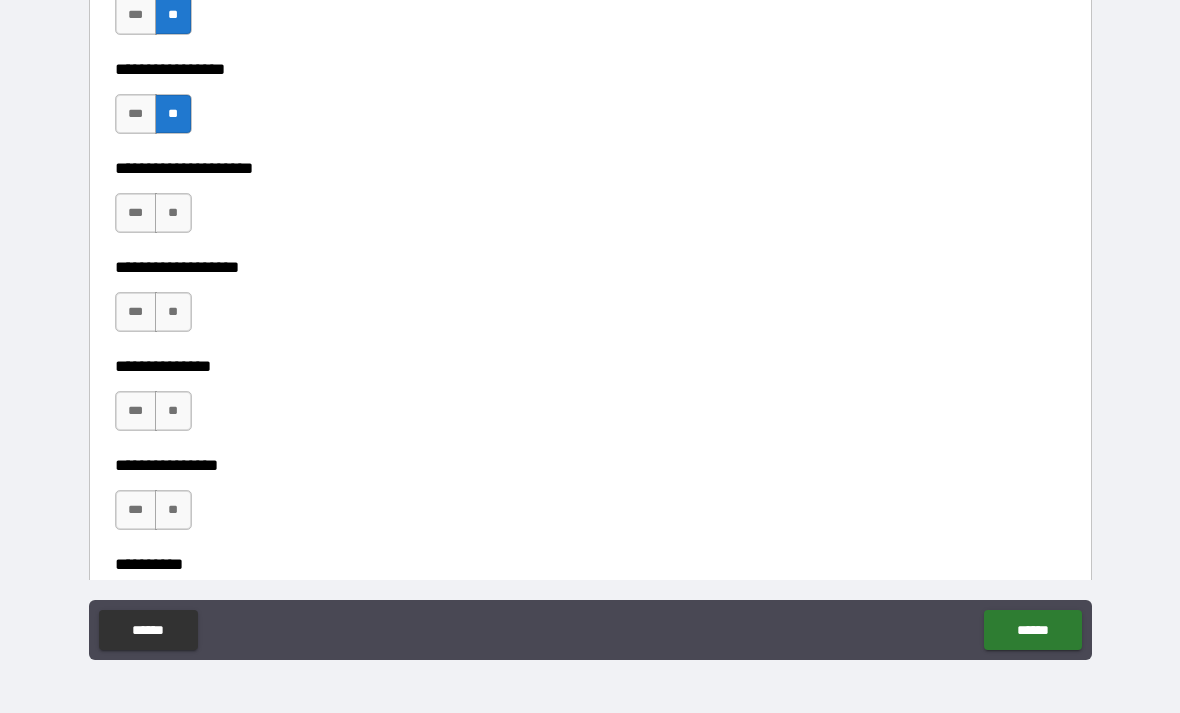 click on "**" at bounding box center [173, 213] 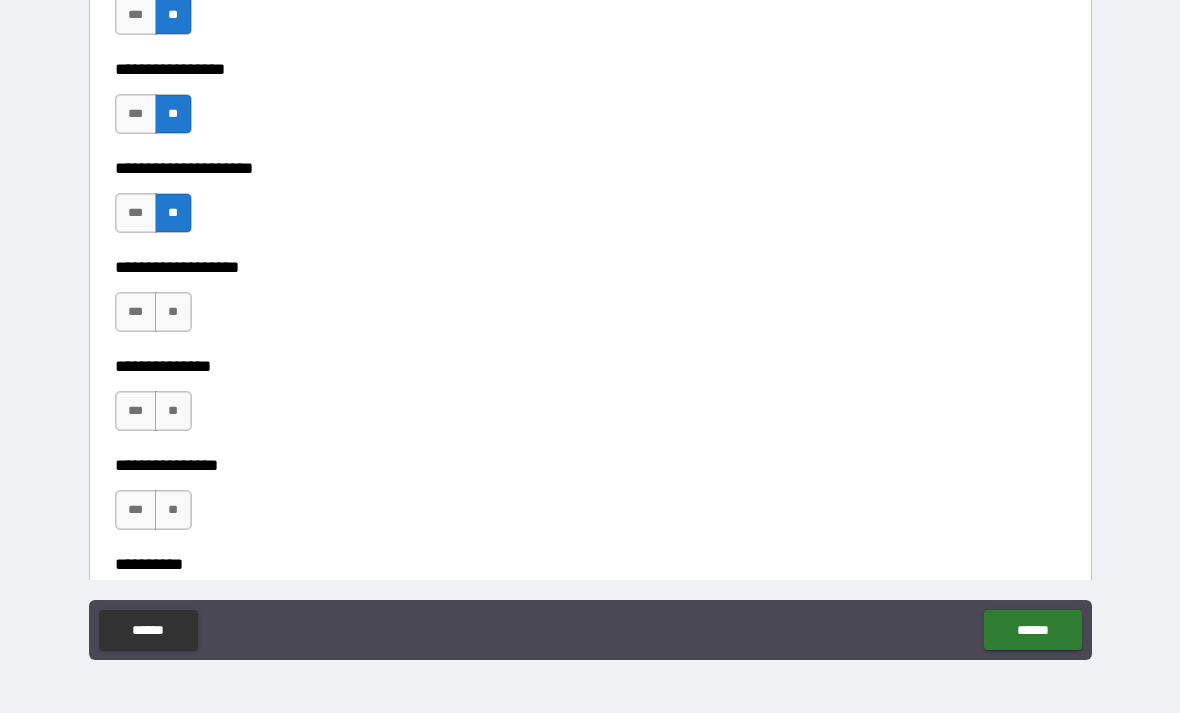 click on "**" at bounding box center (173, 312) 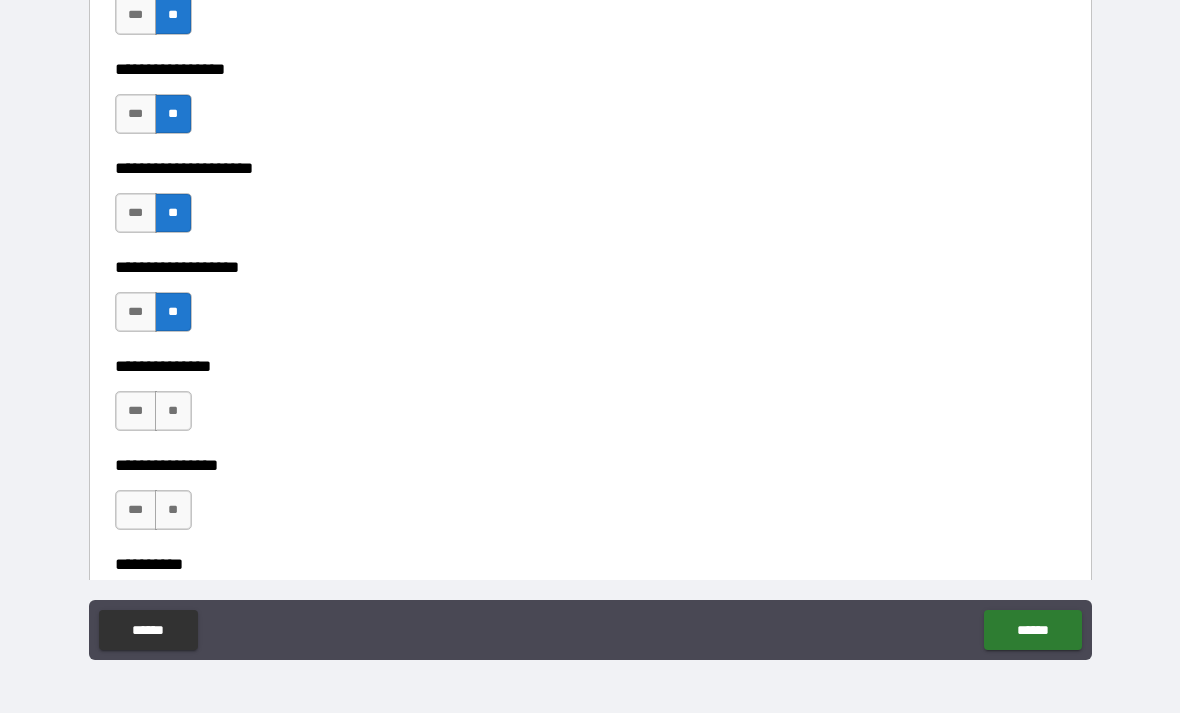 click on "**" at bounding box center (173, 411) 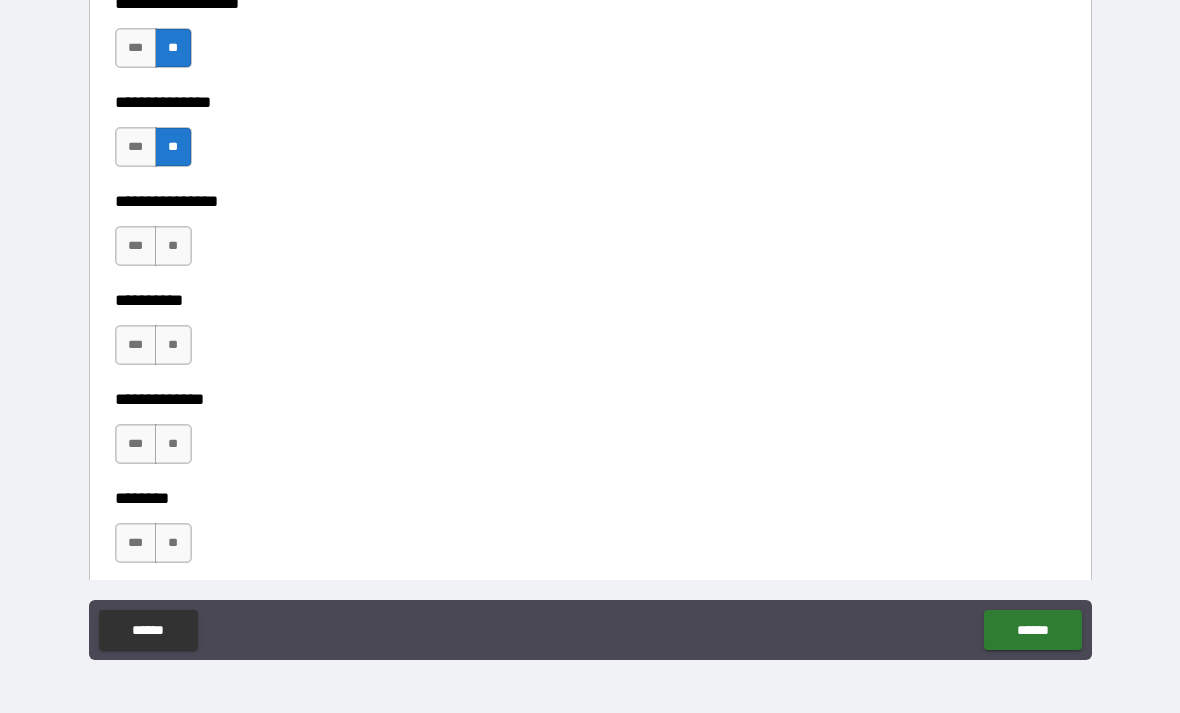 scroll, scrollTop: 8702, scrollLeft: 0, axis: vertical 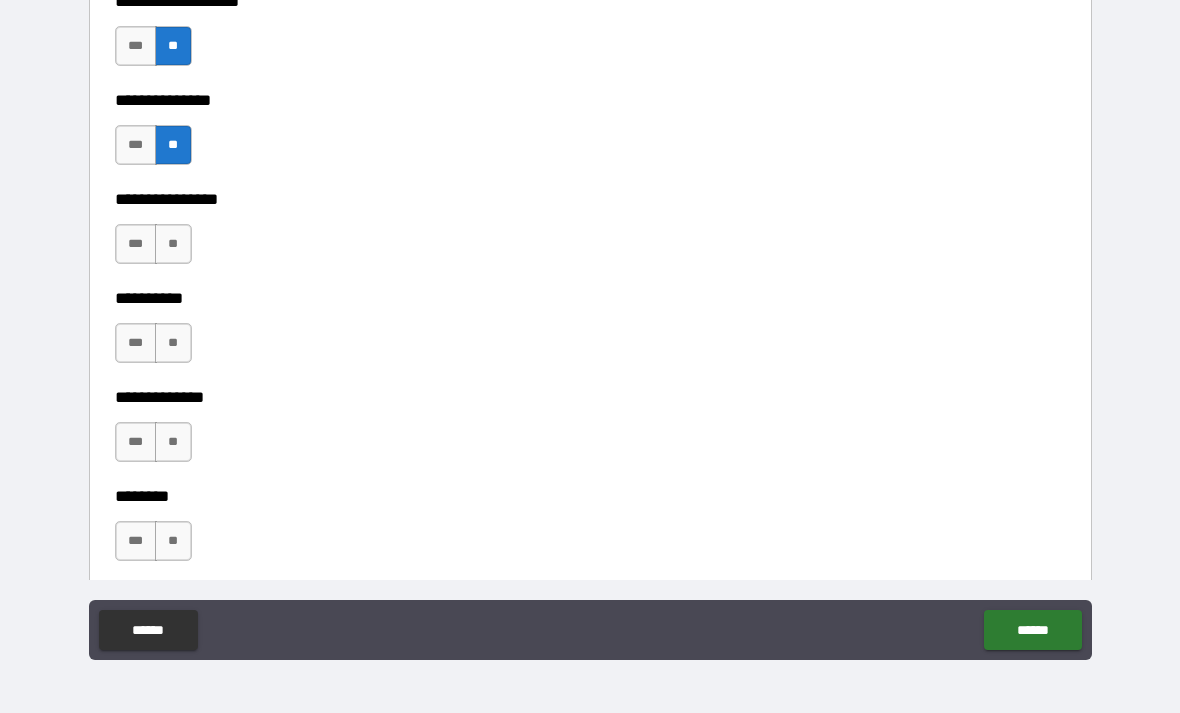 click on "**" at bounding box center [173, 244] 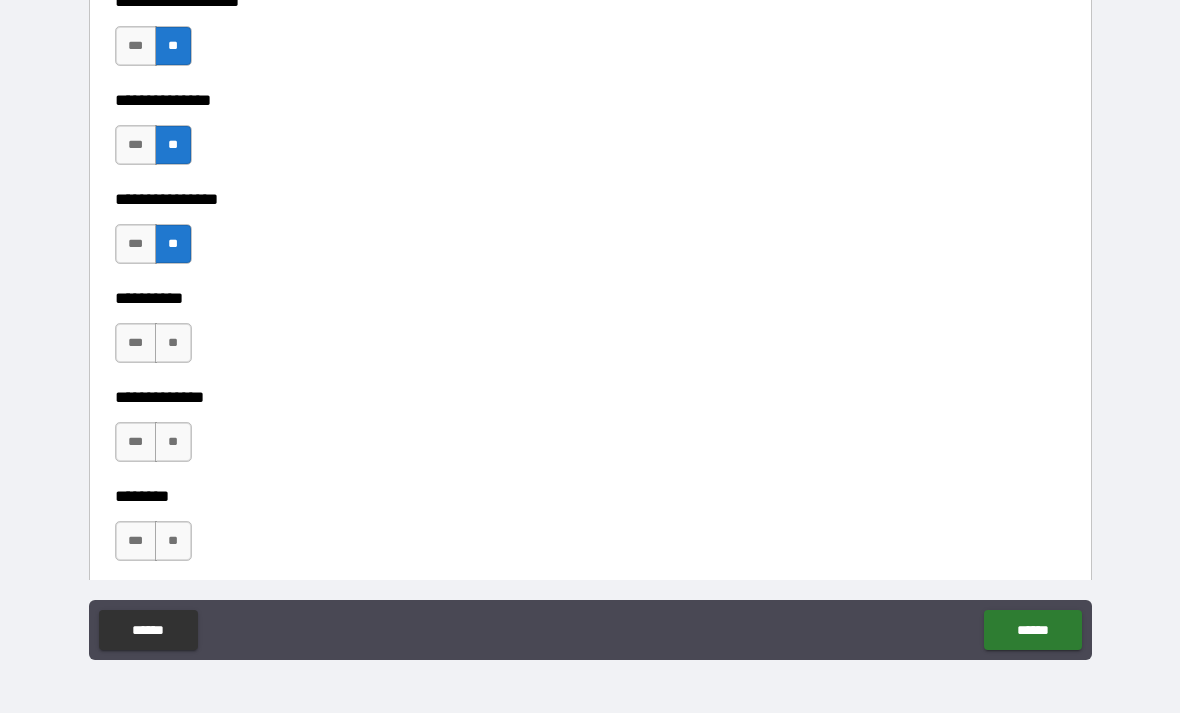 click on "**" at bounding box center [173, 343] 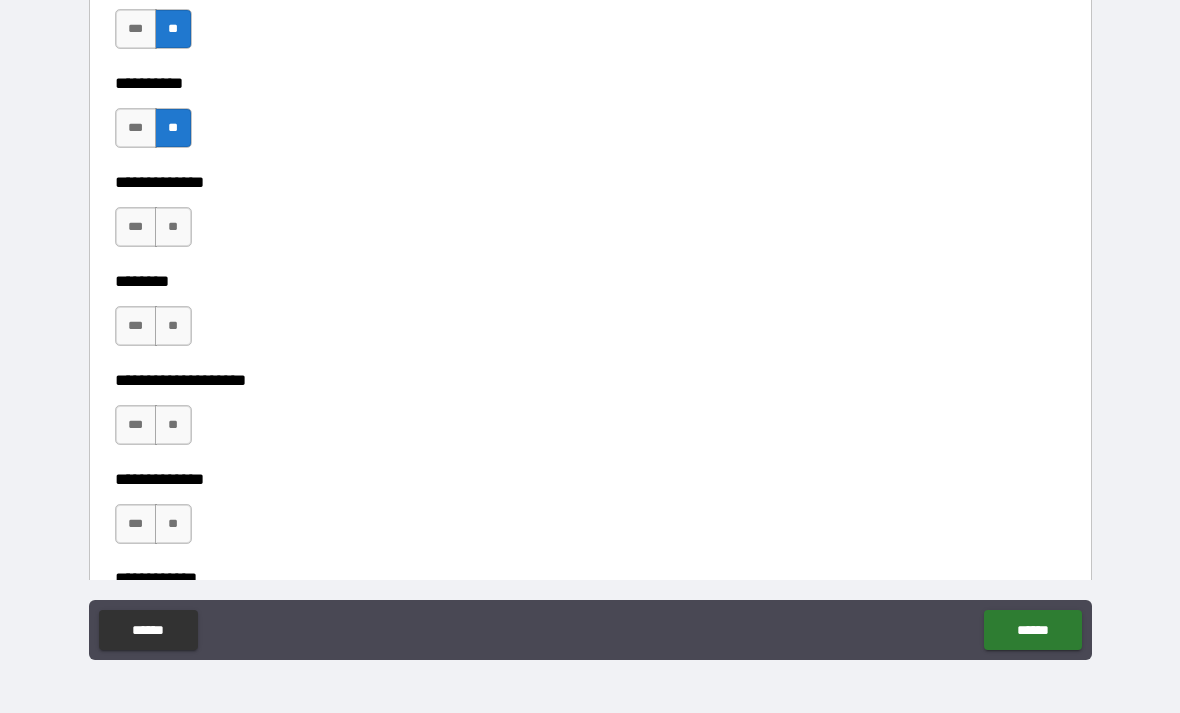 scroll, scrollTop: 8948, scrollLeft: 0, axis: vertical 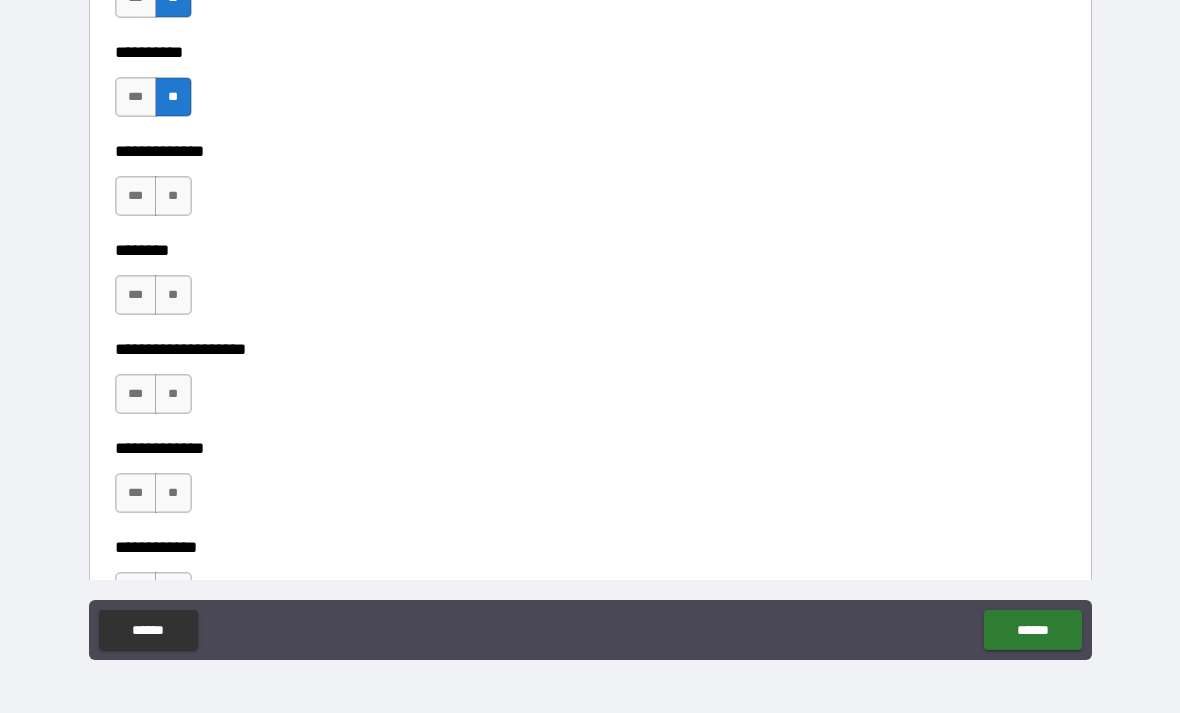 click on "**" at bounding box center (173, 295) 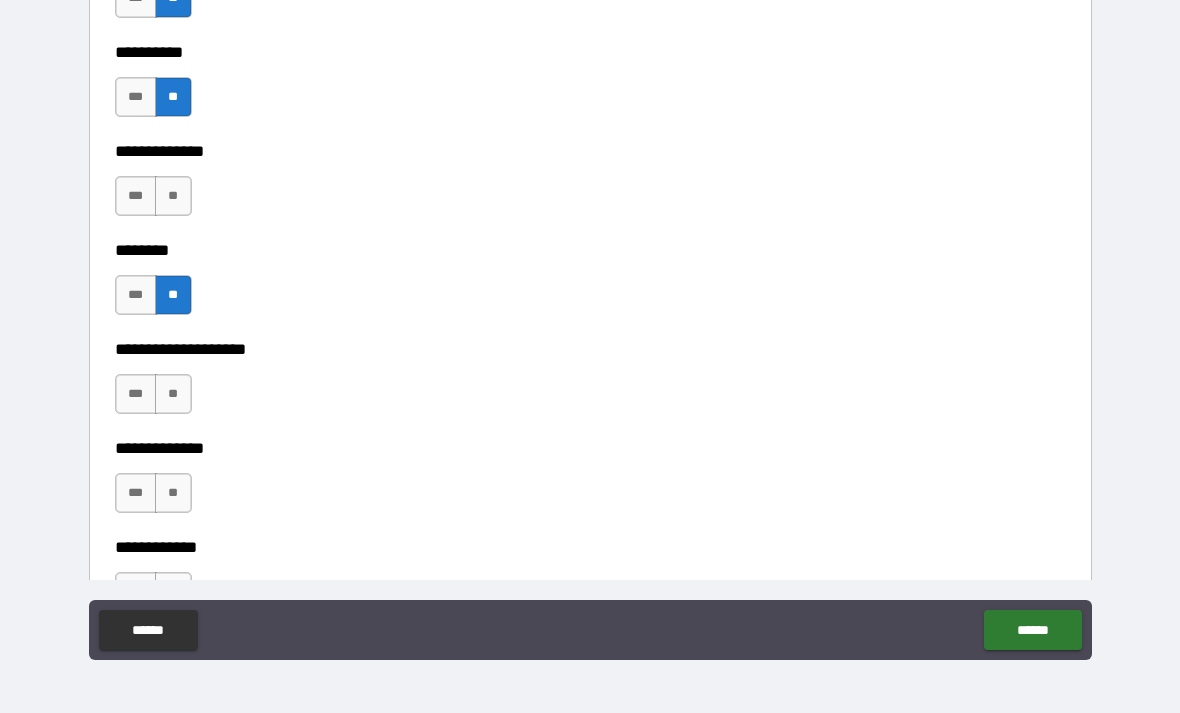 click on "**" at bounding box center (173, 394) 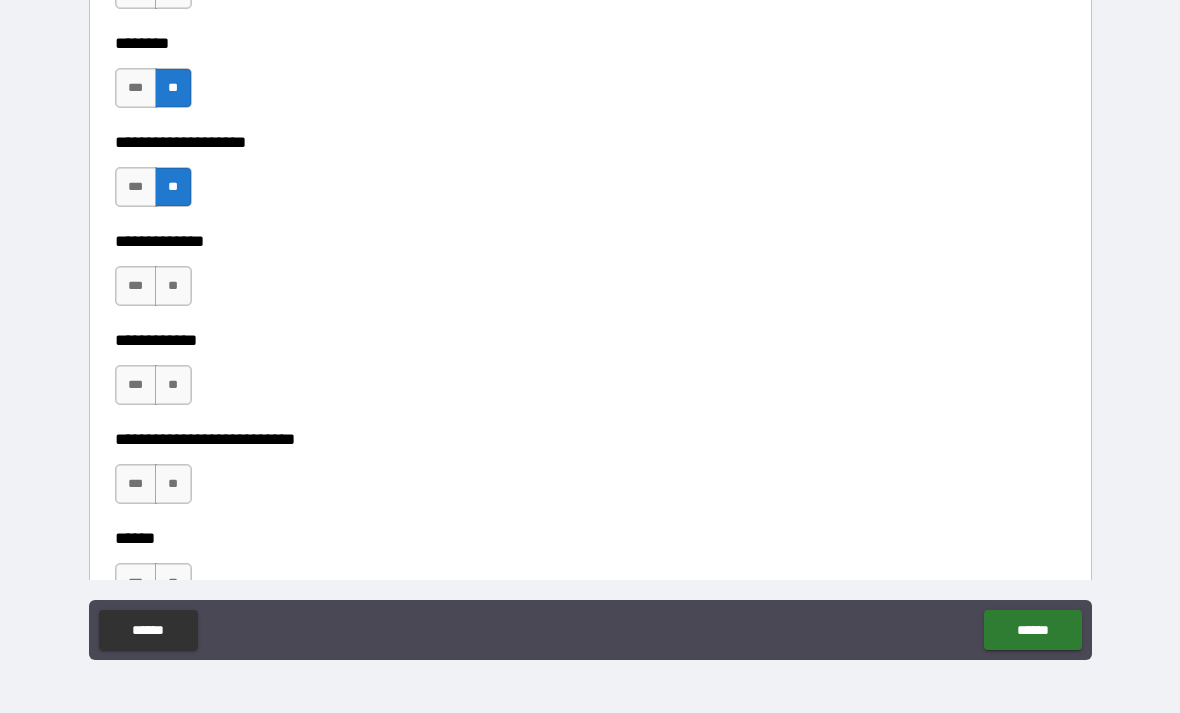 scroll, scrollTop: 9165, scrollLeft: 0, axis: vertical 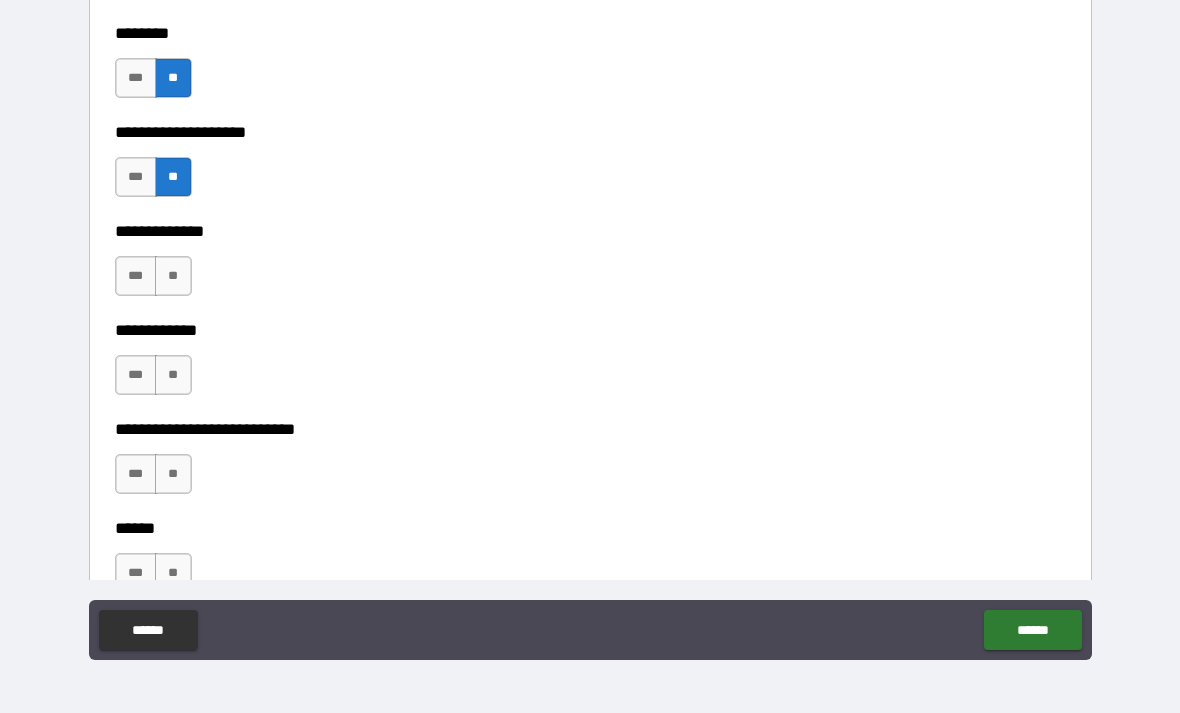 click on "**" at bounding box center [173, 276] 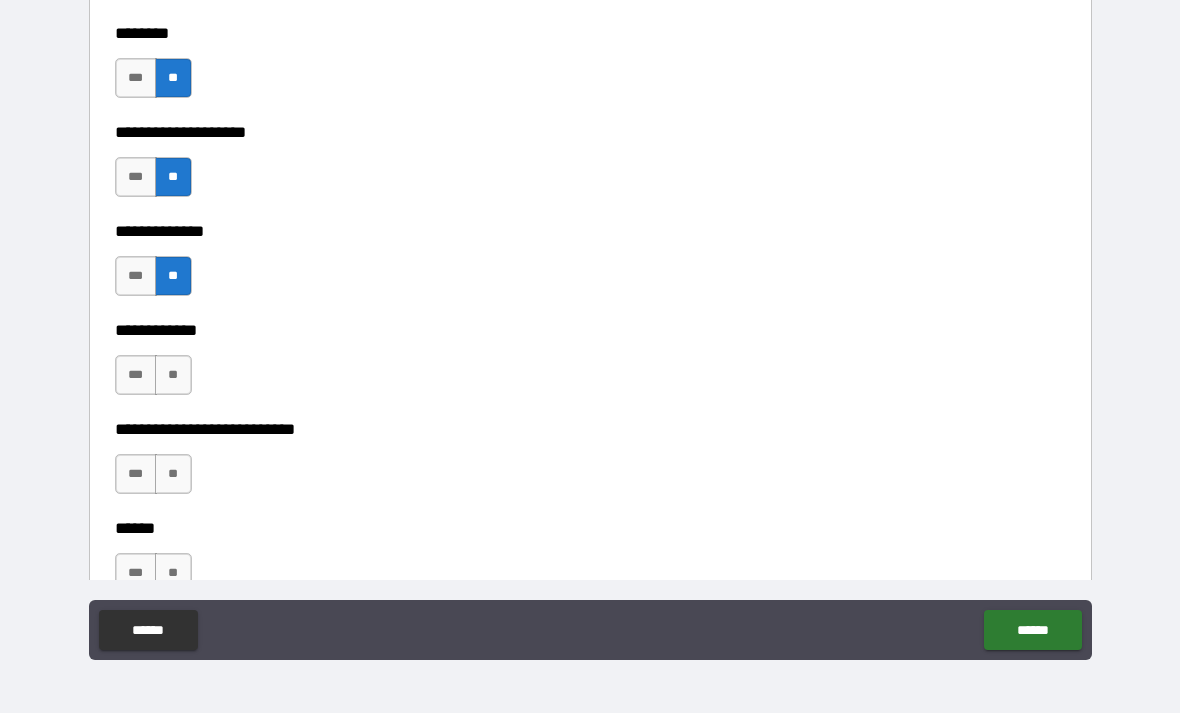 click on "**" at bounding box center [173, 375] 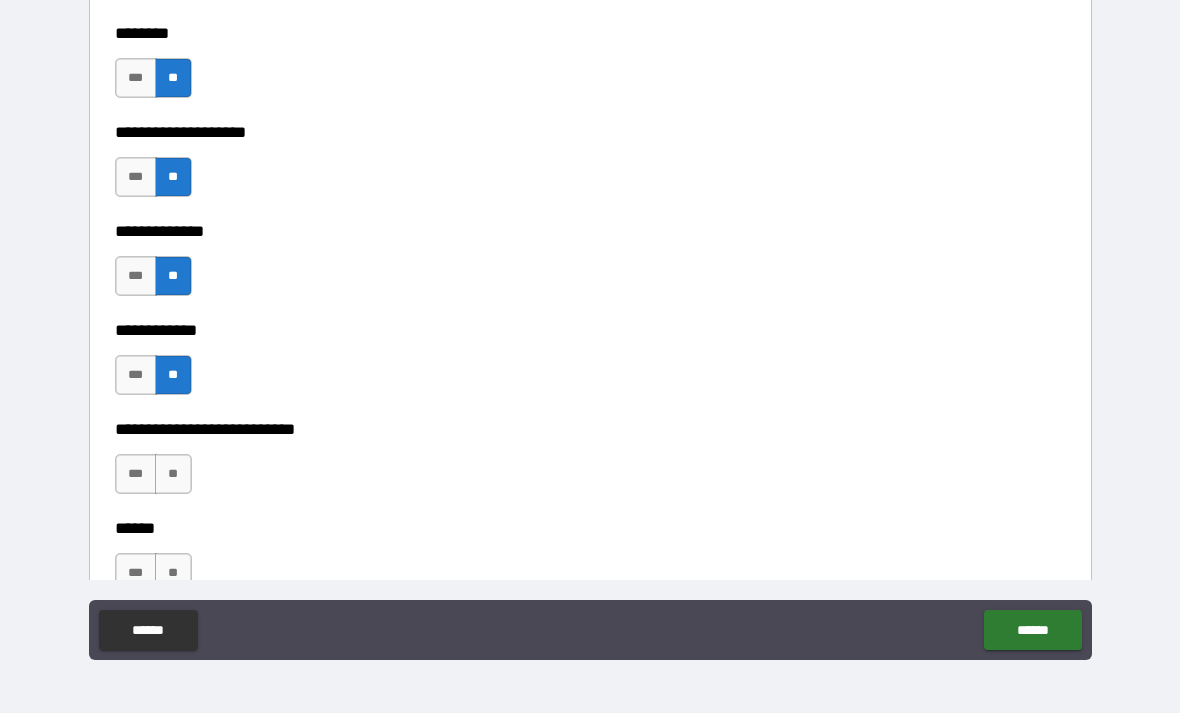 click on "**" at bounding box center [173, 474] 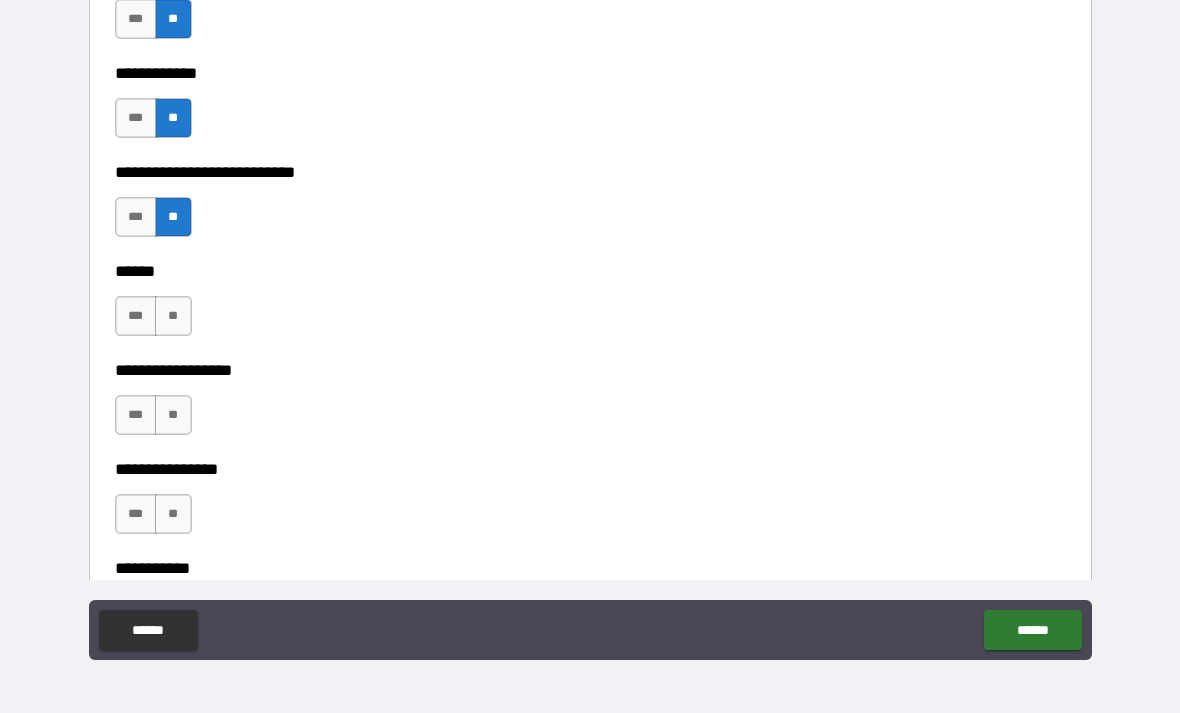scroll, scrollTop: 9466, scrollLeft: 0, axis: vertical 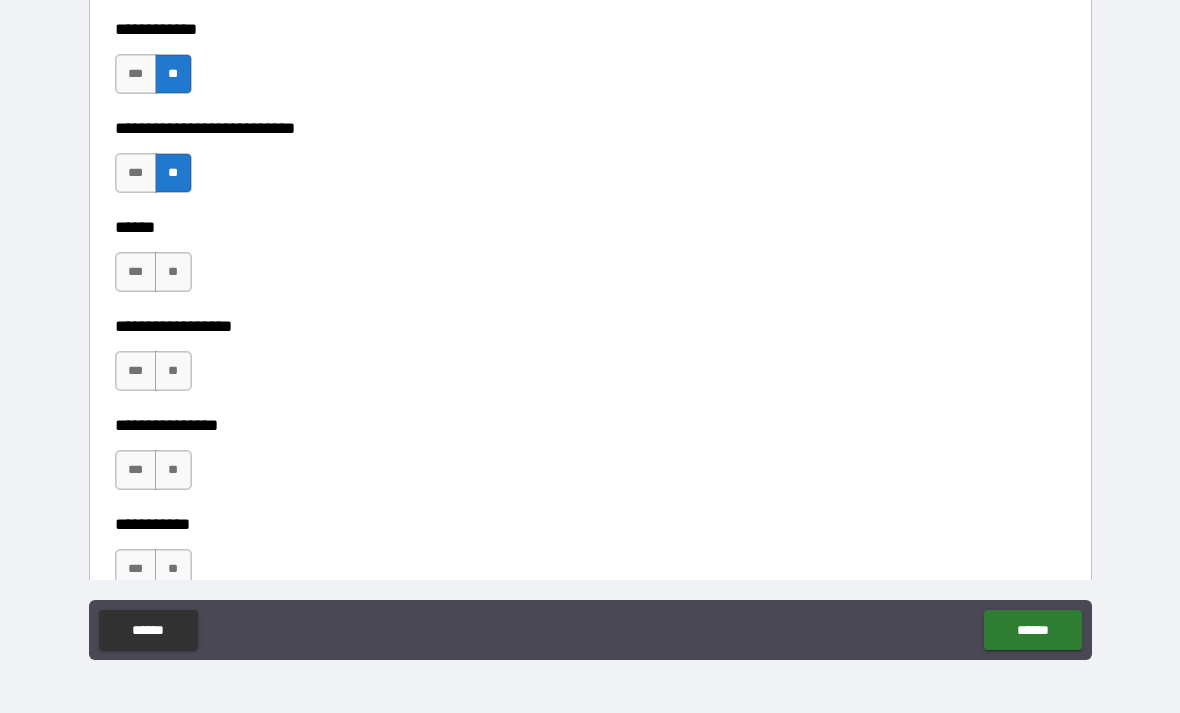 click on "**" at bounding box center [173, 272] 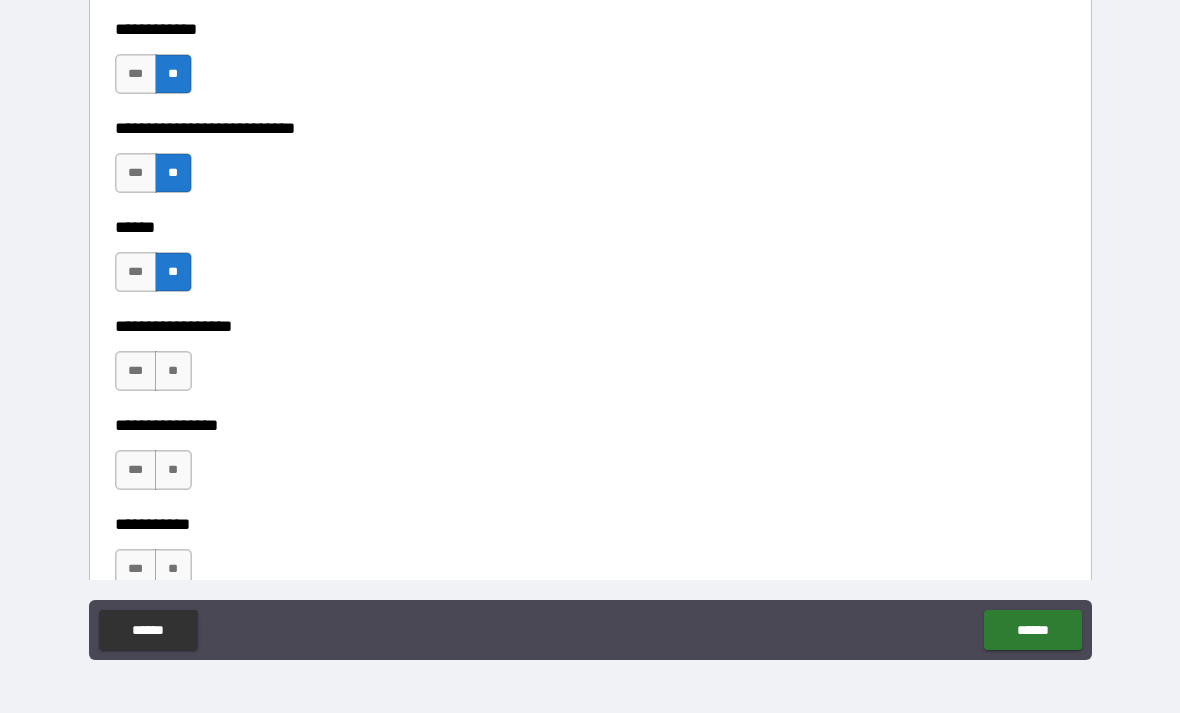 click on "**" at bounding box center (173, 371) 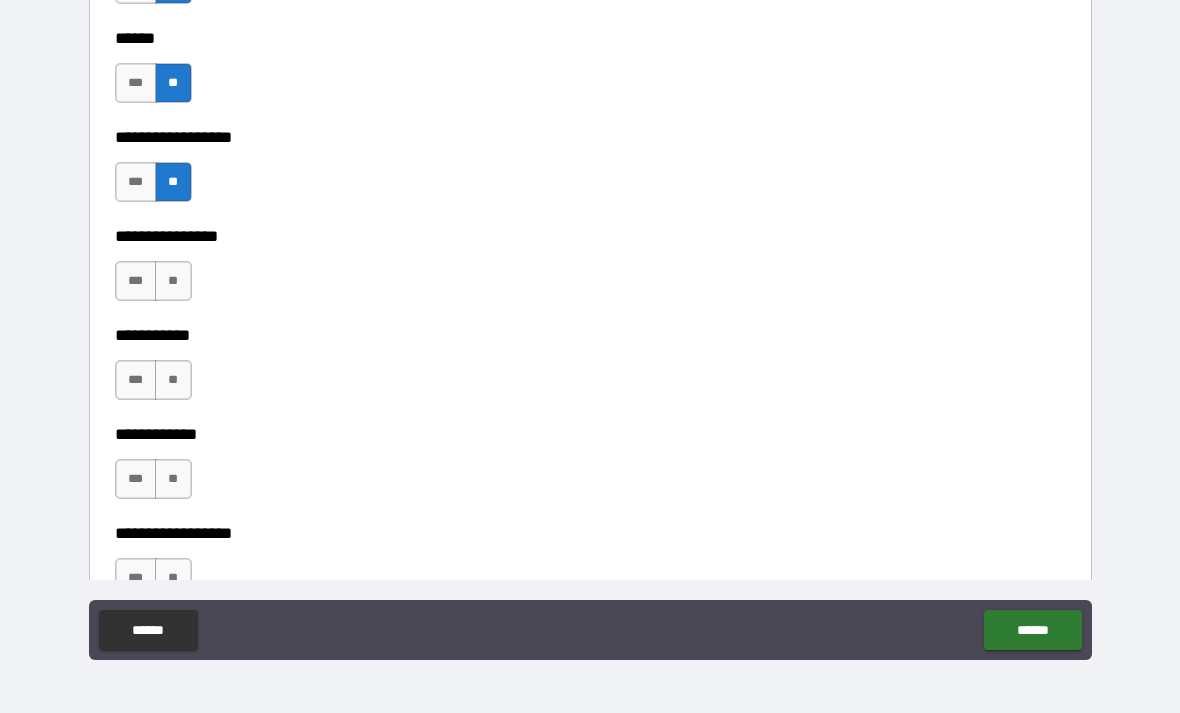 scroll, scrollTop: 9676, scrollLeft: 0, axis: vertical 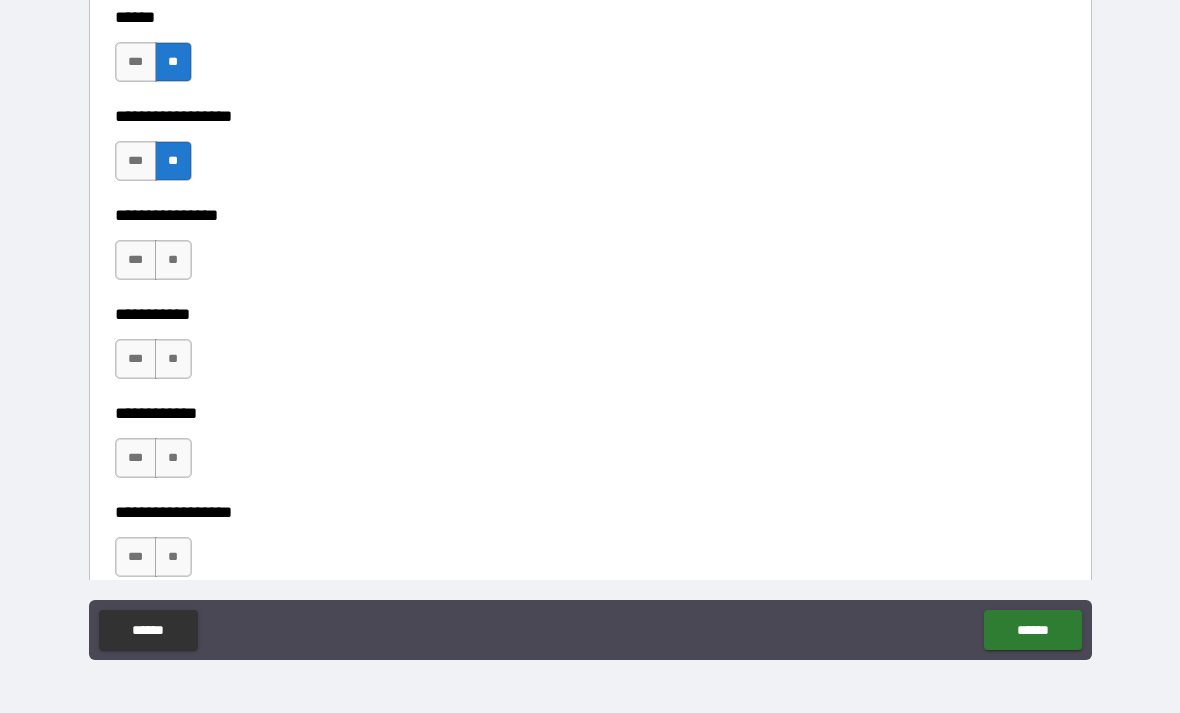 click on "***" at bounding box center [136, 260] 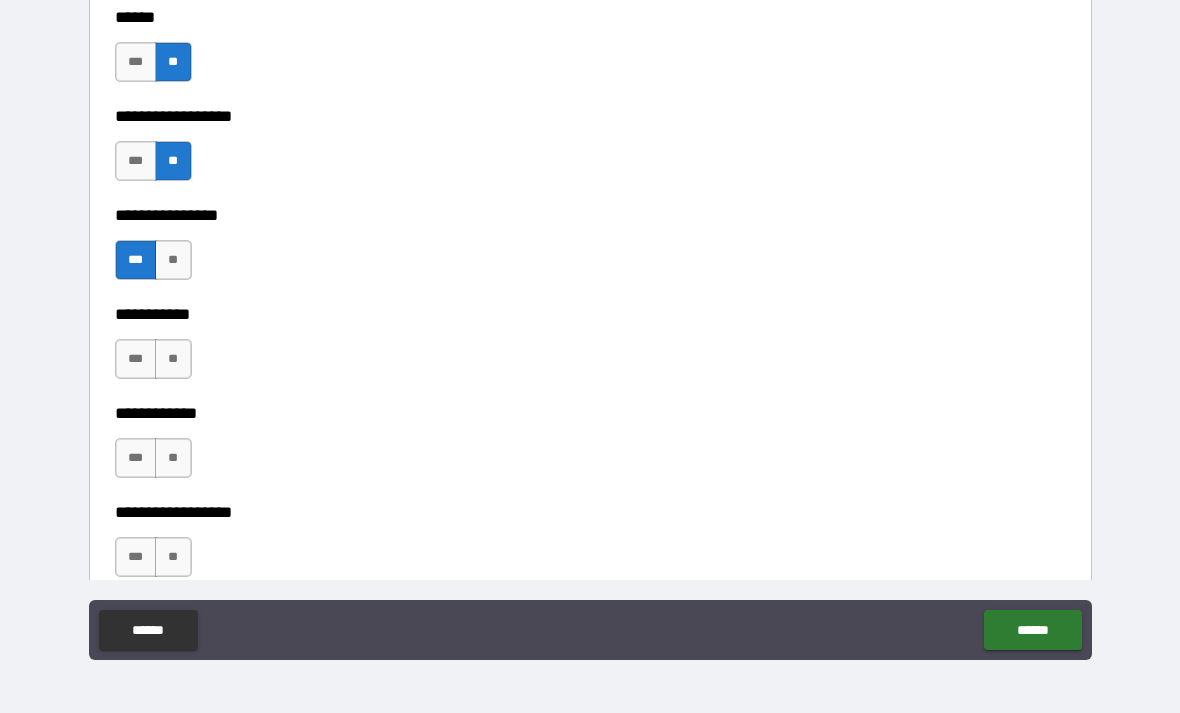 click on "**" at bounding box center [173, 359] 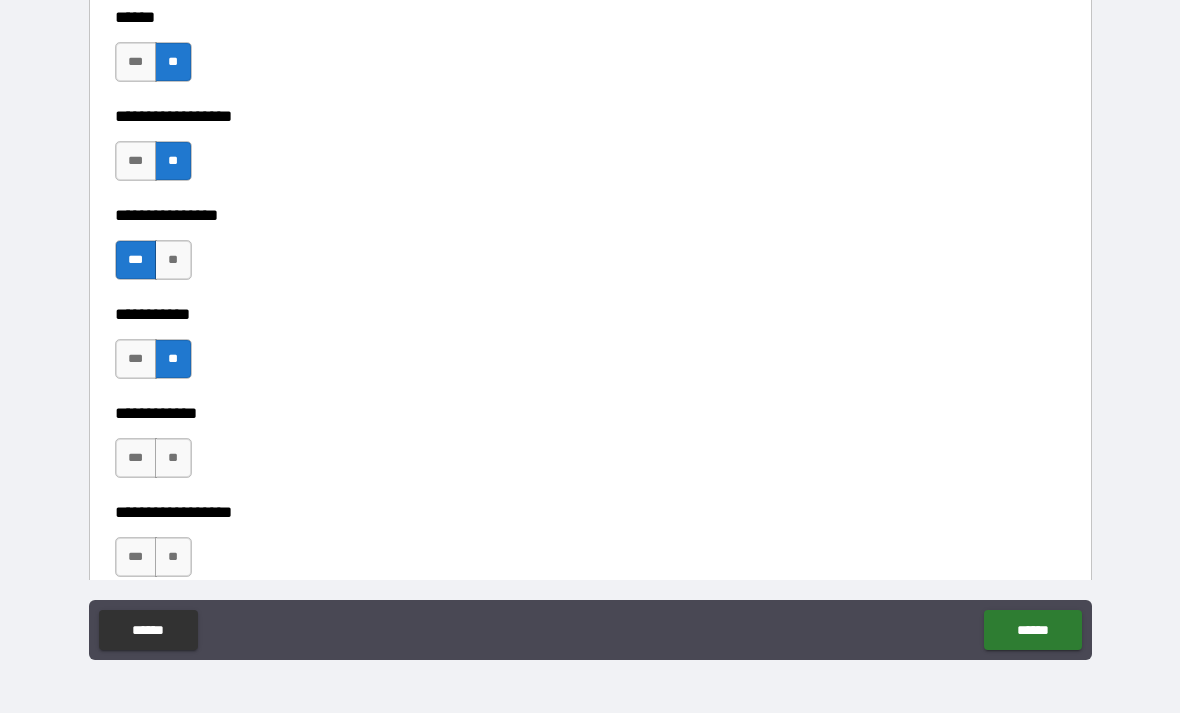 click on "**" at bounding box center [173, 458] 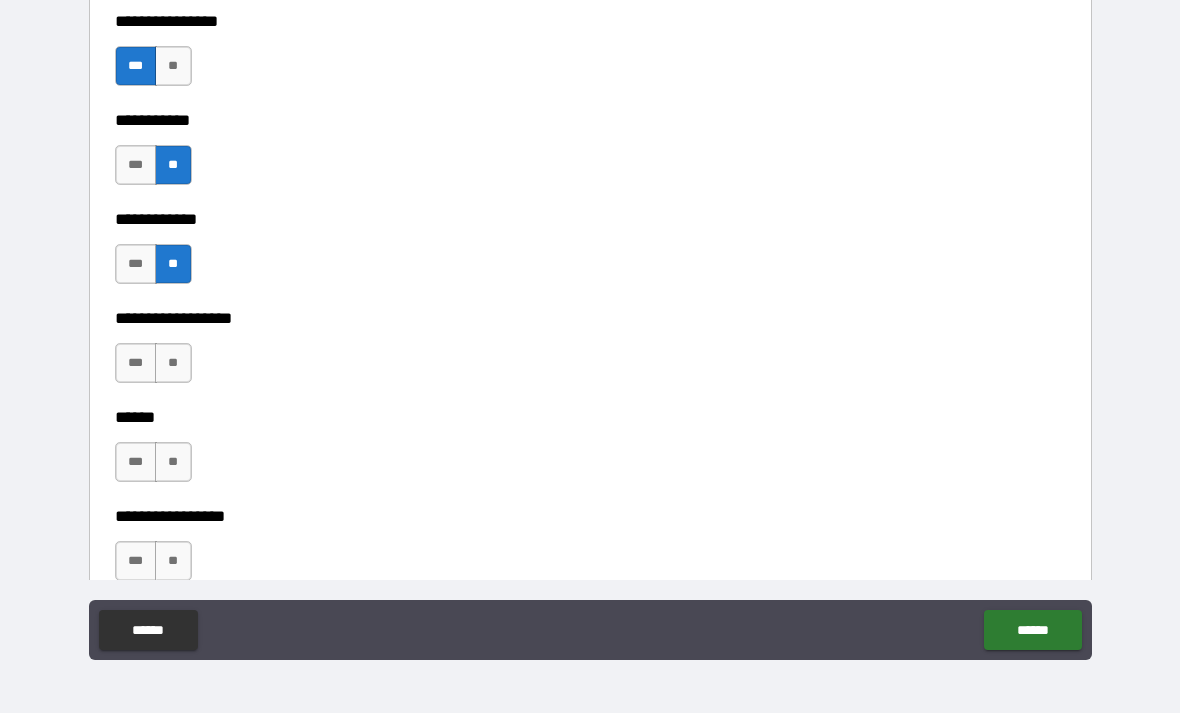 scroll, scrollTop: 9895, scrollLeft: 0, axis: vertical 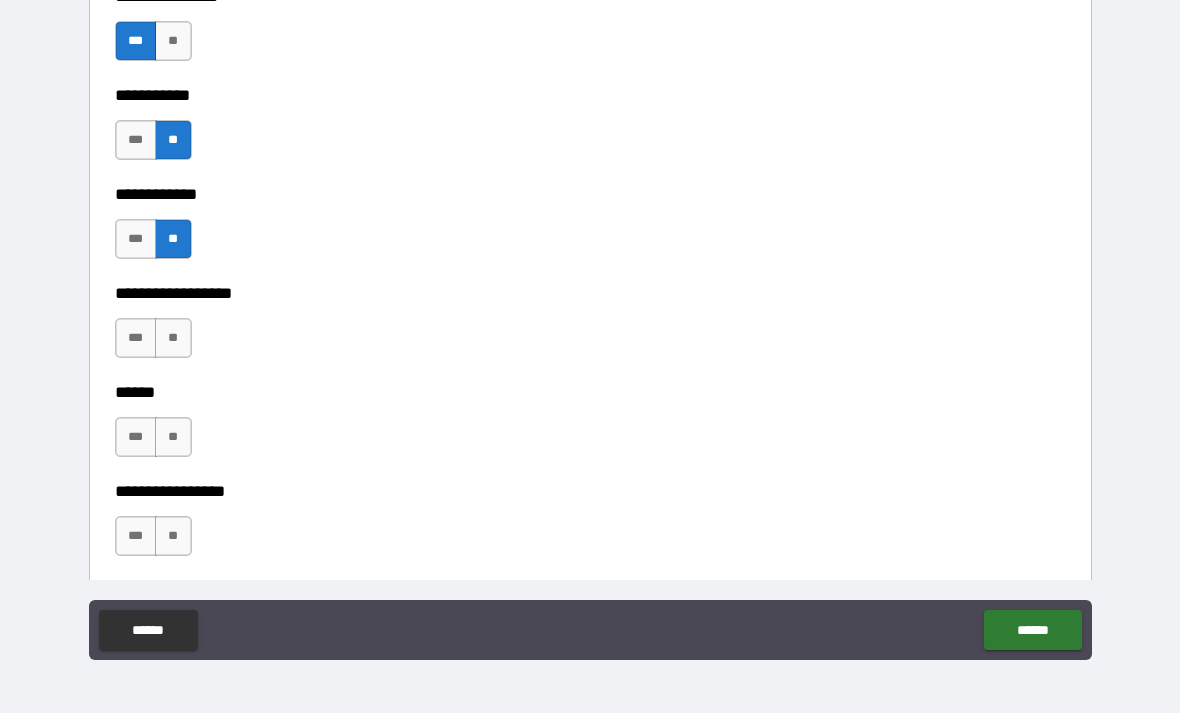 click on "**" at bounding box center (173, 338) 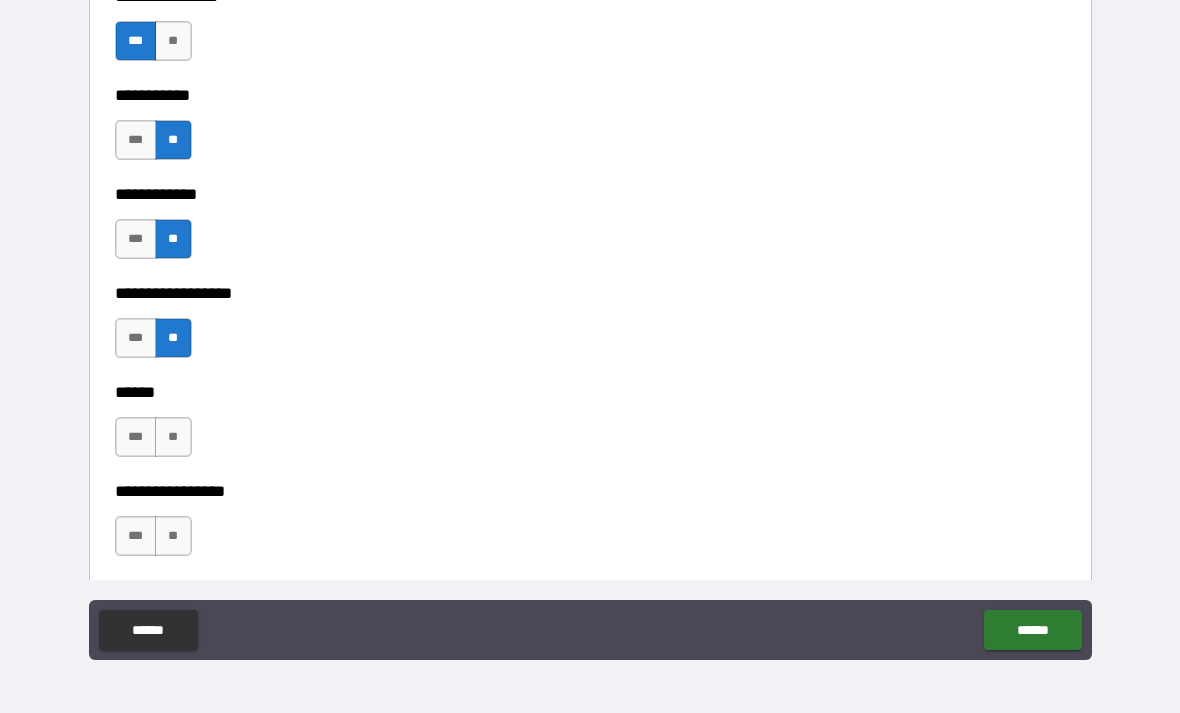 click on "**" at bounding box center (173, 437) 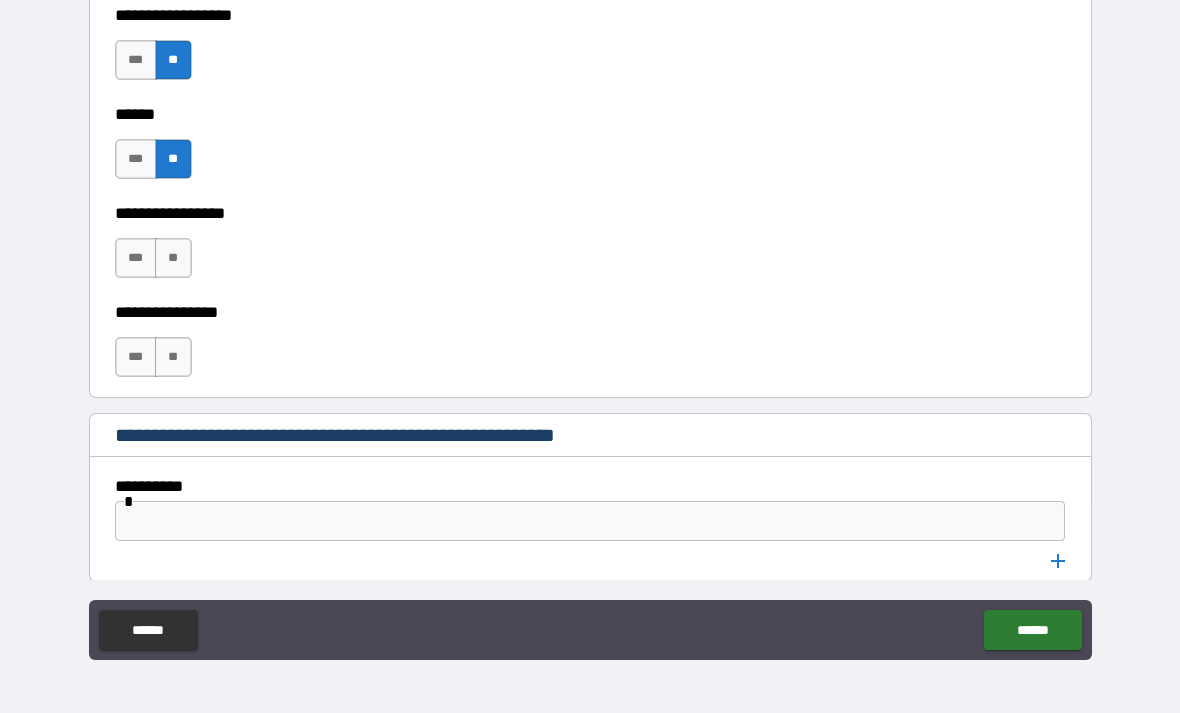 scroll, scrollTop: 10178, scrollLeft: 0, axis: vertical 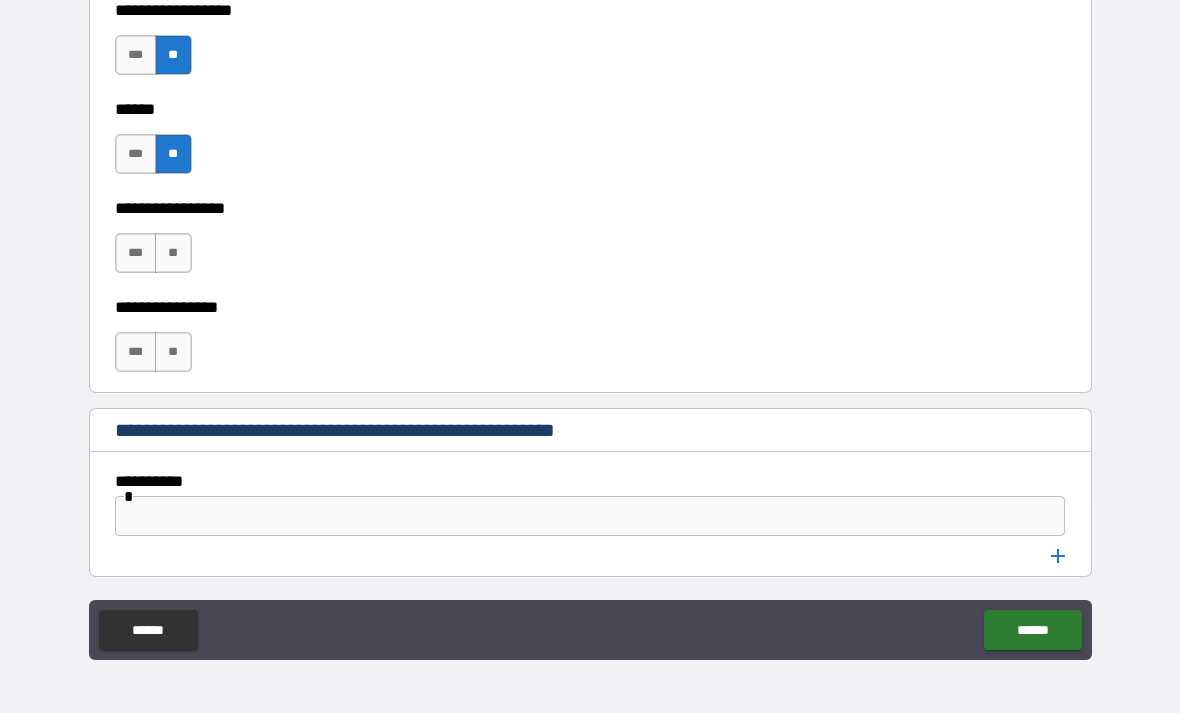 click on "**" at bounding box center (173, 253) 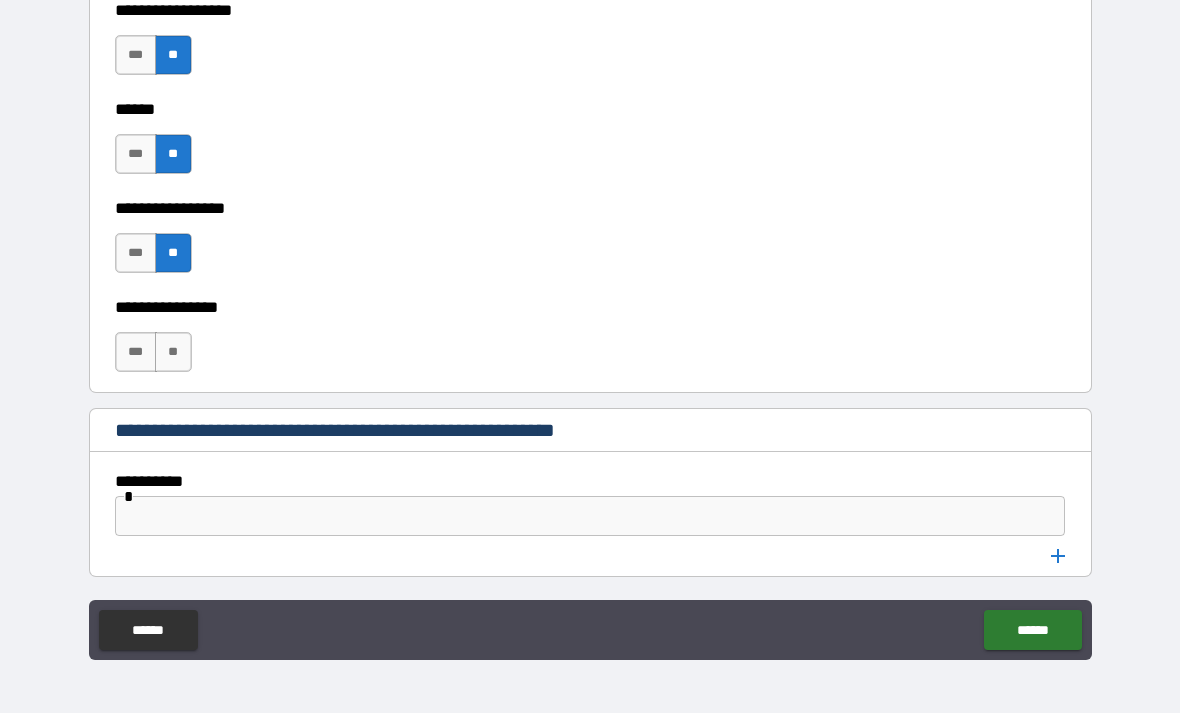 click on "**" at bounding box center [173, 352] 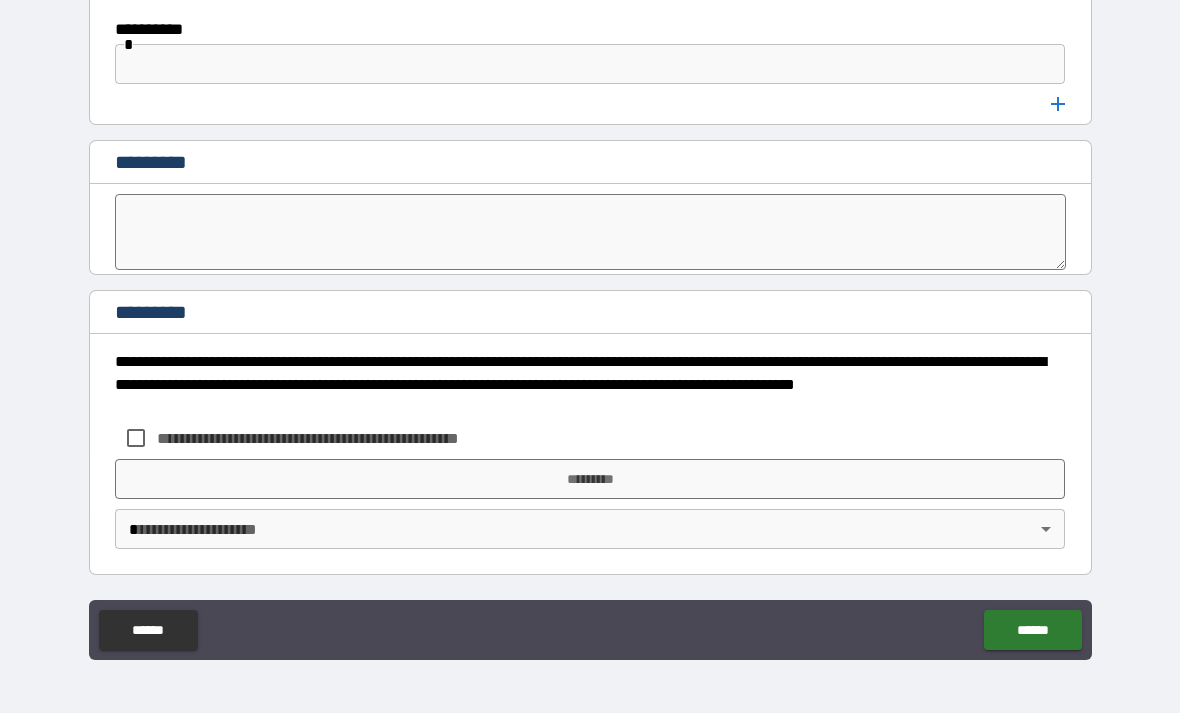 scroll, scrollTop: 10630, scrollLeft: 0, axis: vertical 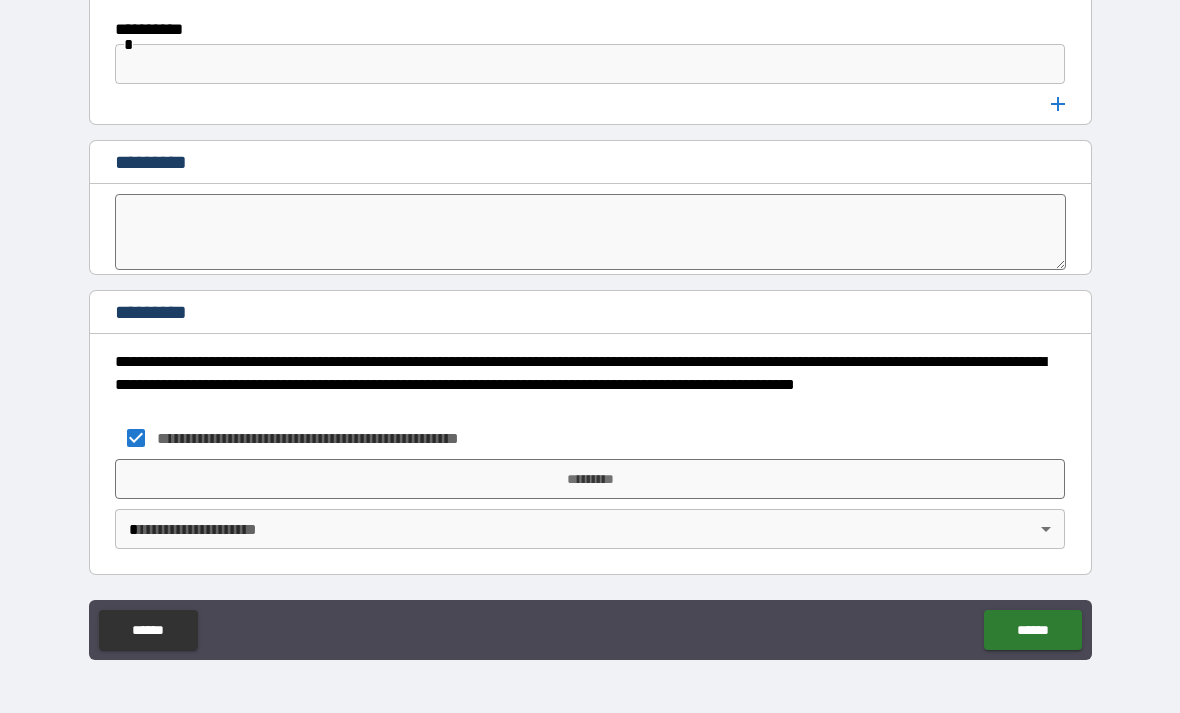 click on "*********" at bounding box center (590, 479) 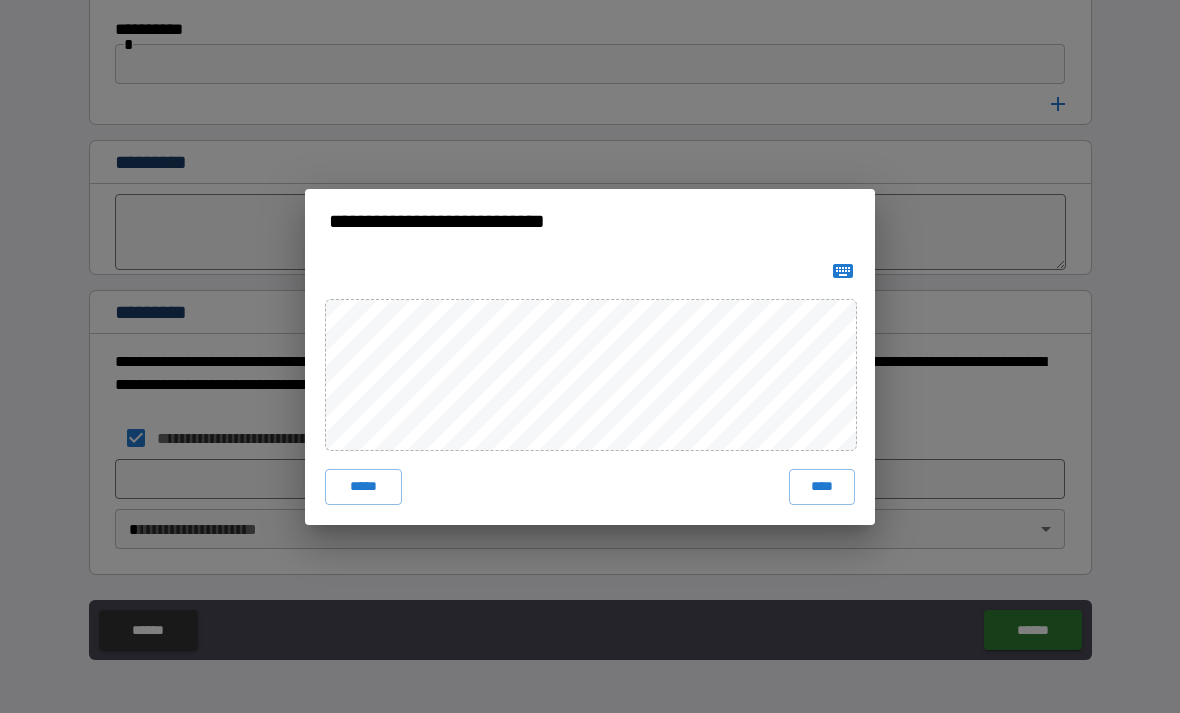 click on "****" at bounding box center [822, 487] 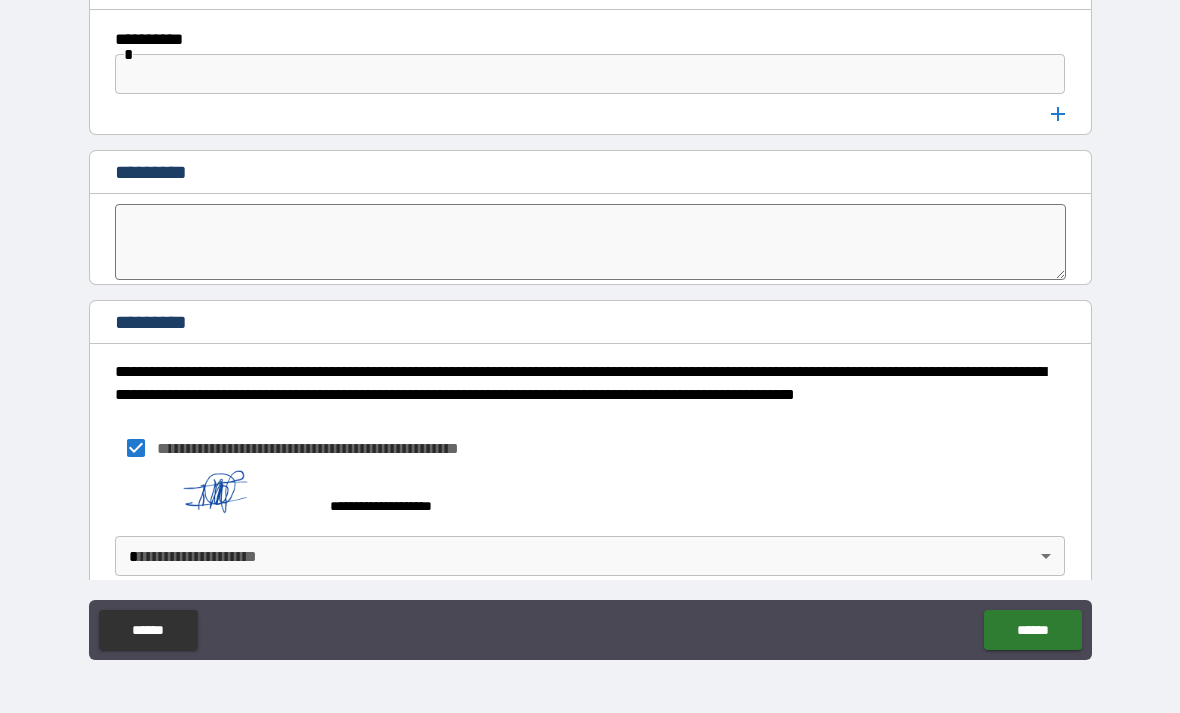 click on "**********" at bounding box center [590, 324] 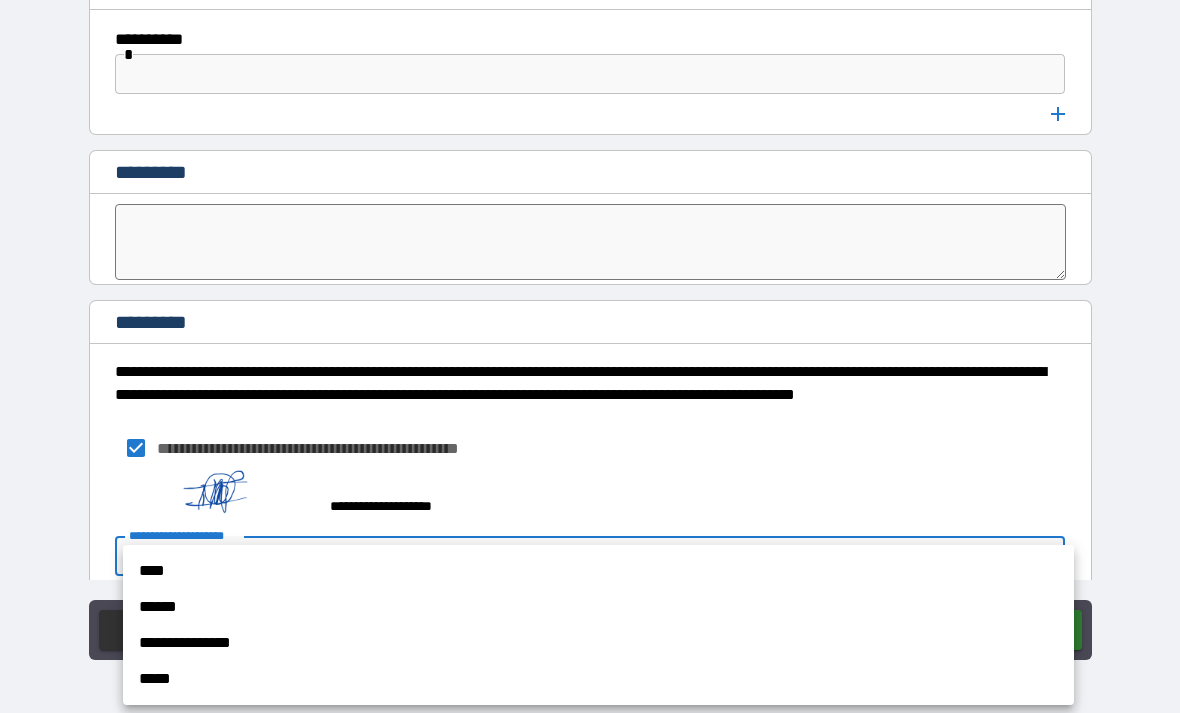 click on "****" at bounding box center (598, 571) 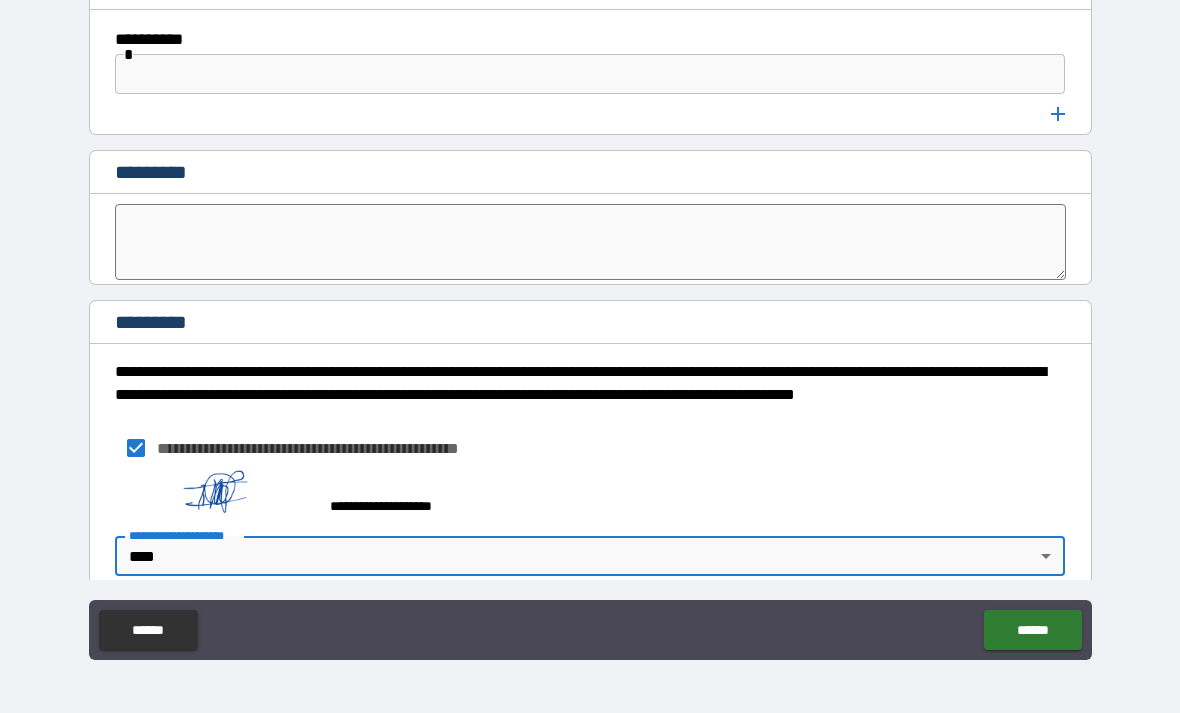 click on "******" at bounding box center [1032, 630] 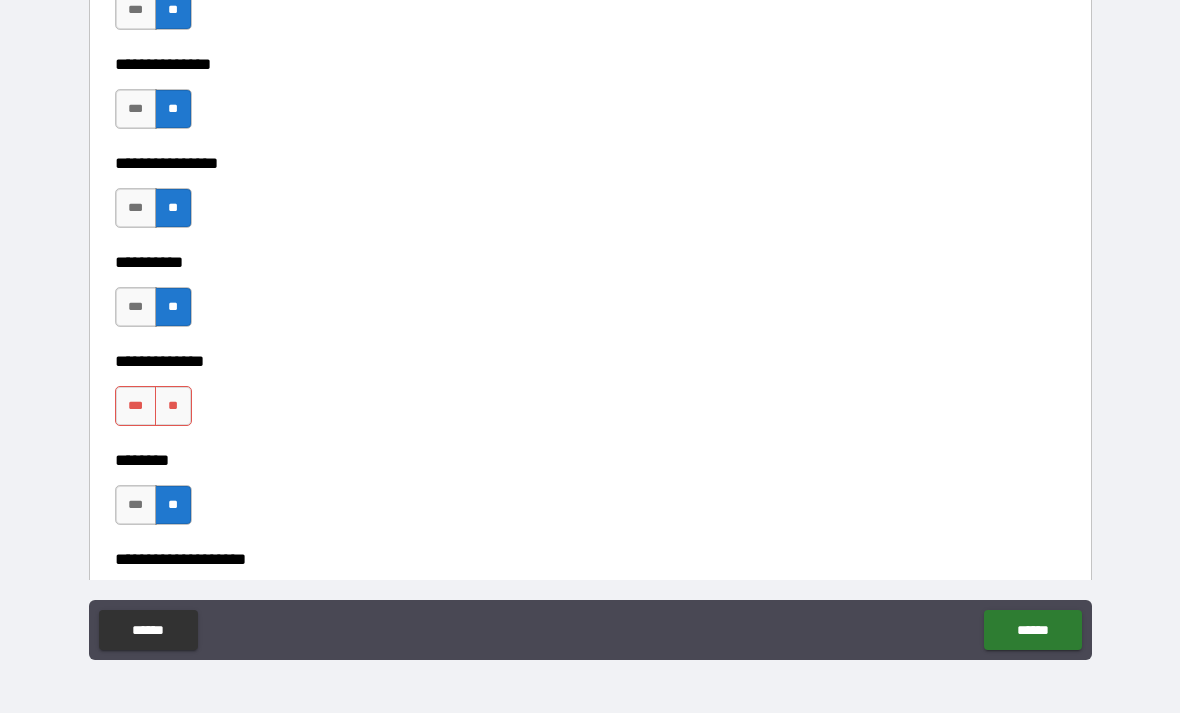 scroll, scrollTop: 8751, scrollLeft: 0, axis: vertical 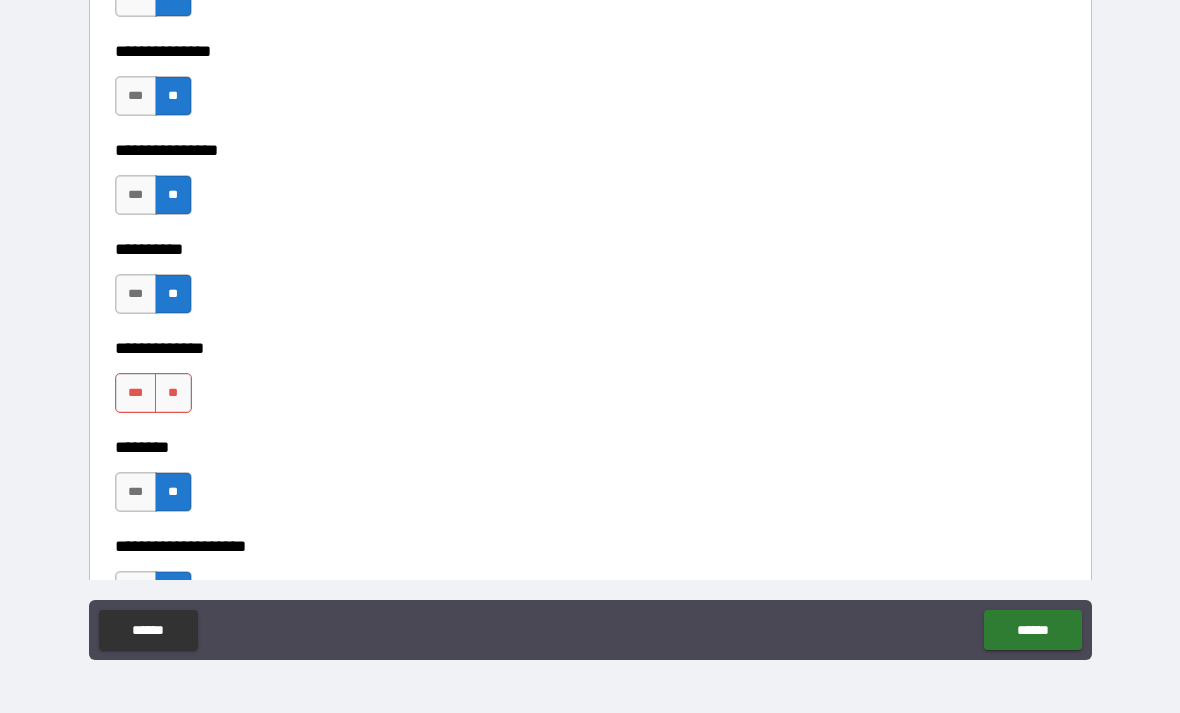 click on "**" at bounding box center [173, 393] 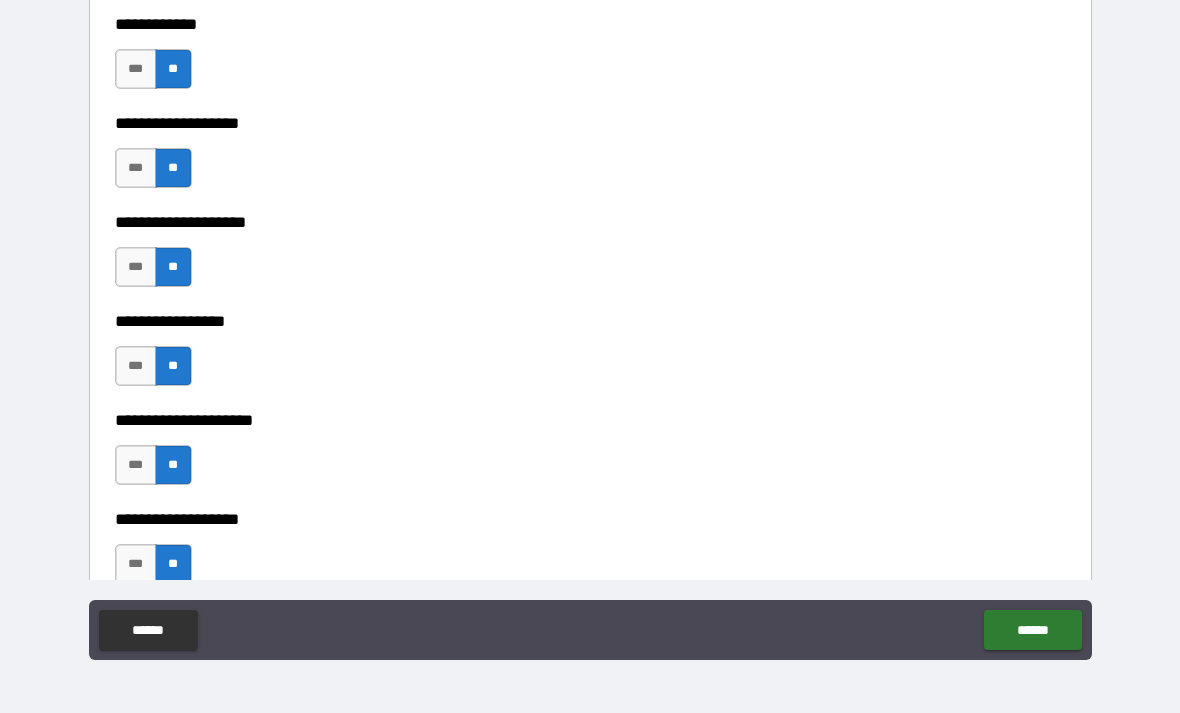 scroll, scrollTop: 8298, scrollLeft: 0, axis: vertical 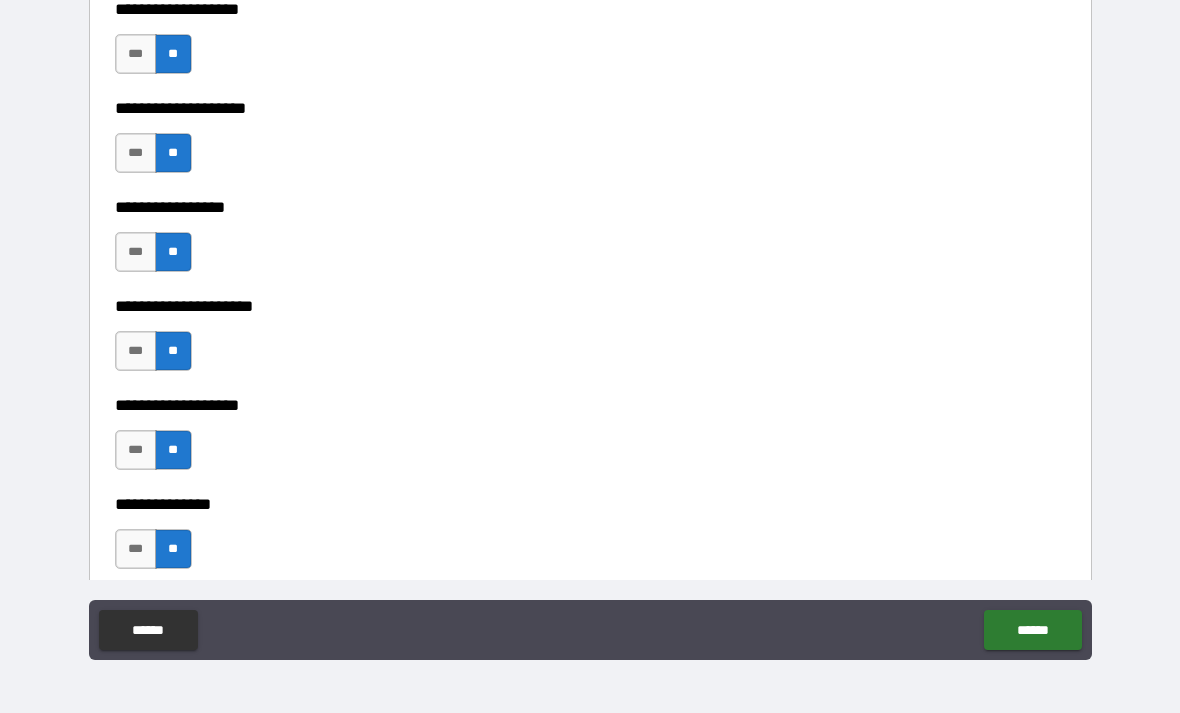 click on "******" at bounding box center (1032, 630) 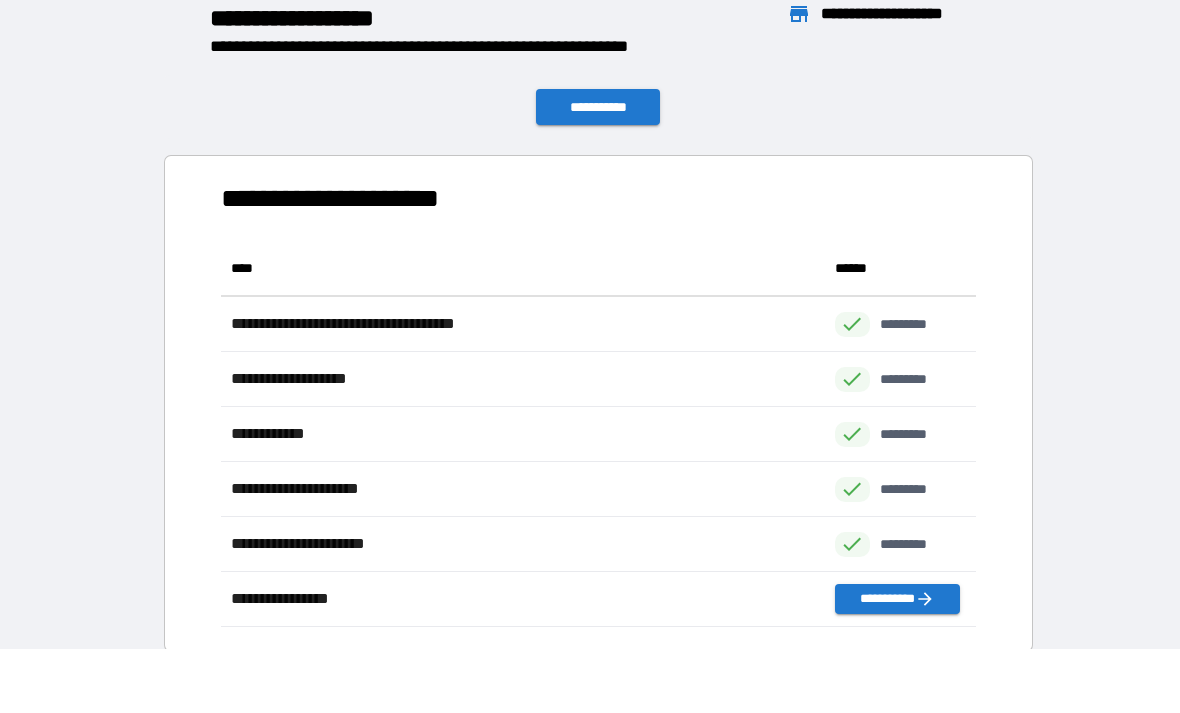 scroll, scrollTop: 1, scrollLeft: 1, axis: both 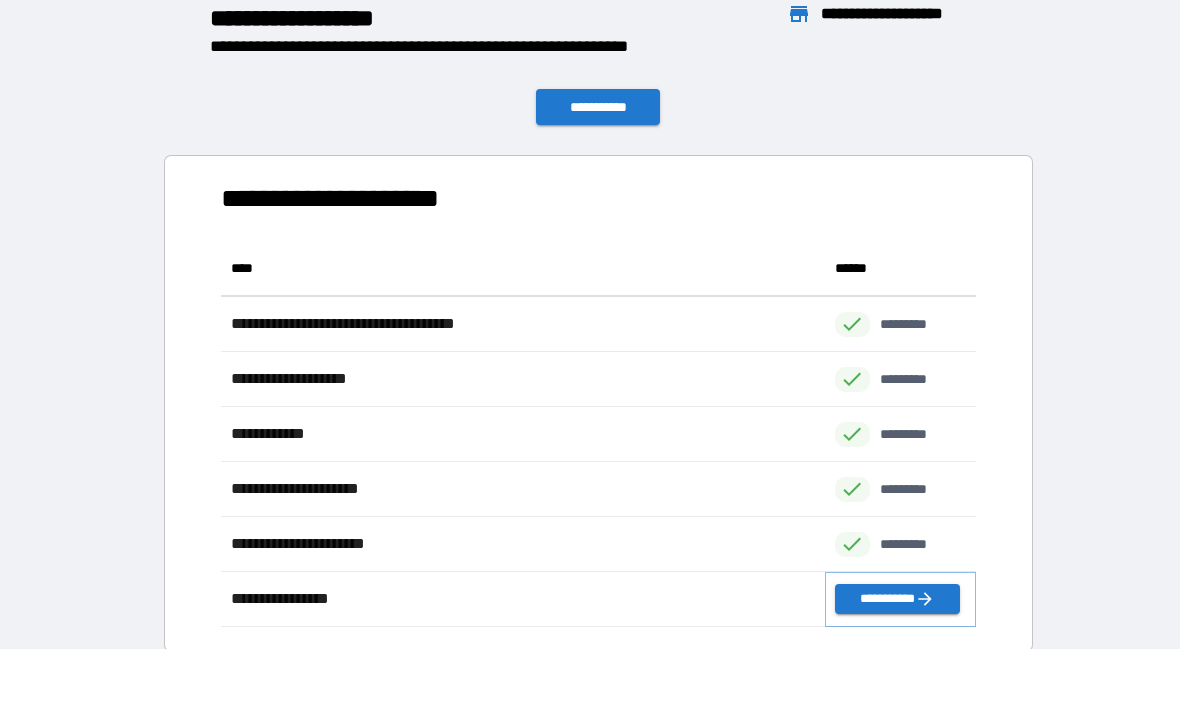 click on "**********" at bounding box center [897, 599] 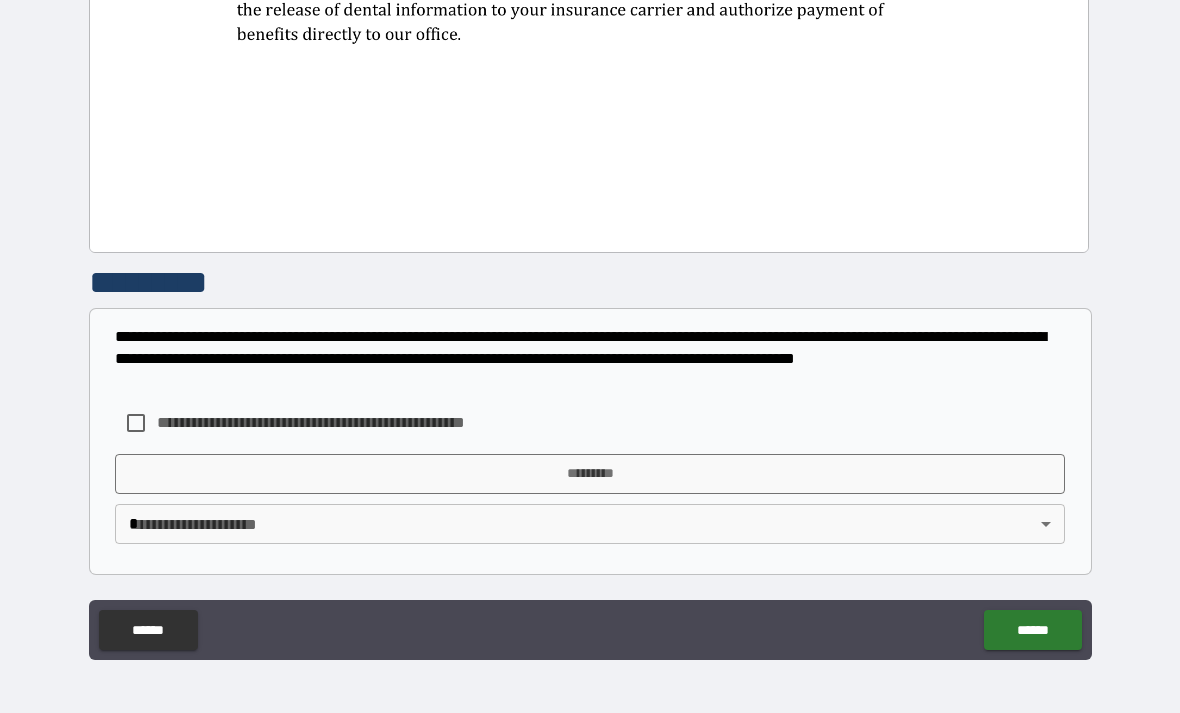 scroll, scrollTop: 1059, scrollLeft: 0, axis: vertical 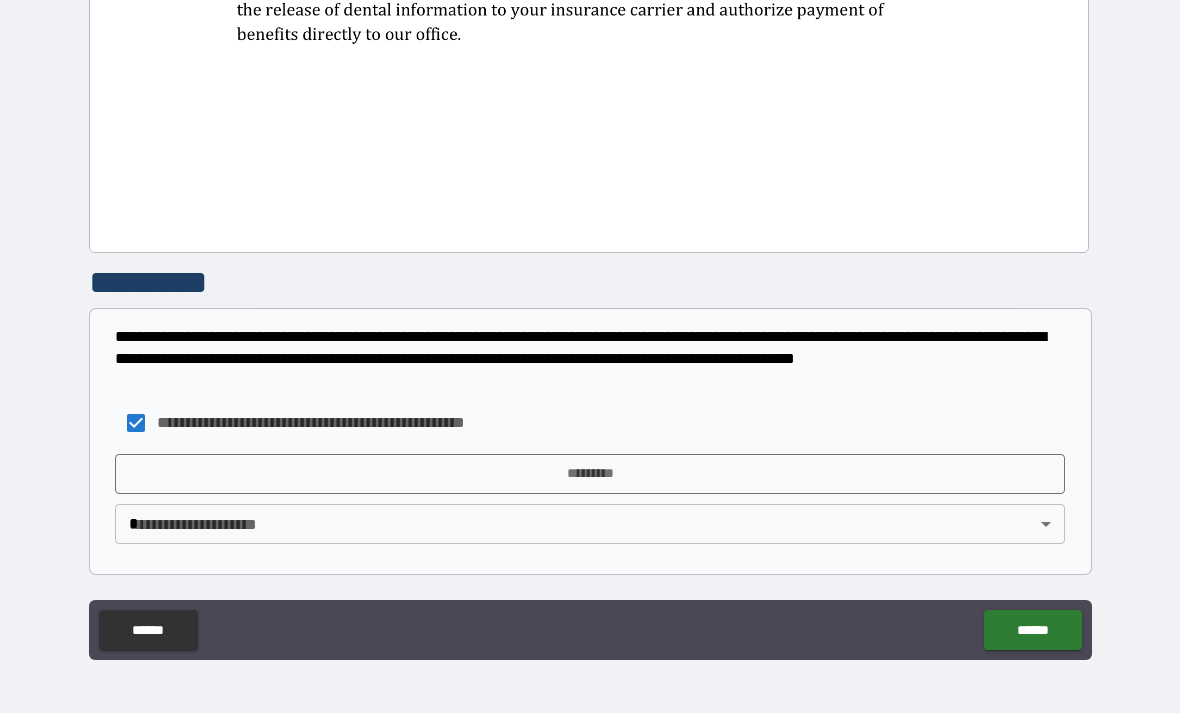 click on "*********" at bounding box center [590, 474] 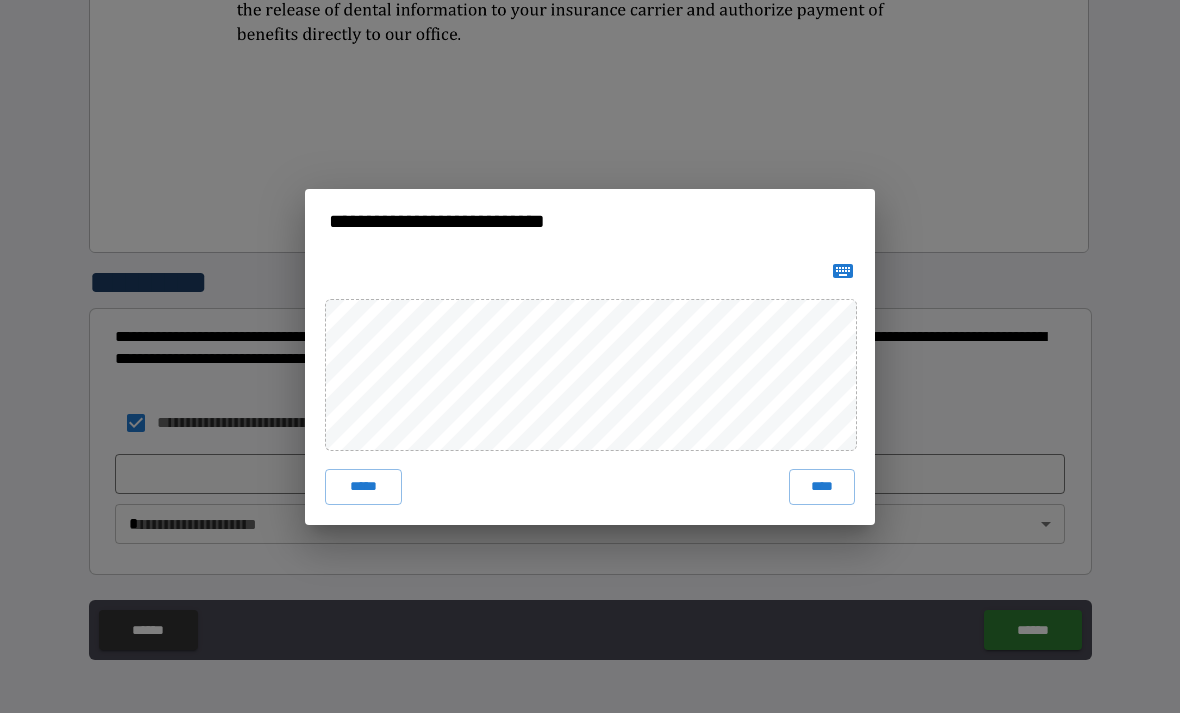 click on "****" at bounding box center (822, 487) 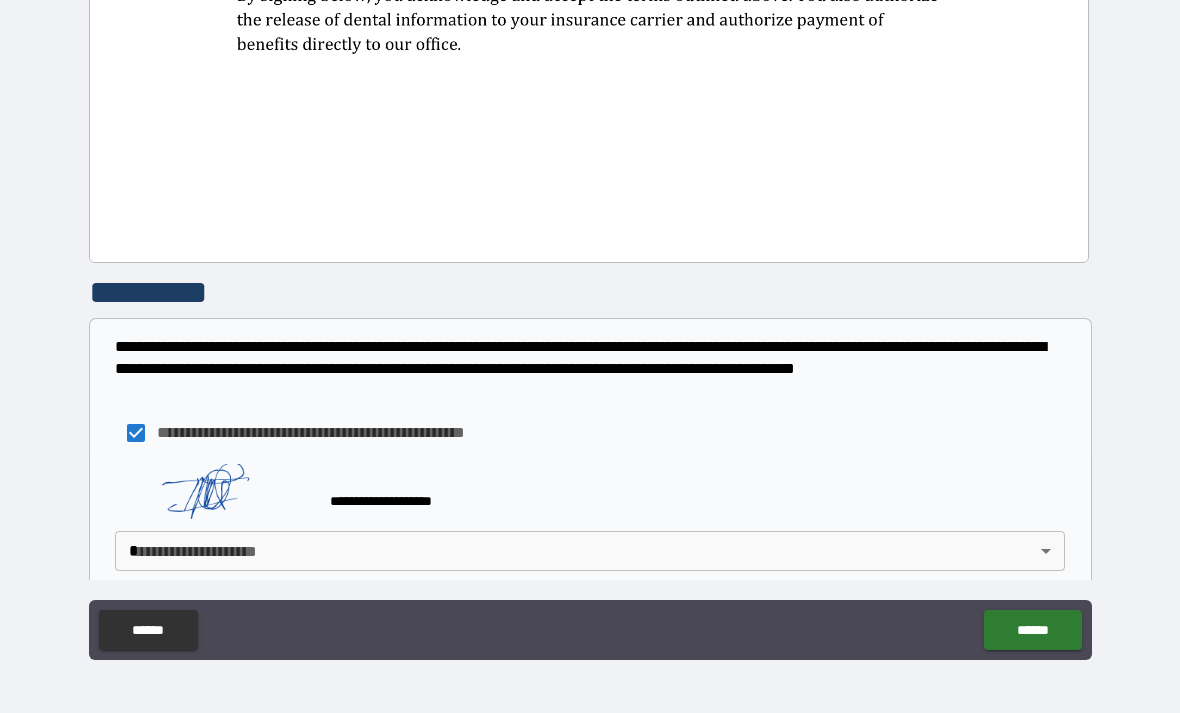 click on "**********" at bounding box center (590, 324) 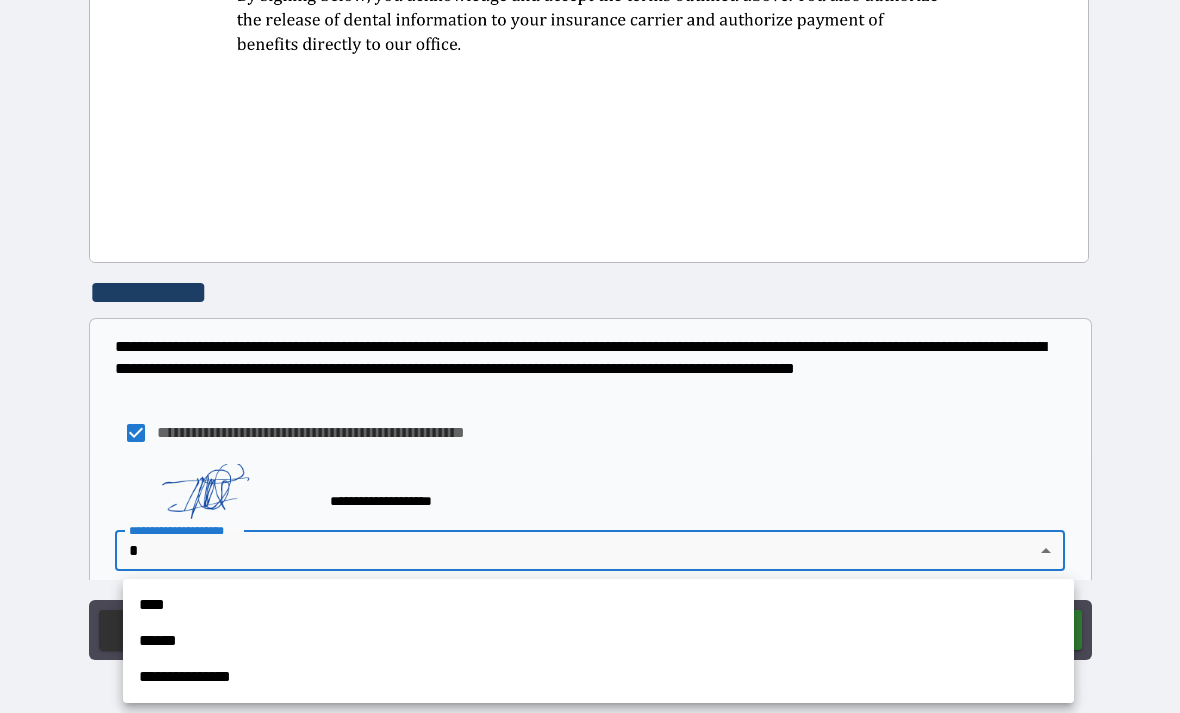 click on "****" at bounding box center (598, 605) 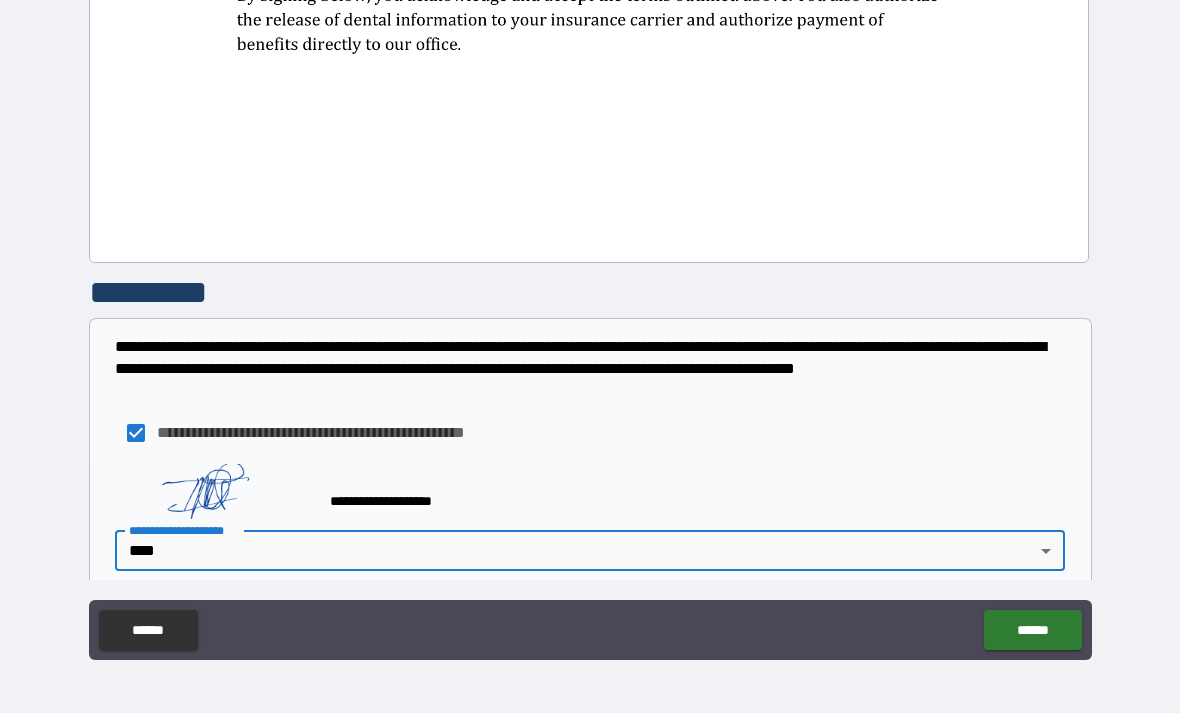 click on "******" at bounding box center (1032, 630) 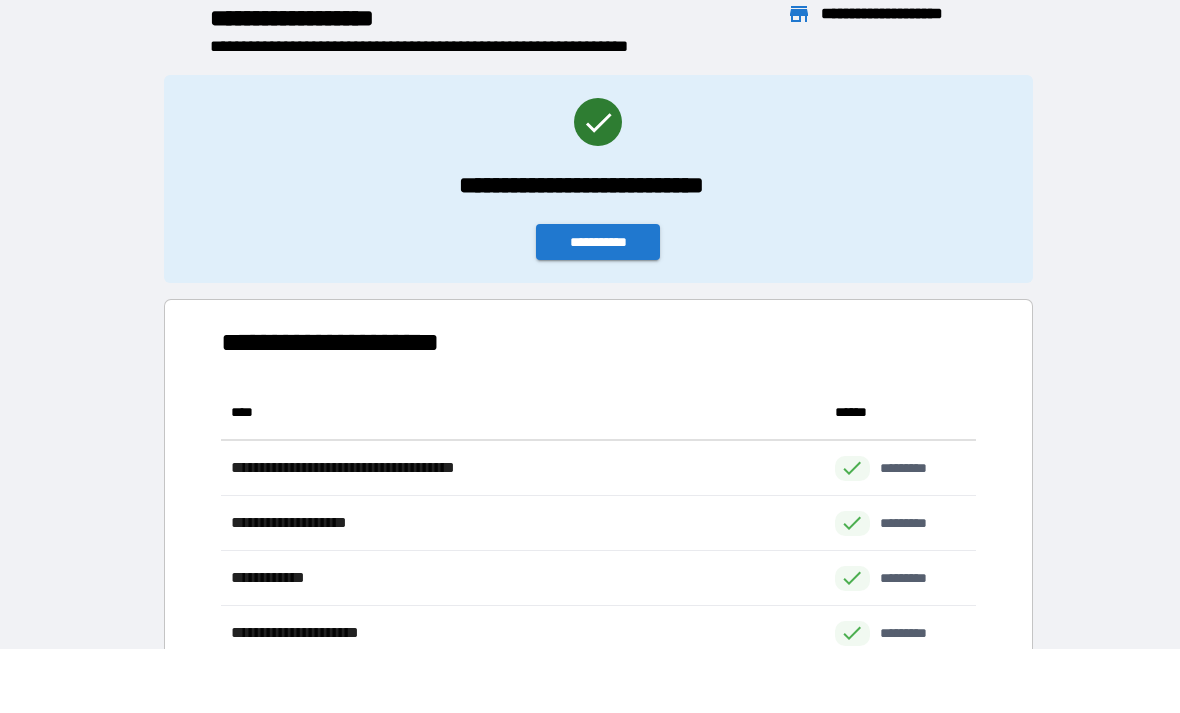 scroll, scrollTop: 1, scrollLeft: 1, axis: both 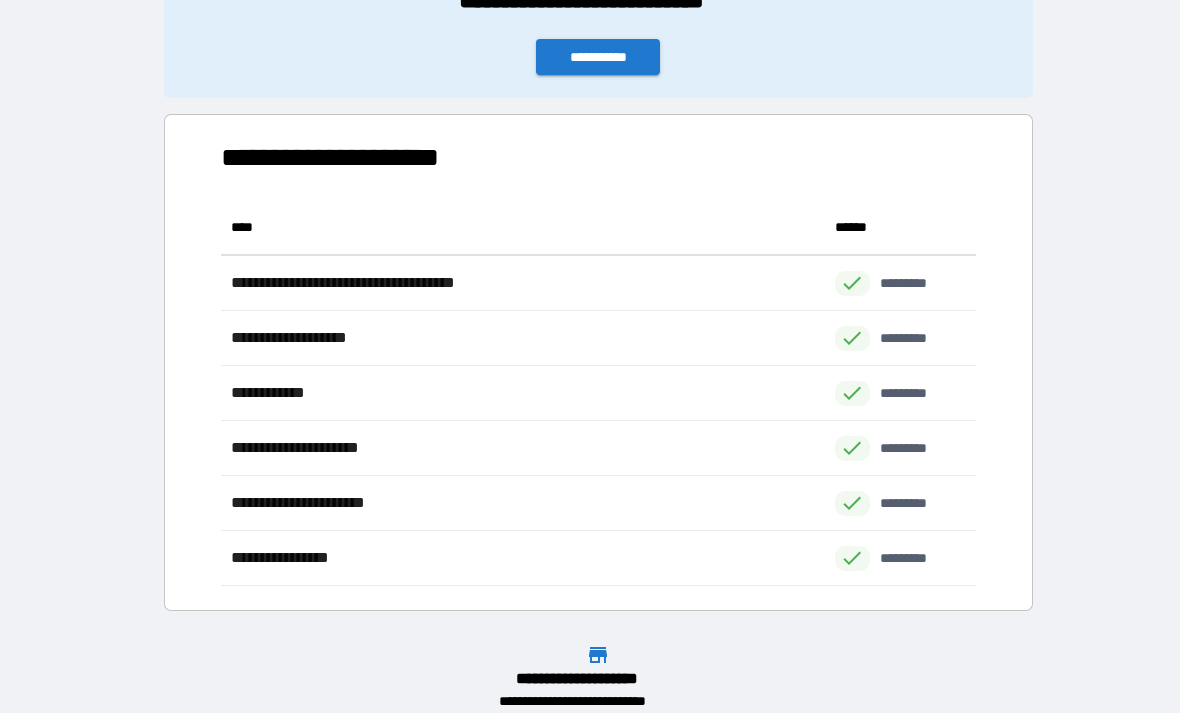 click on "**********" at bounding box center [598, 57] 